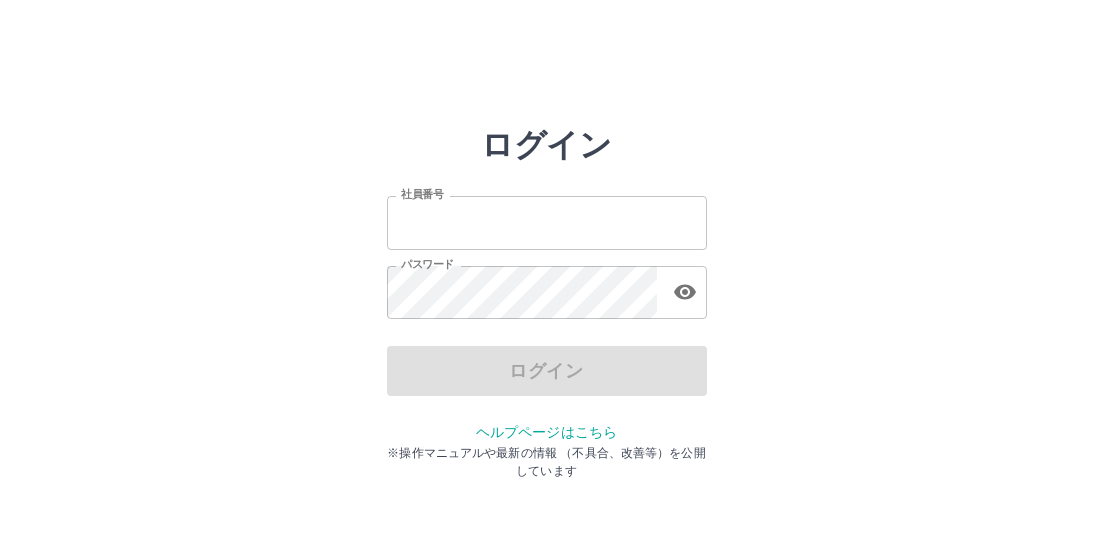 scroll, scrollTop: 0, scrollLeft: 0, axis: both 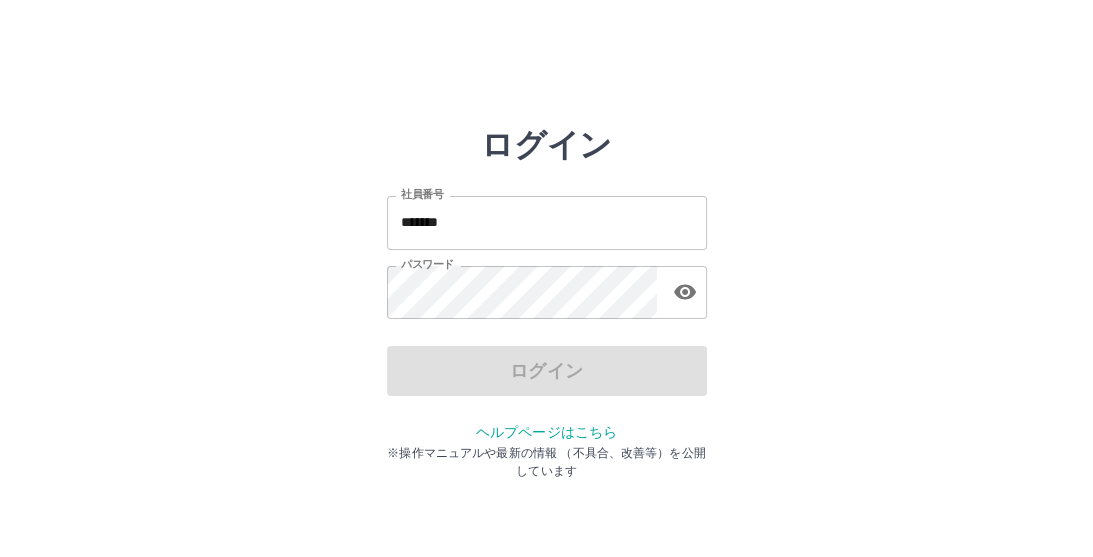 click on "*******" at bounding box center (547, 222) 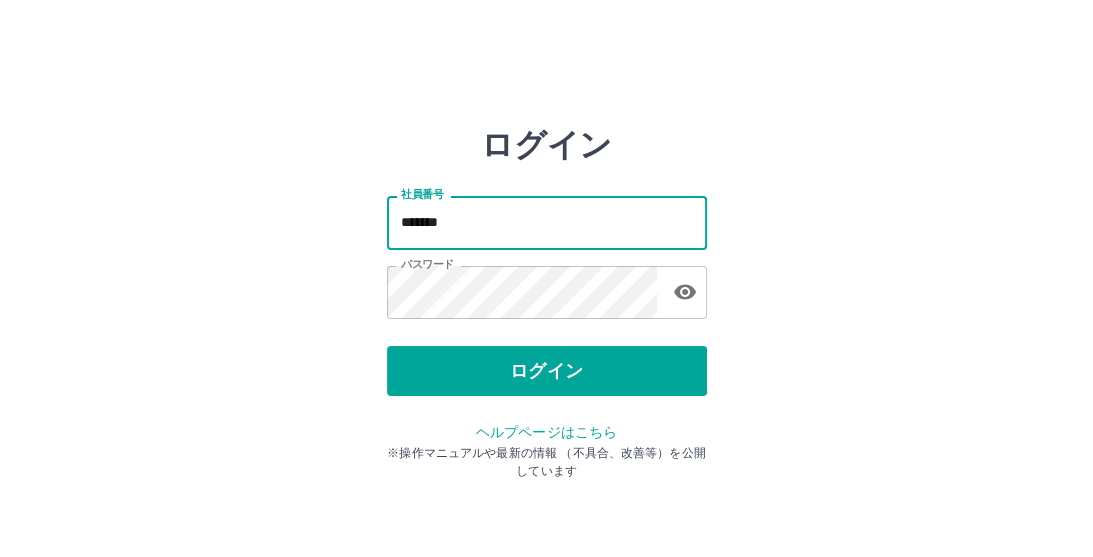 type on "*******" 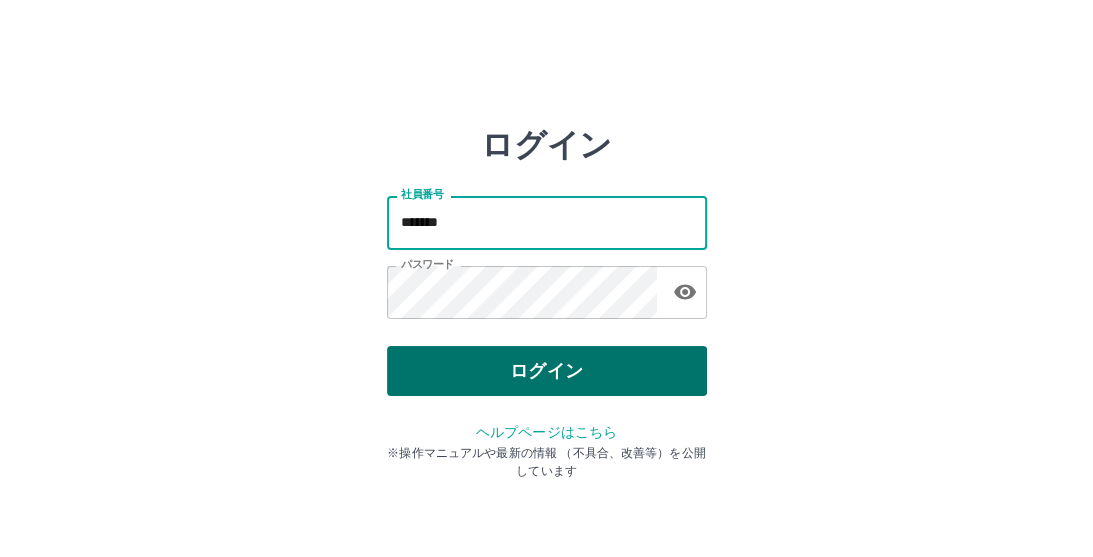 click on "ログイン" at bounding box center (547, 371) 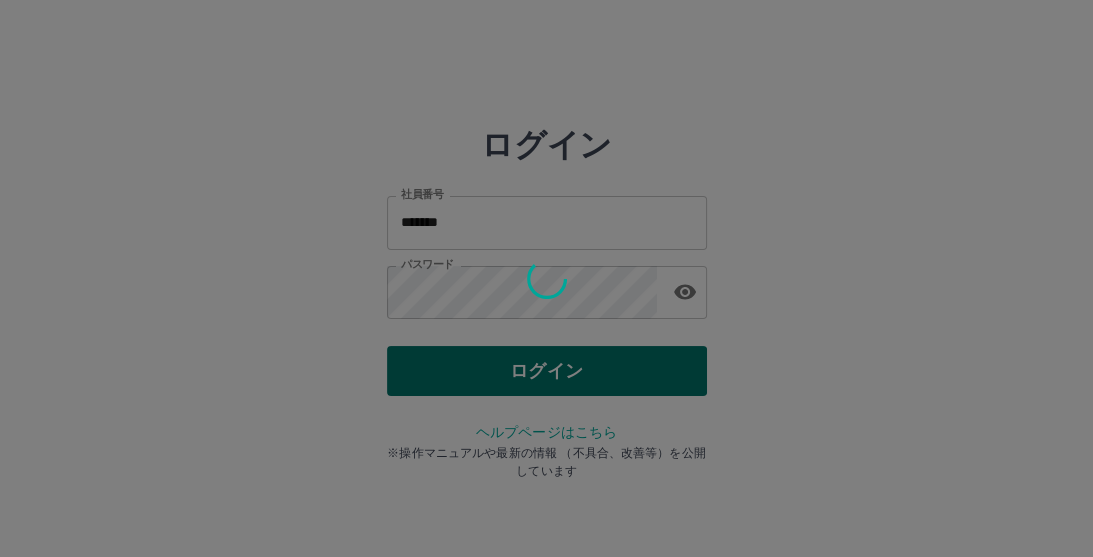 click at bounding box center (546, 278) 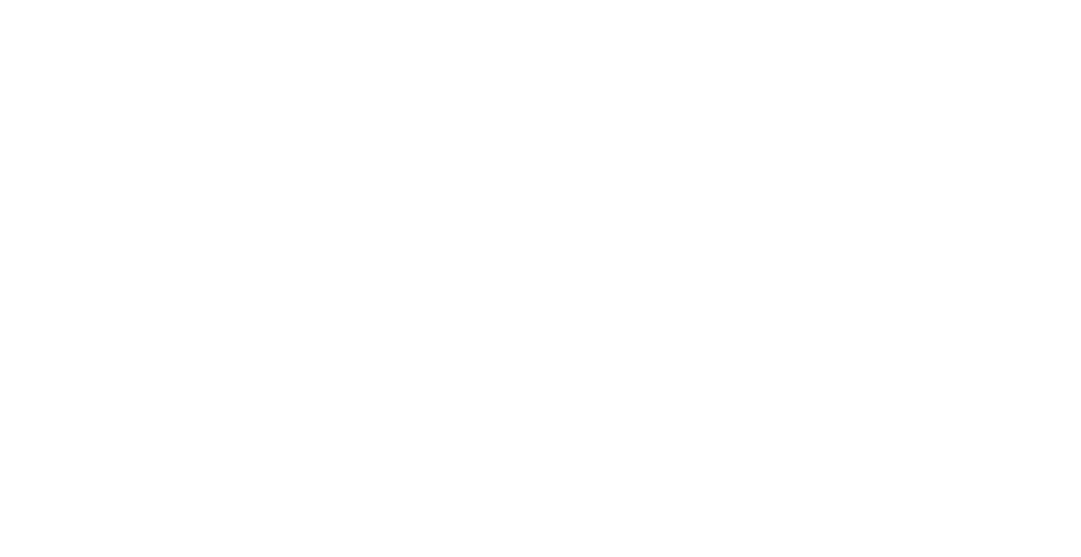 scroll, scrollTop: 0, scrollLeft: 0, axis: both 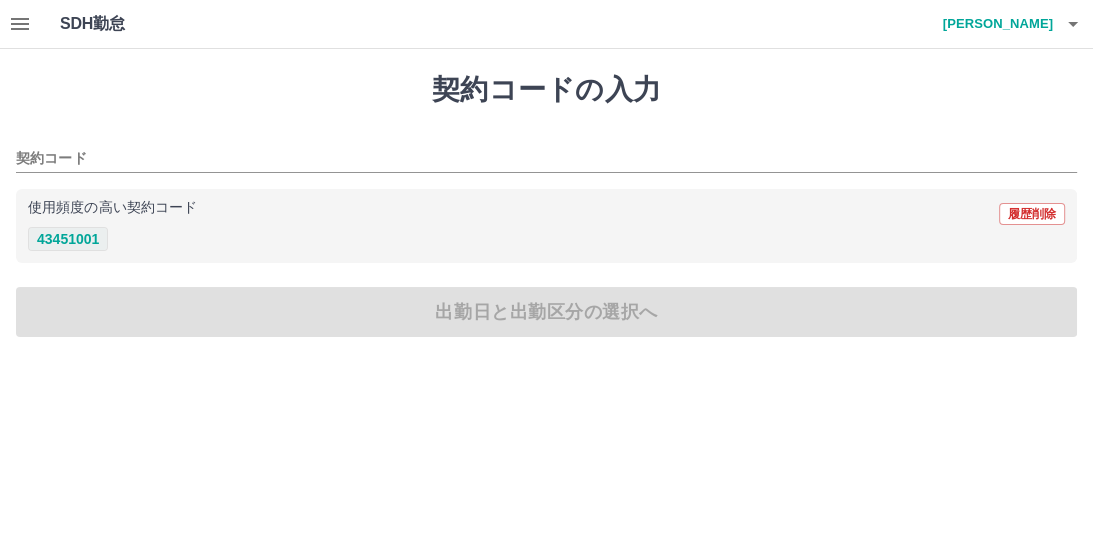 click on "43451001" at bounding box center [68, 239] 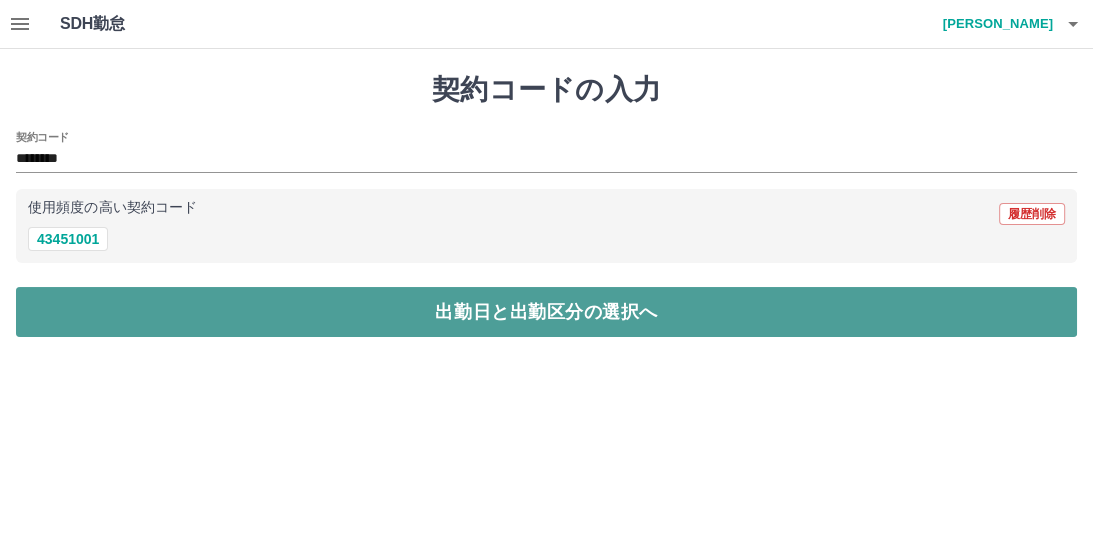 click on "出勤日と出勤区分の選択へ" at bounding box center [546, 312] 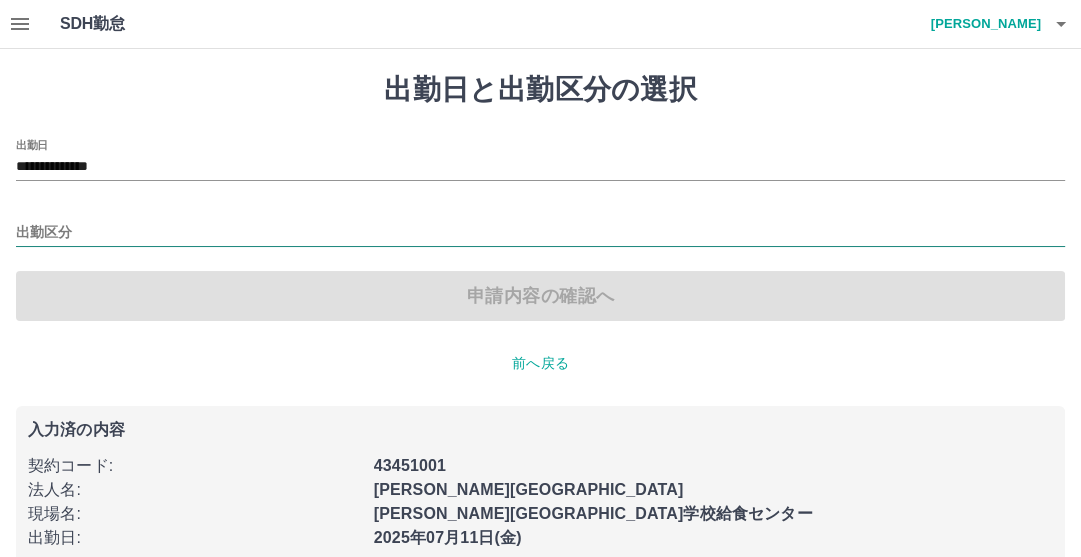 click on "出勤区分" at bounding box center (540, 233) 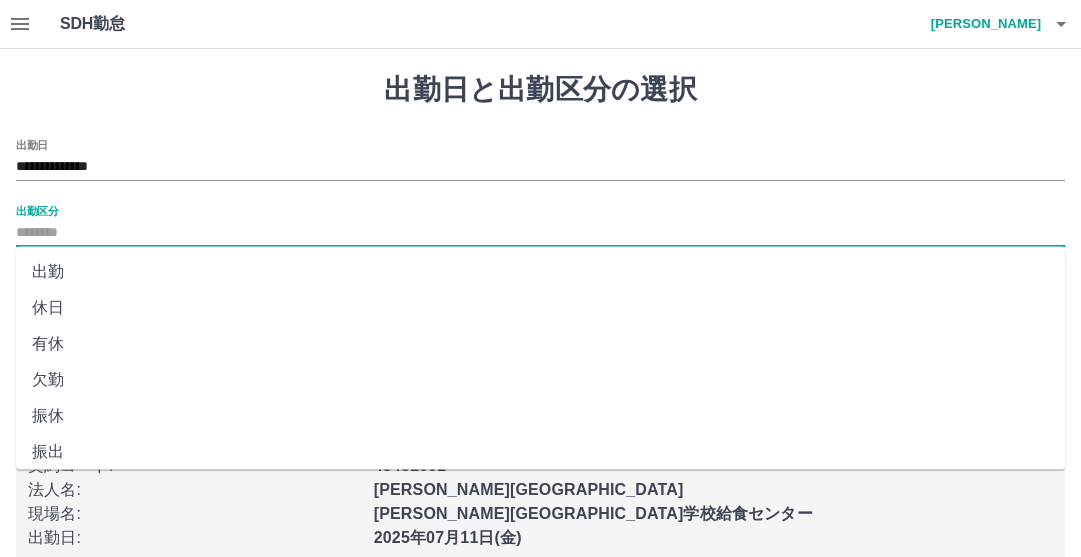 click on "出勤" at bounding box center [540, 272] 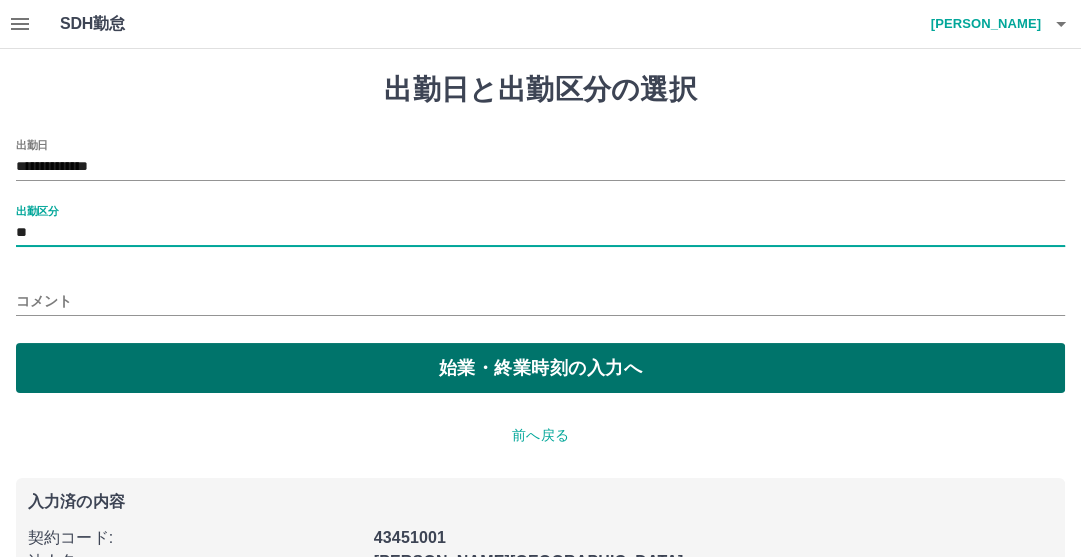 click on "始業・終業時刻の入力へ" at bounding box center [540, 368] 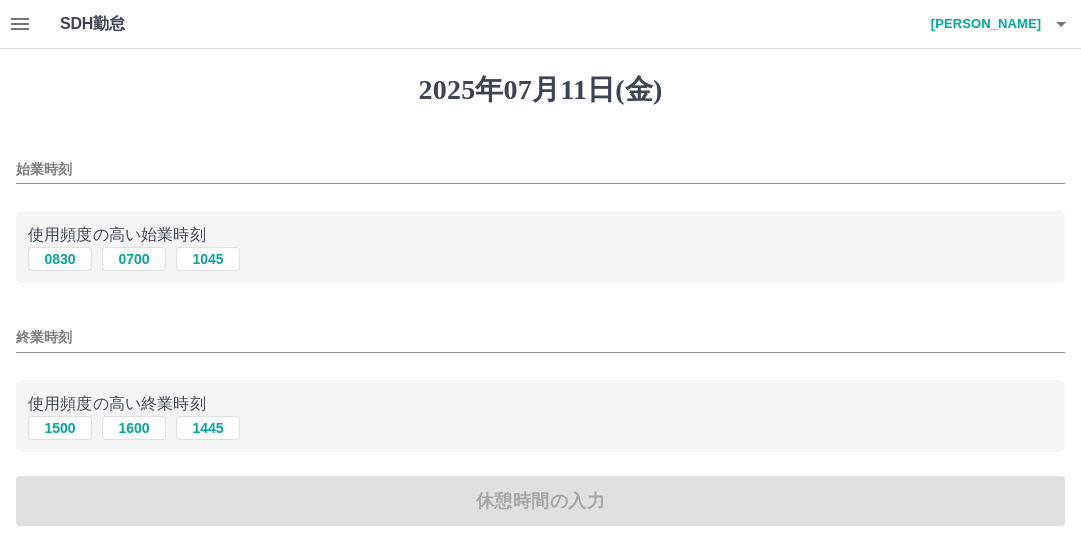 click on "始業時刻" at bounding box center (540, 169) 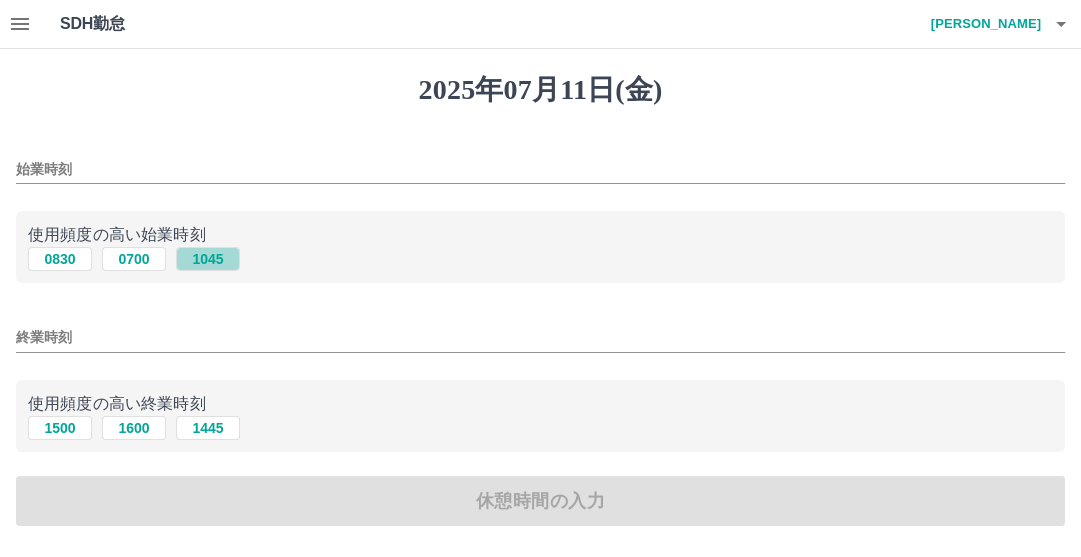 click on "1045" at bounding box center [208, 259] 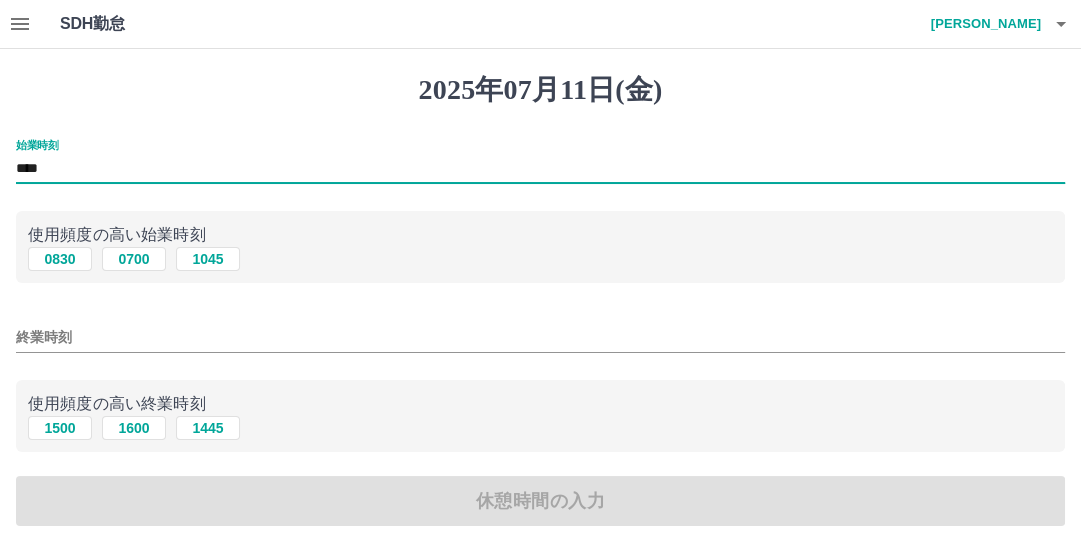 click on "****" at bounding box center [540, 169] 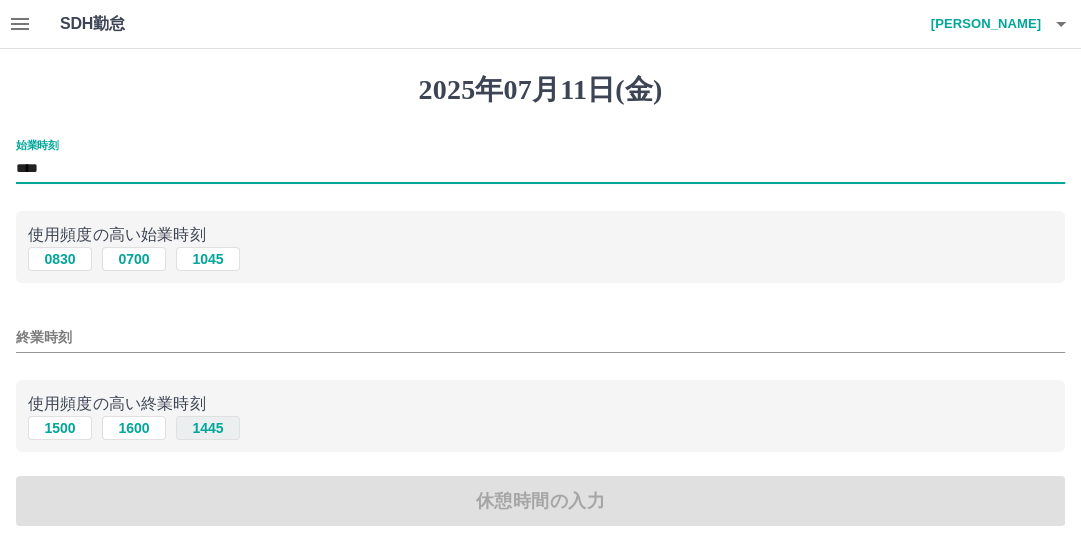 type on "****" 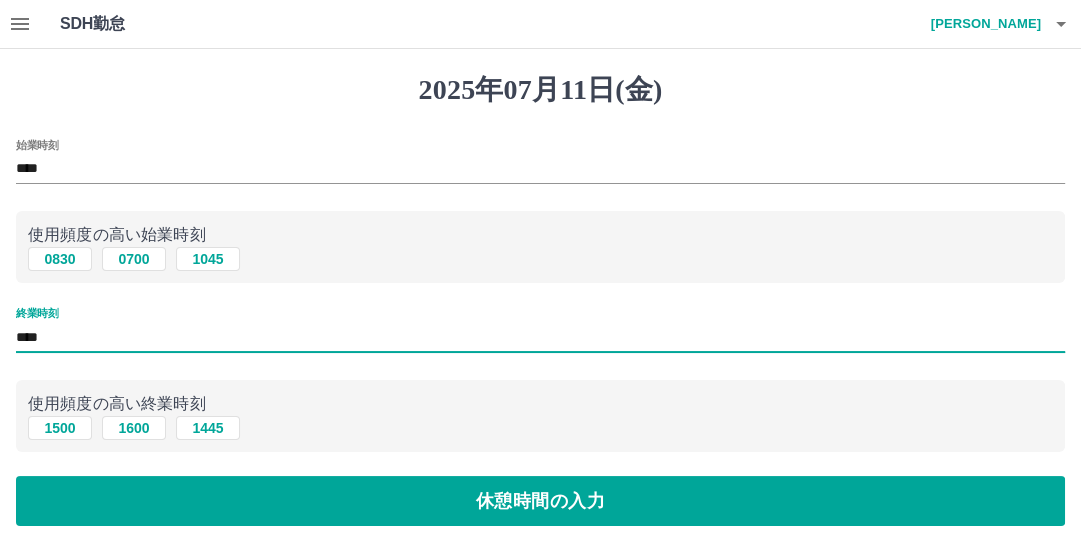 click on "****" at bounding box center [540, 337] 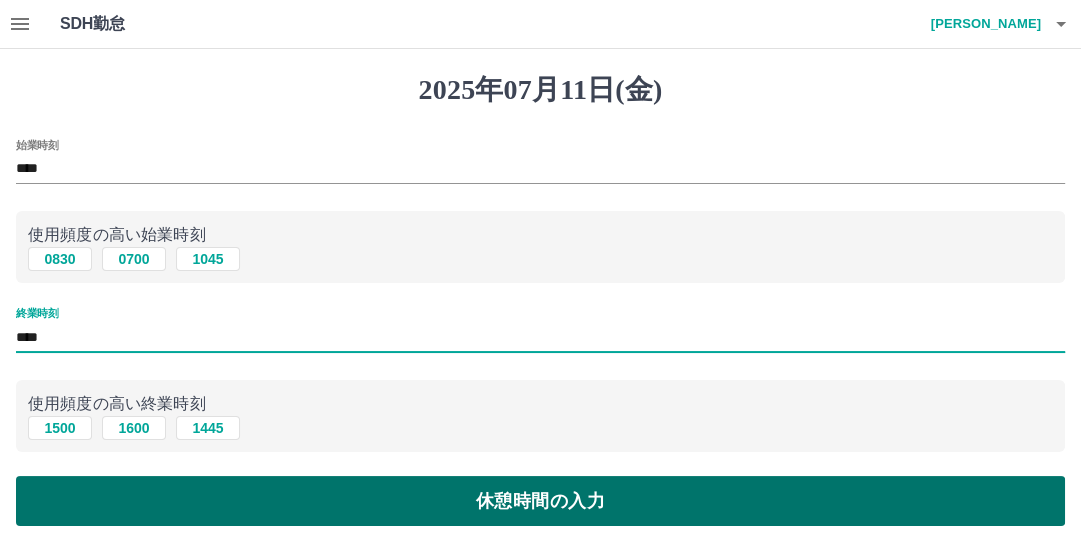 type on "****" 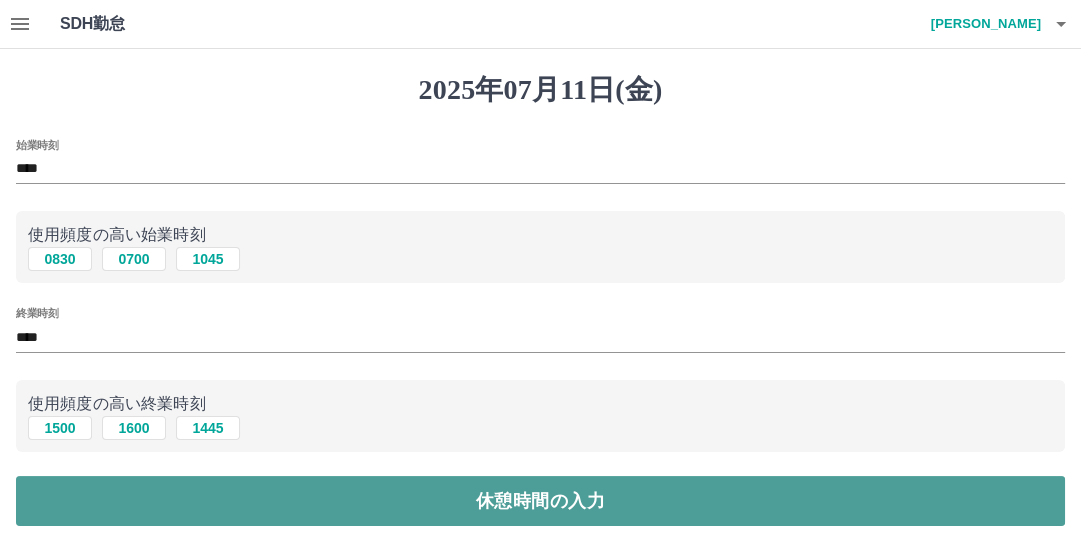 click on "休憩時間の入力" at bounding box center [540, 501] 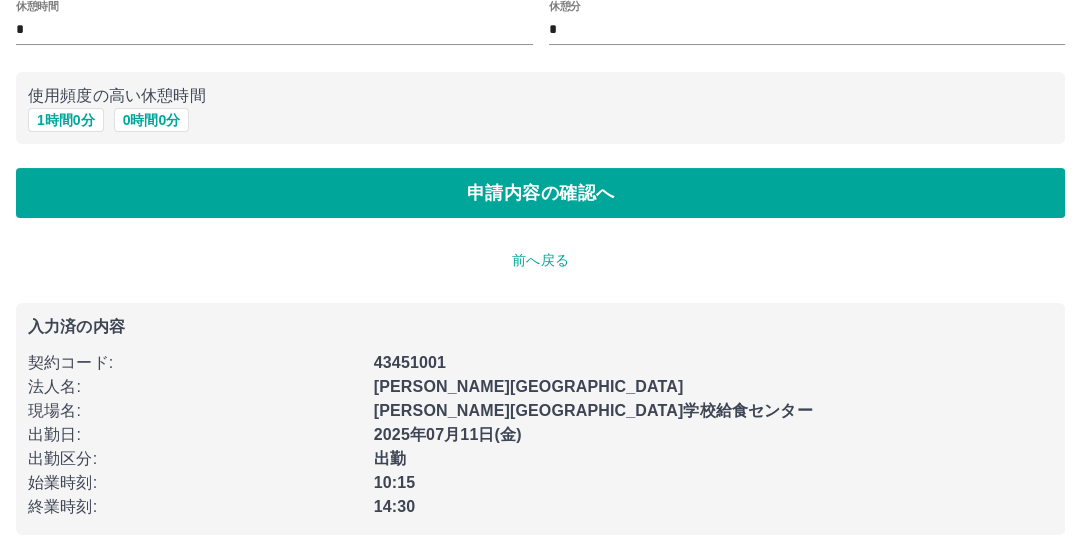 scroll, scrollTop: 142, scrollLeft: 0, axis: vertical 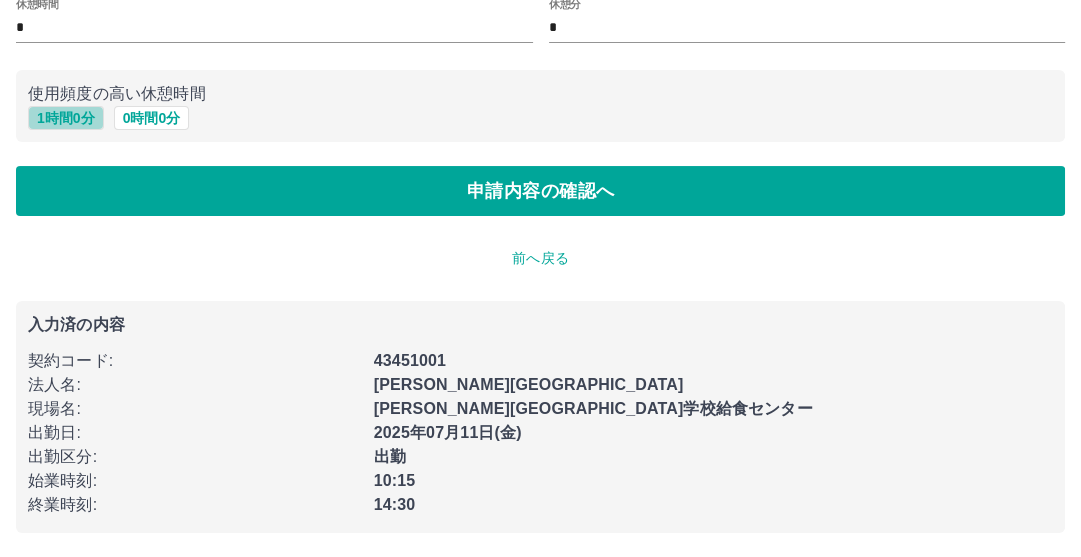 click on "1 時間 0 分" at bounding box center (66, 118) 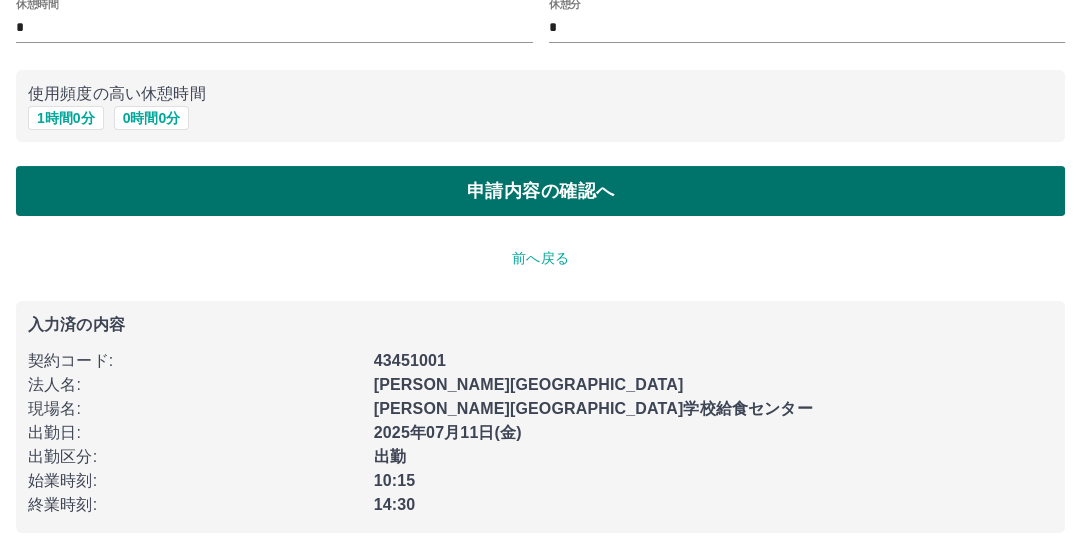click on "申請内容の確認へ" at bounding box center [540, 191] 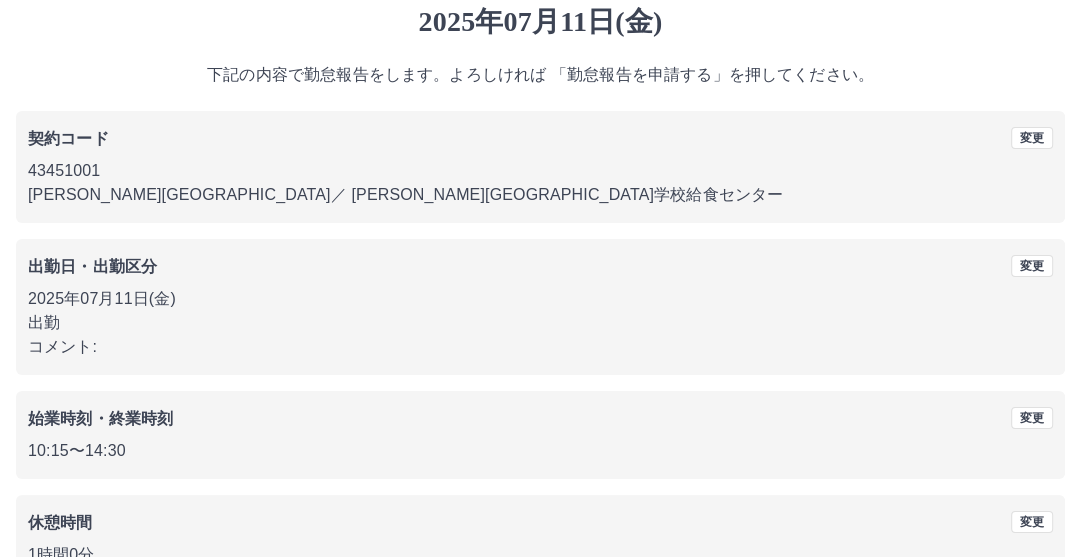 scroll, scrollTop: 192, scrollLeft: 0, axis: vertical 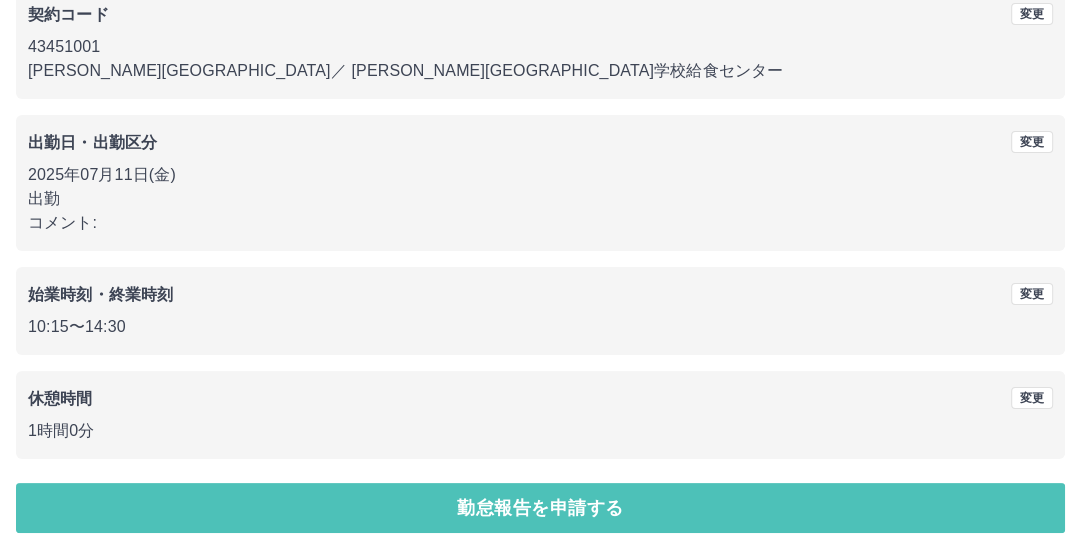 drag, startPoint x: 181, startPoint y: 504, endPoint x: 193, endPoint y: 515, distance: 16.27882 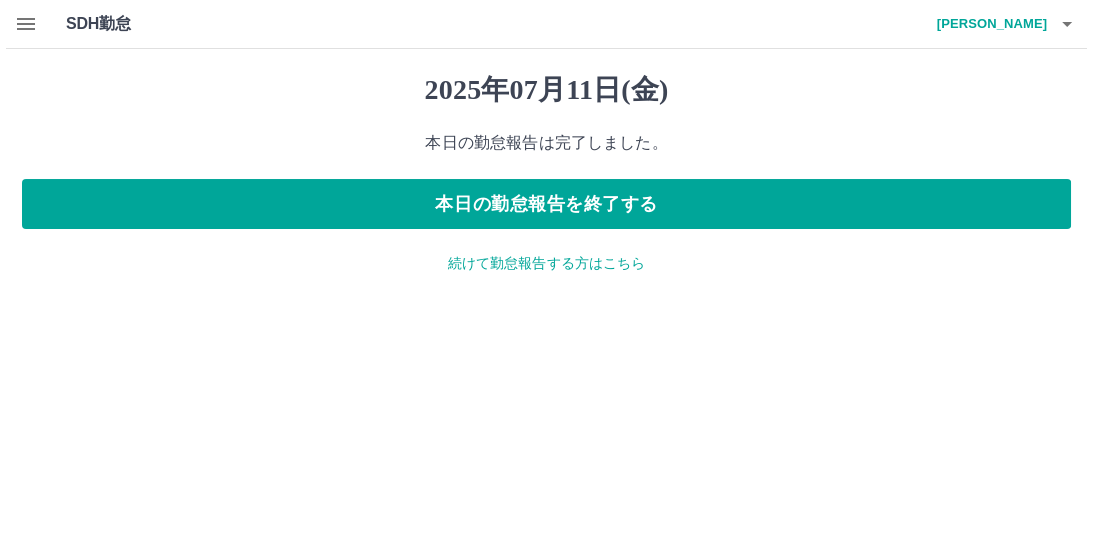scroll, scrollTop: 0, scrollLeft: 0, axis: both 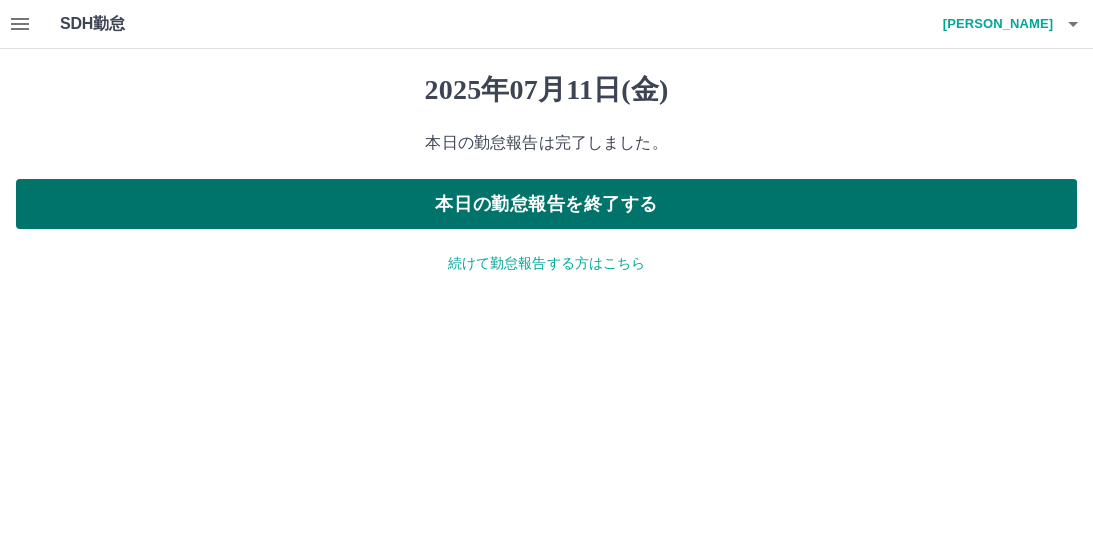 click on "本日の勤怠報告を終了する" at bounding box center [546, 204] 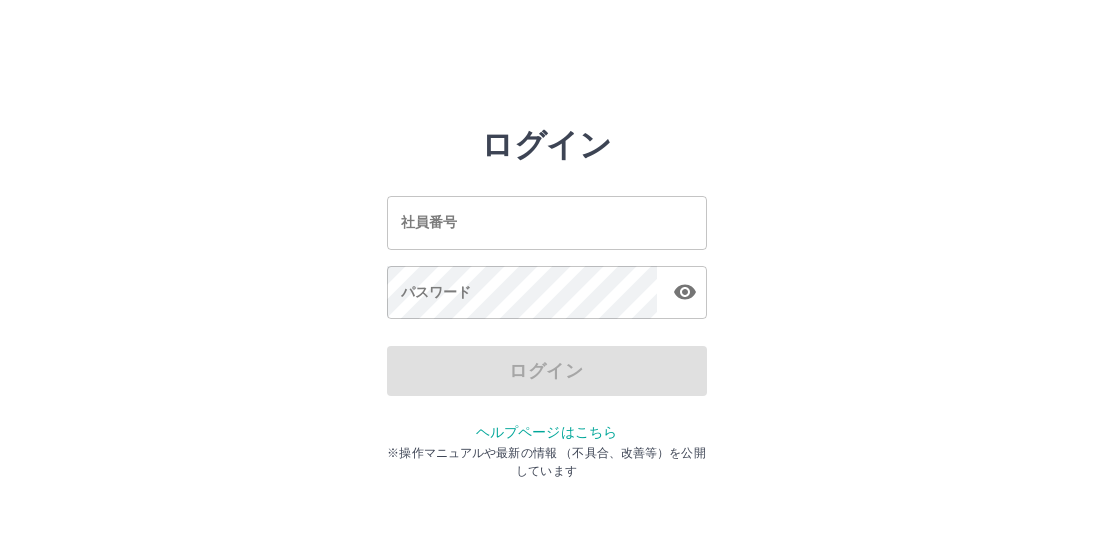 scroll, scrollTop: 0, scrollLeft: 0, axis: both 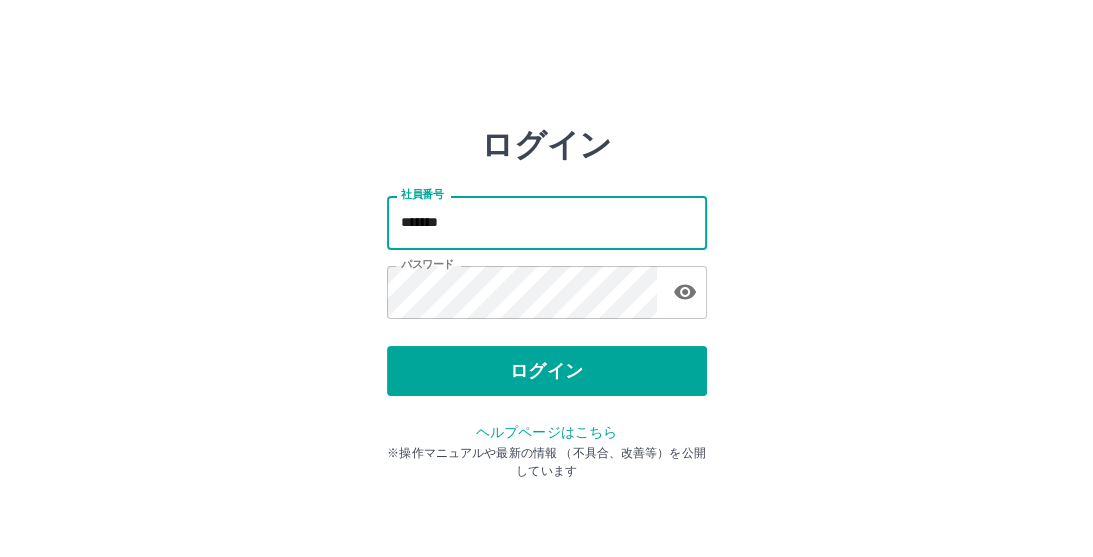 click on "*******" at bounding box center (547, 222) 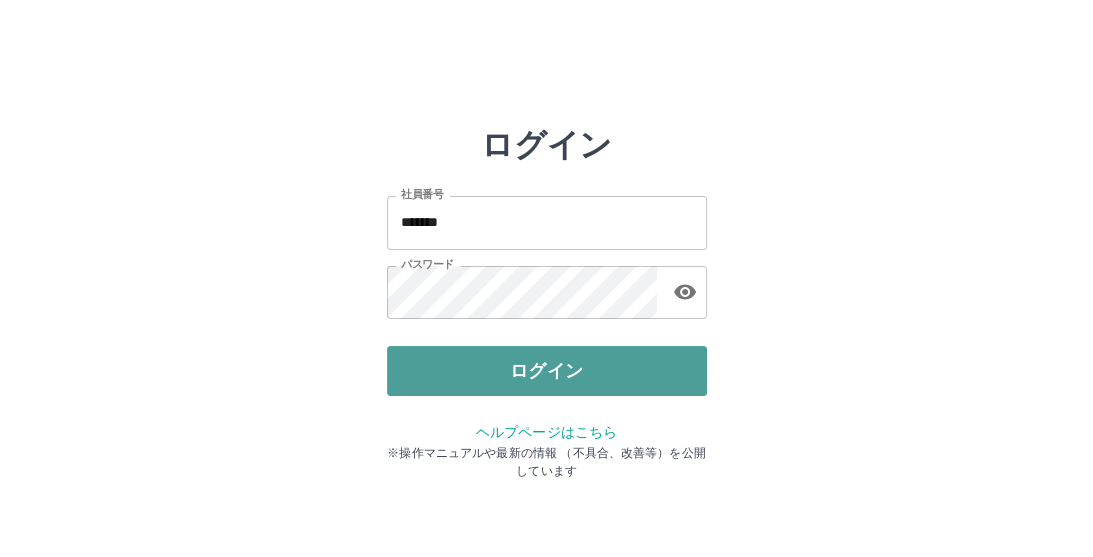 click on "ログイン" at bounding box center [547, 371] 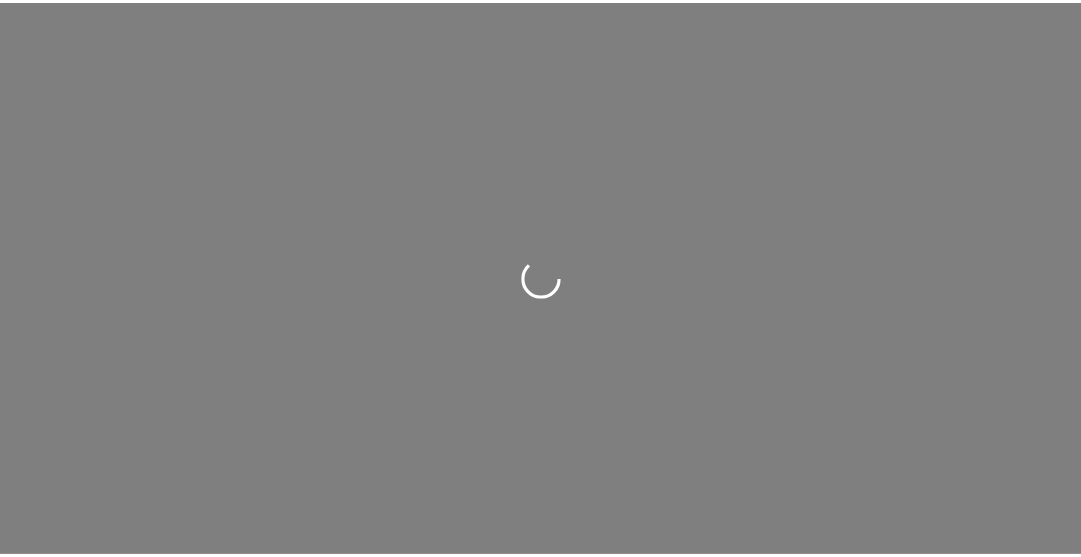 scroll, scrollTop: 0, scrollLeft: 0, axis: both 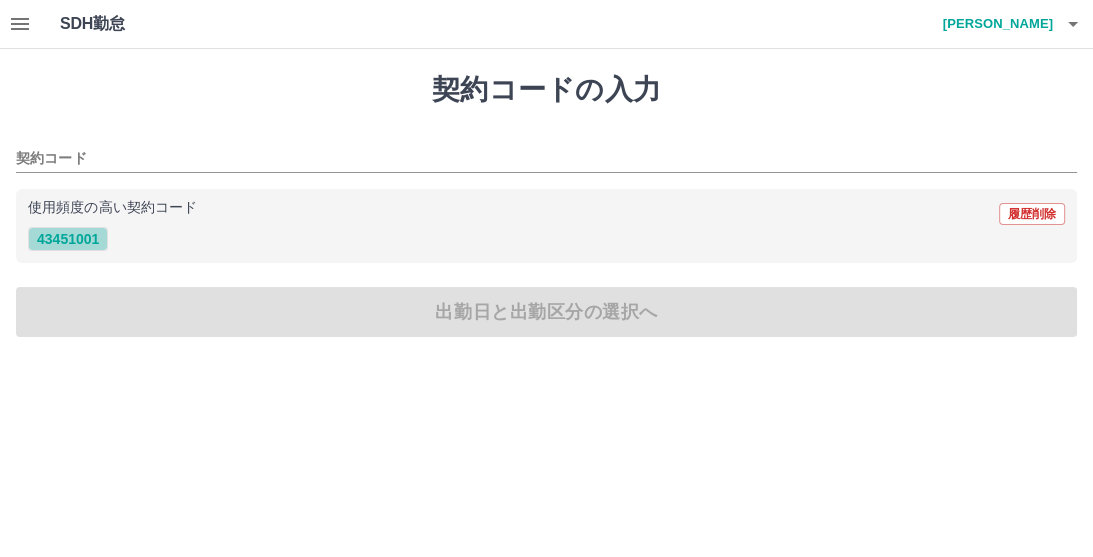 click on "43451001" at bounding box center (68, 239) 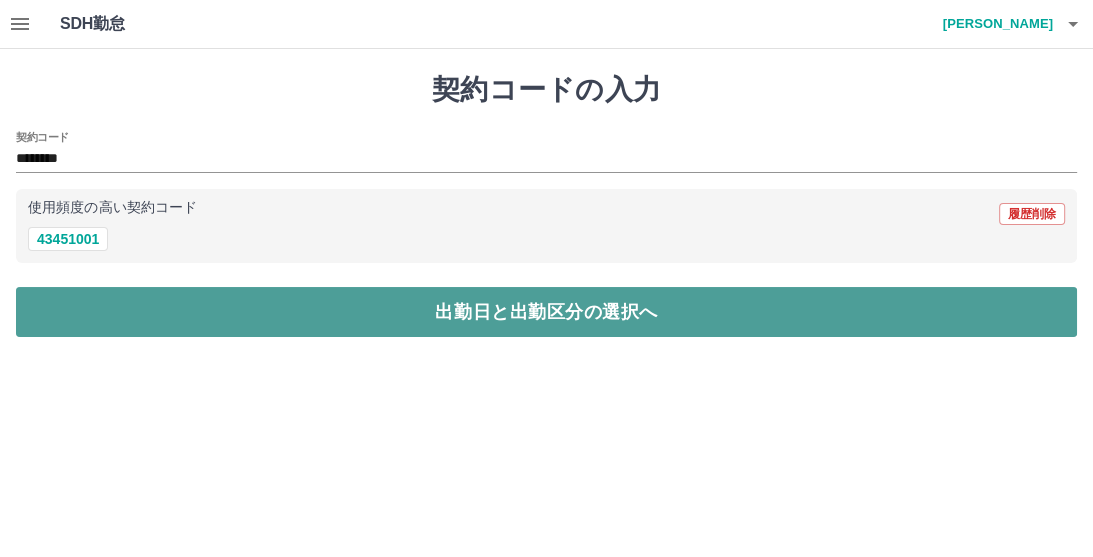 click on "出勤日と出勤区分の選択へ" at bounding box center [546, 312] 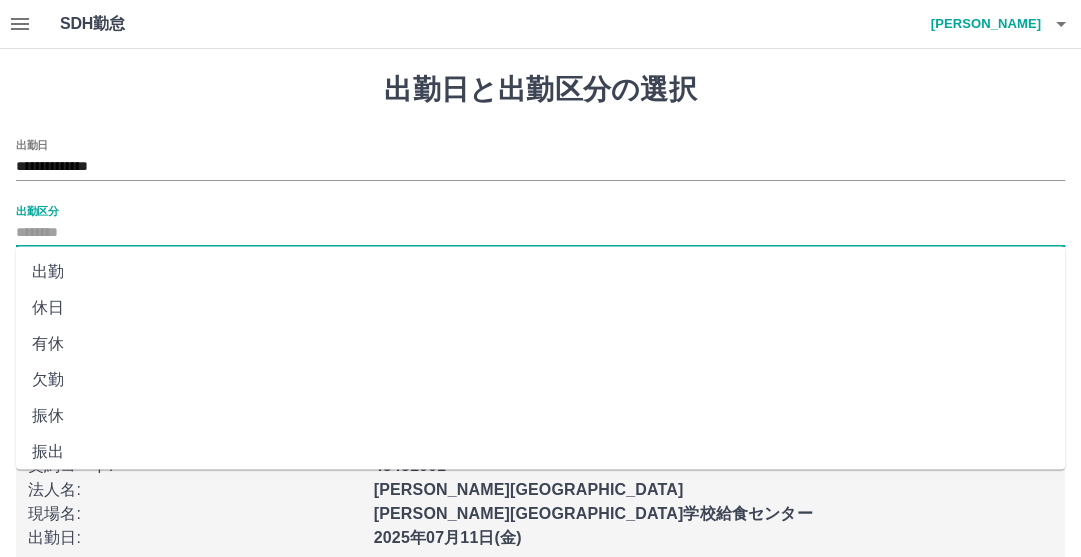 click on "出勤区分" at bounding box center [540, 233] 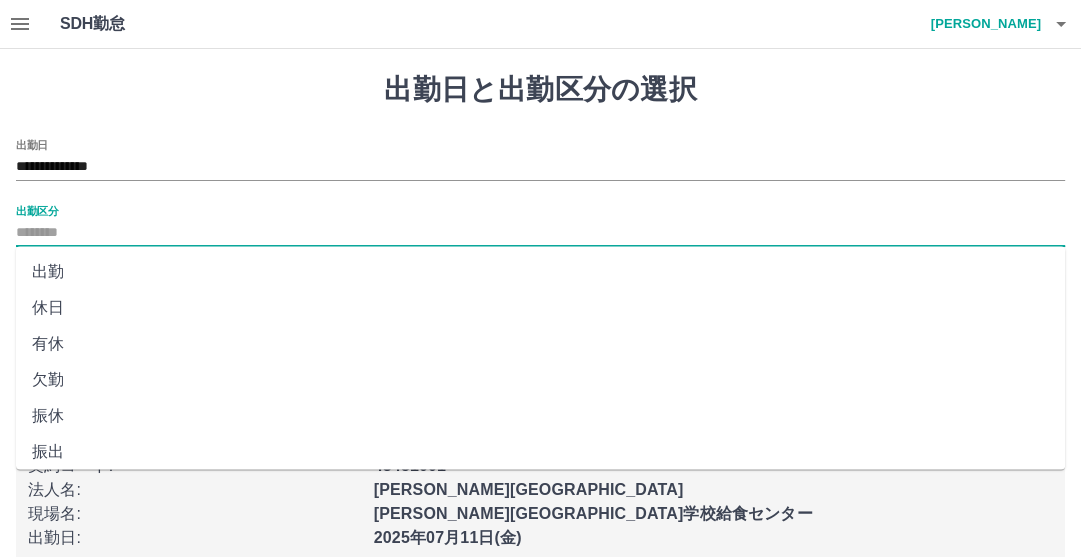 click on "出勤" at bounding box center [540, 272] 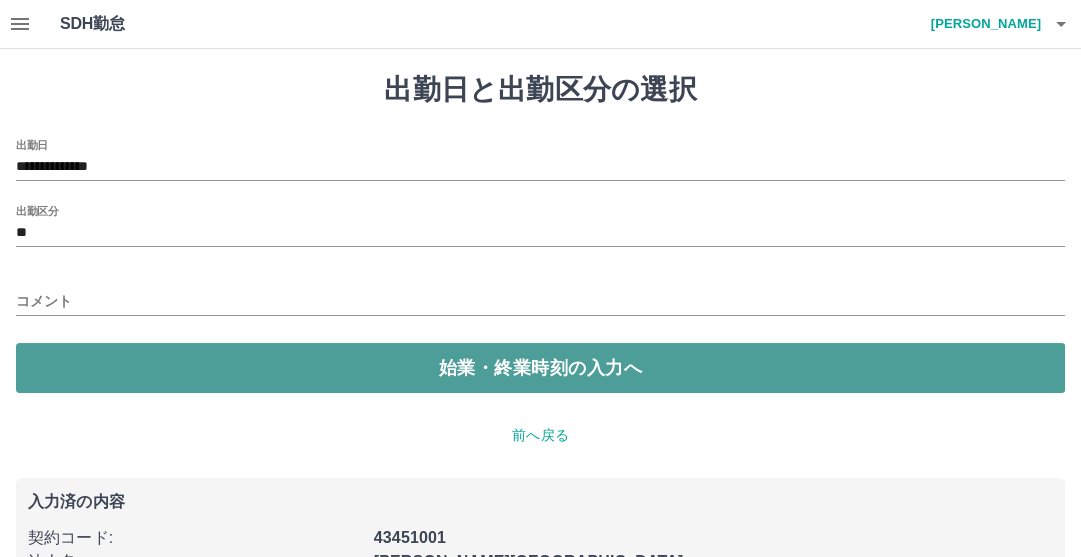 click on "始業・終業時刻の入力へ" at bounding box center (540, 368) 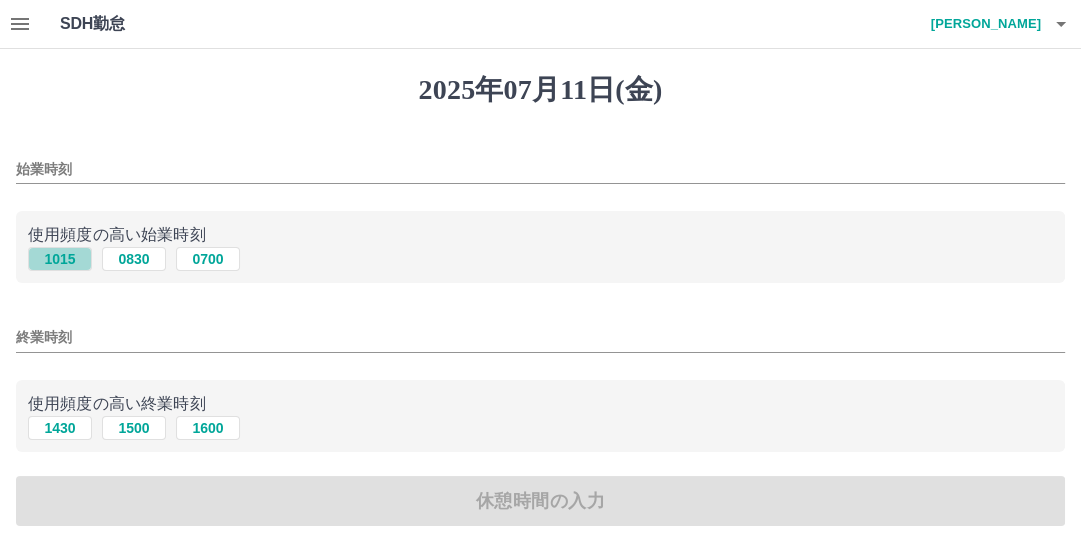 click on "1015" at bounding box center (60, 259) 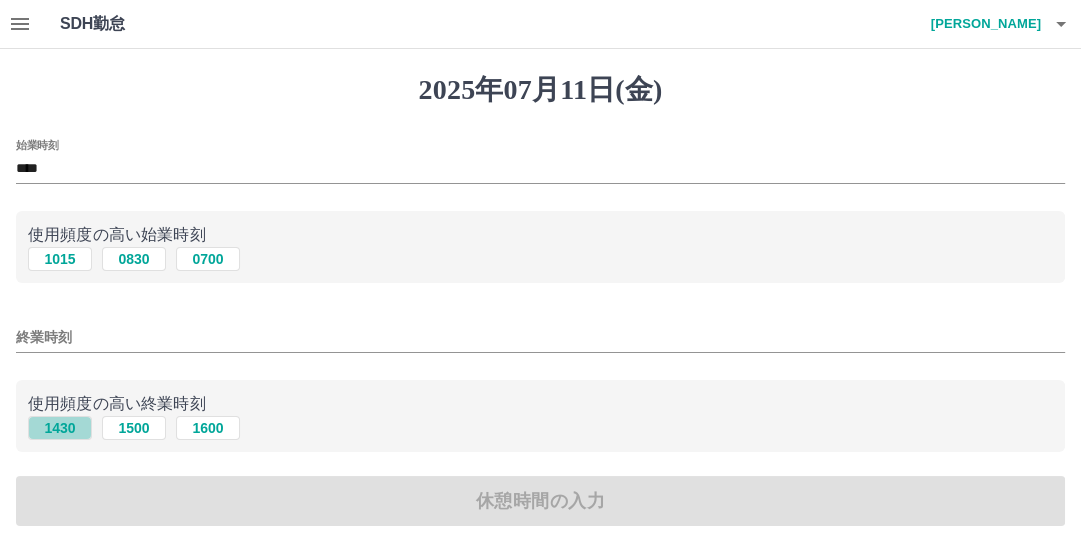 click on "1430" at bounding box center (60, 428) 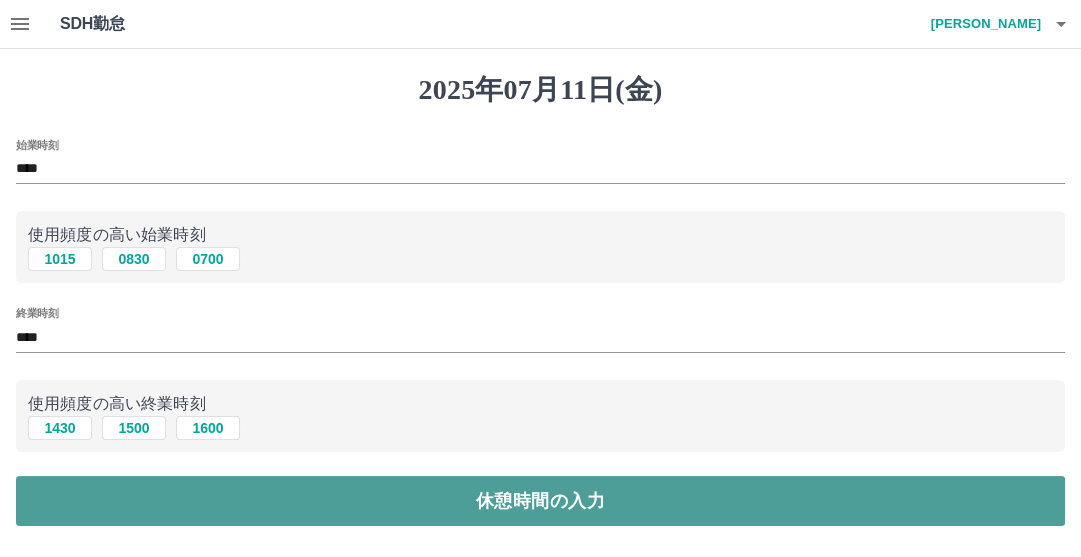 click on "休憩時間の入力" at bounding box center (540, 501) 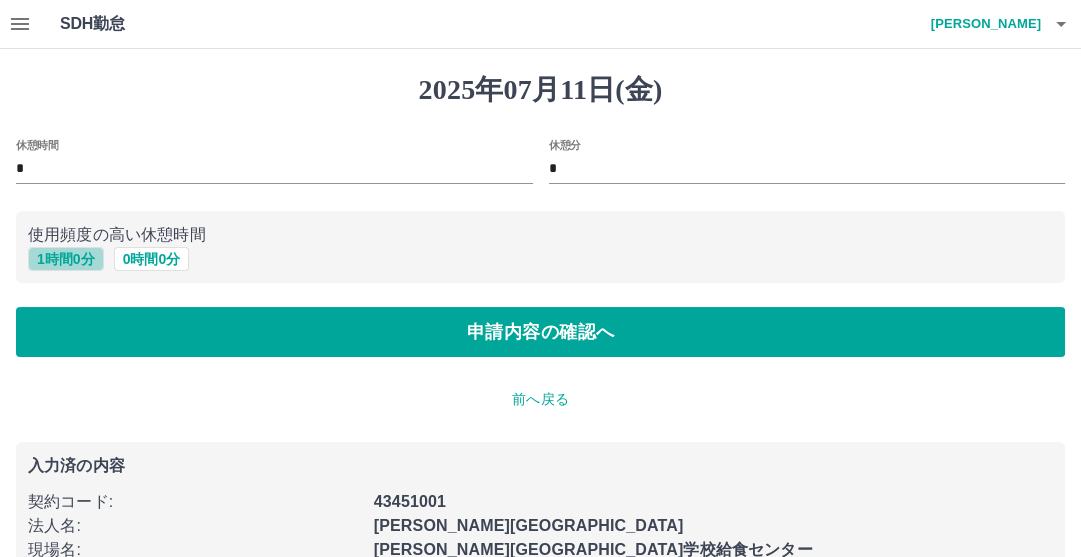 click on "1 時間 0 分" at bounding box center [66, 259] 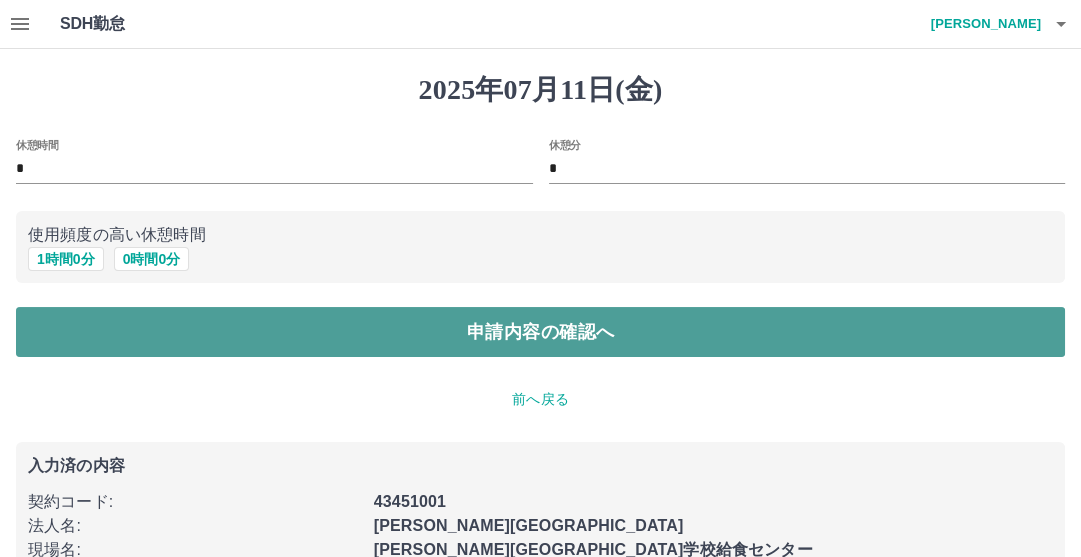 click on "申請内容の確認へ" at bounding box center [540, 332] 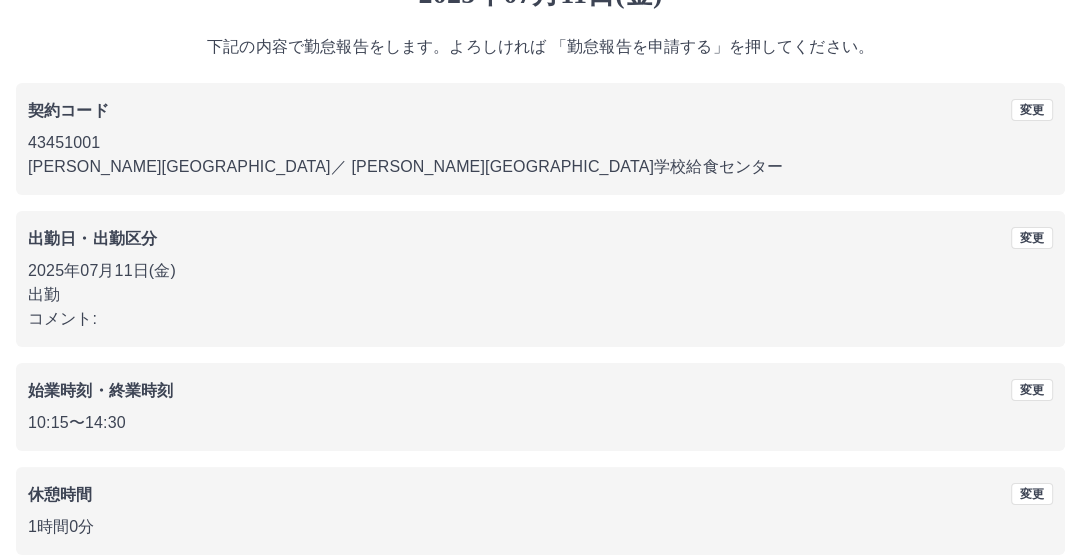 scroll, scrollTop: 192, scrollLeft: 0, axis: vertical 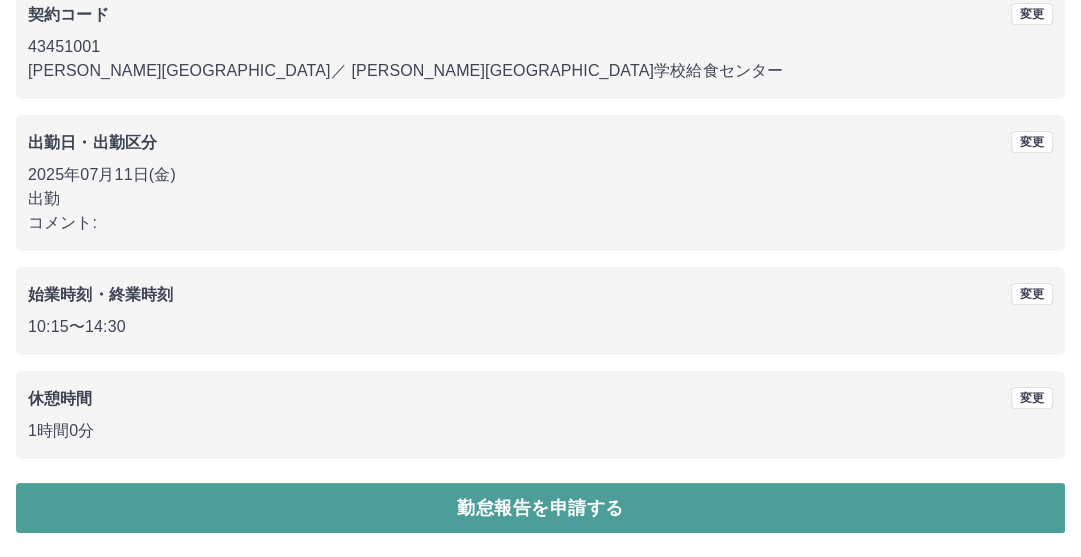 click on "勤怠報告を申請する" at bounding box center [540, 508] 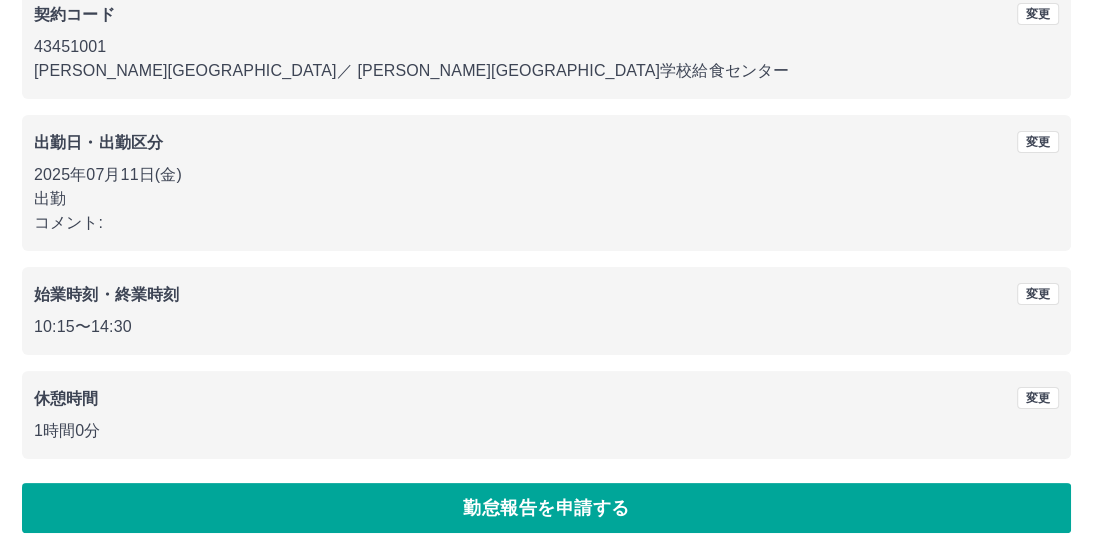 scroll, scrollTop: 0, scrollLeft: 0, axis: both 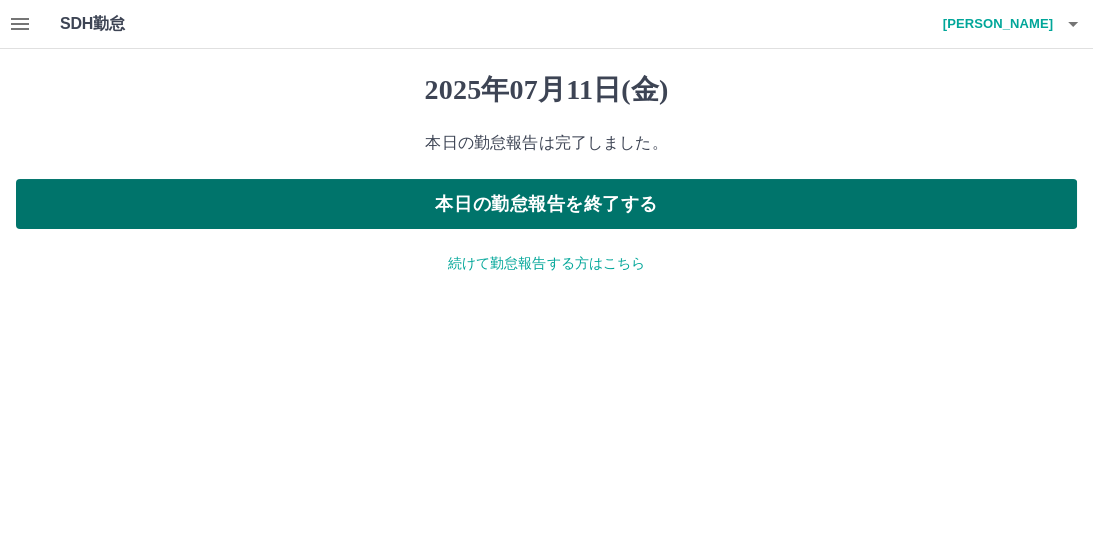 click on "本日の勤怠報告を終了する" at bounding box center [546, 204] 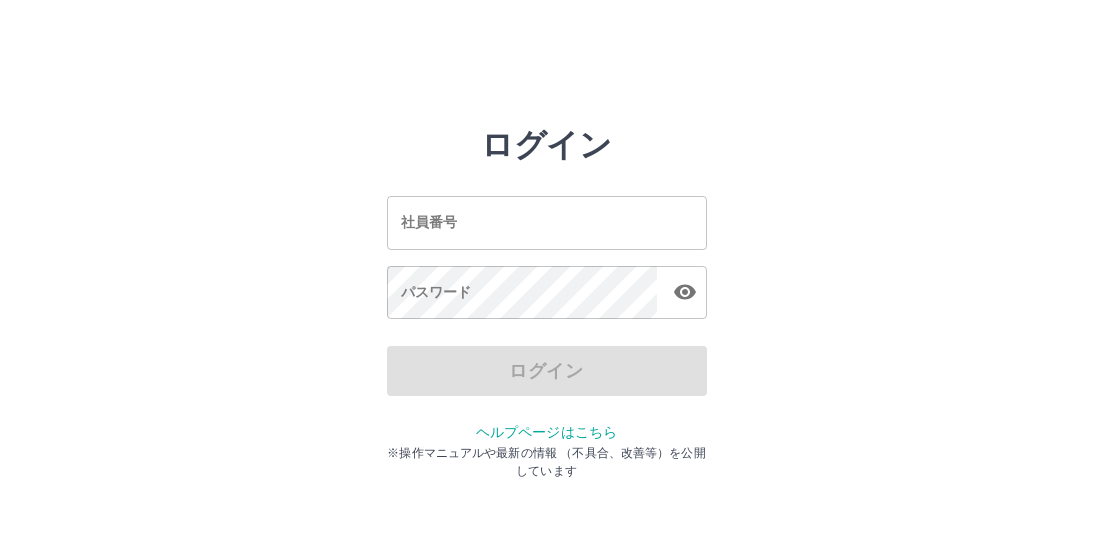 scroll, scrollTop: 0, scrollLeft: 0, axis: both 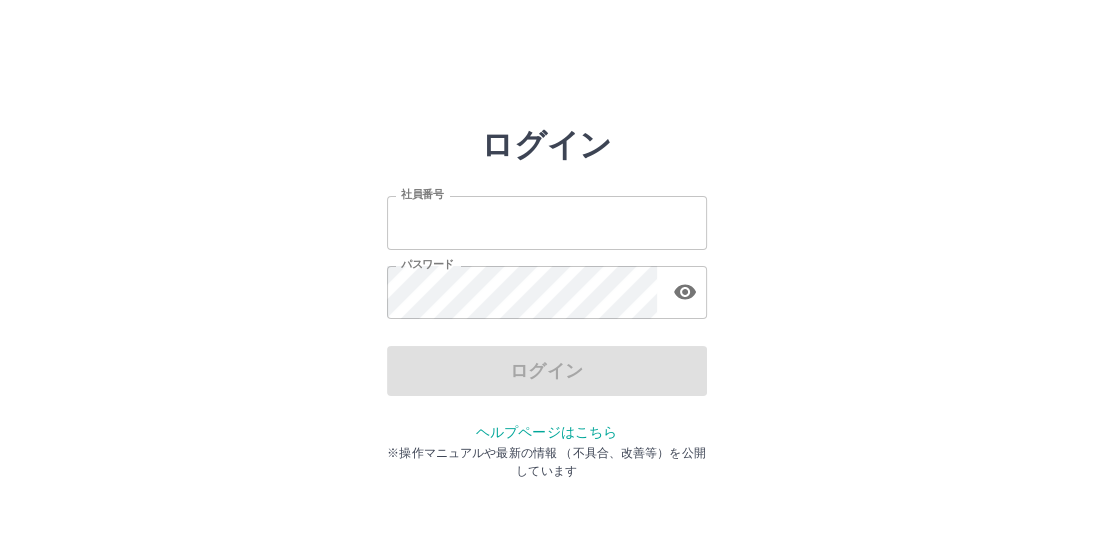 type on "*******" 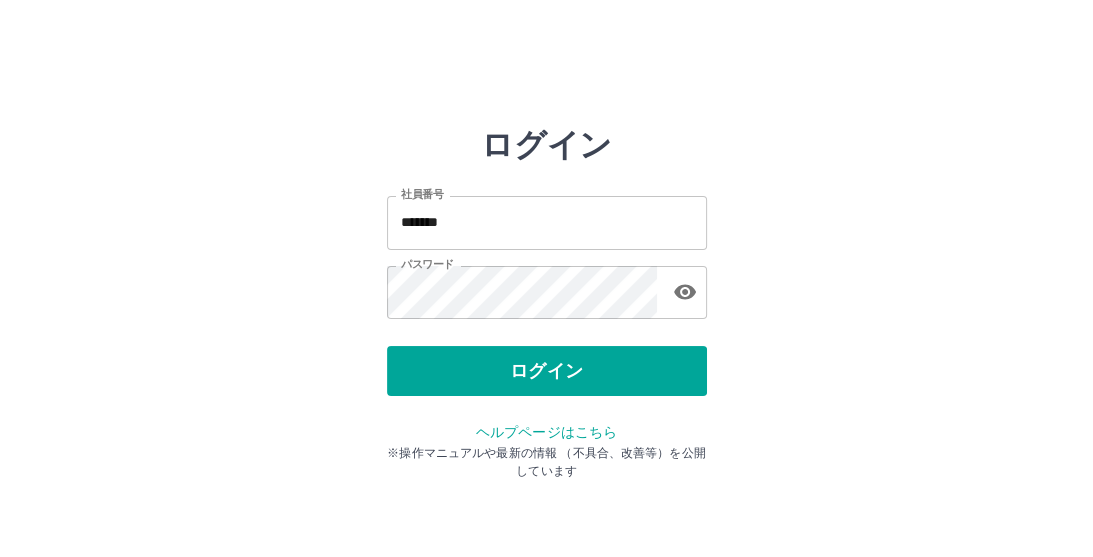 click on "ログイン" at bounding box center [547, 371] 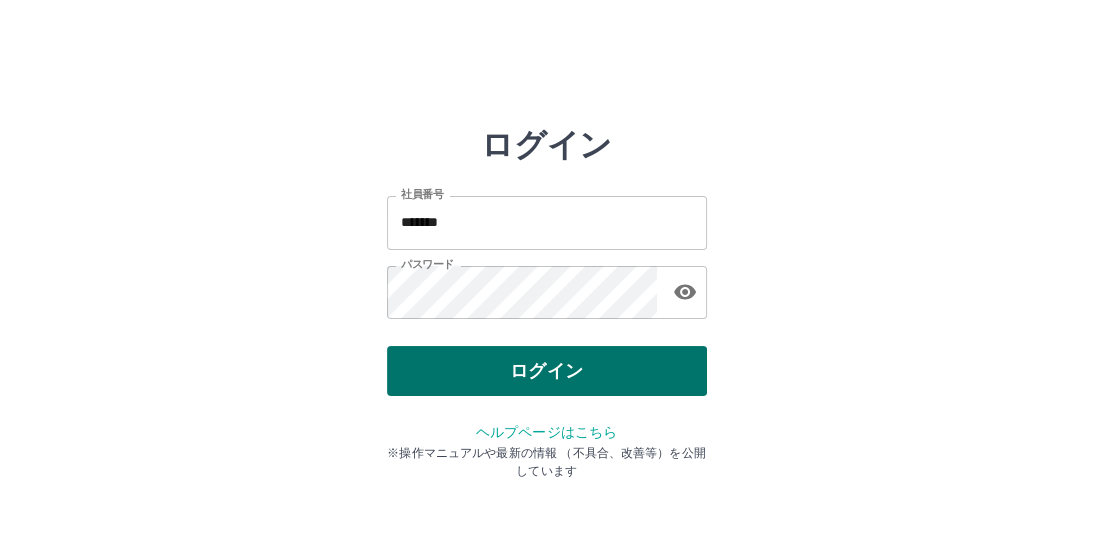 click on "ログイン" at bounding box center [547, 371] 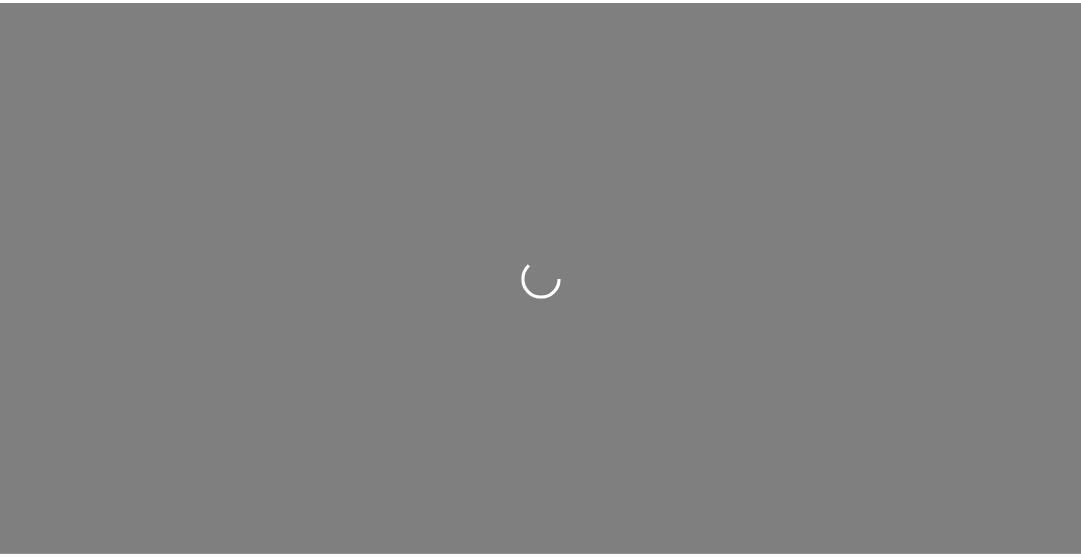 scroll, scrollTop: 0, scrollLeft: 0, axis: both 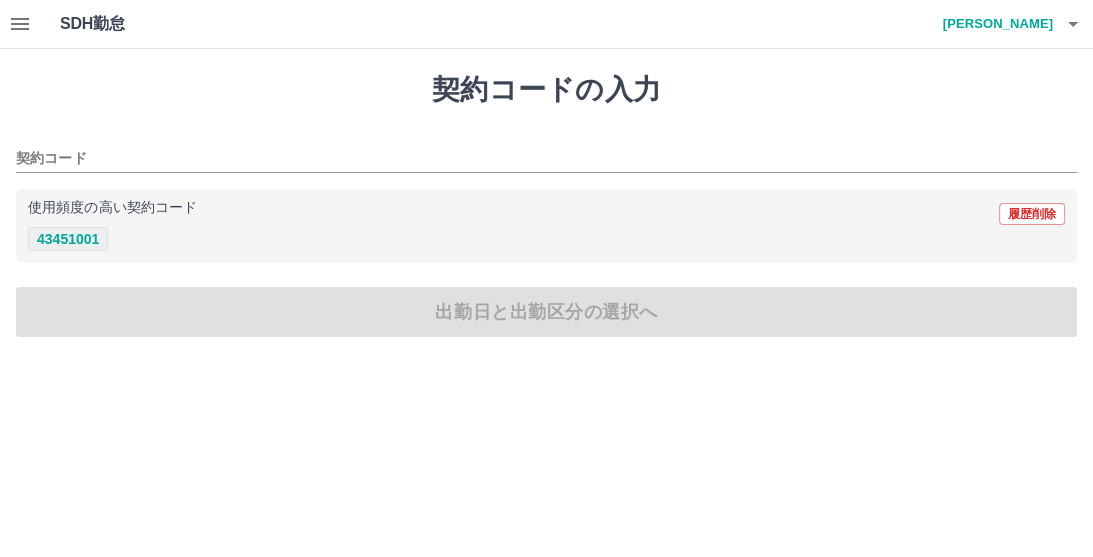 click on "43451001" at bounding box center (68, 239) 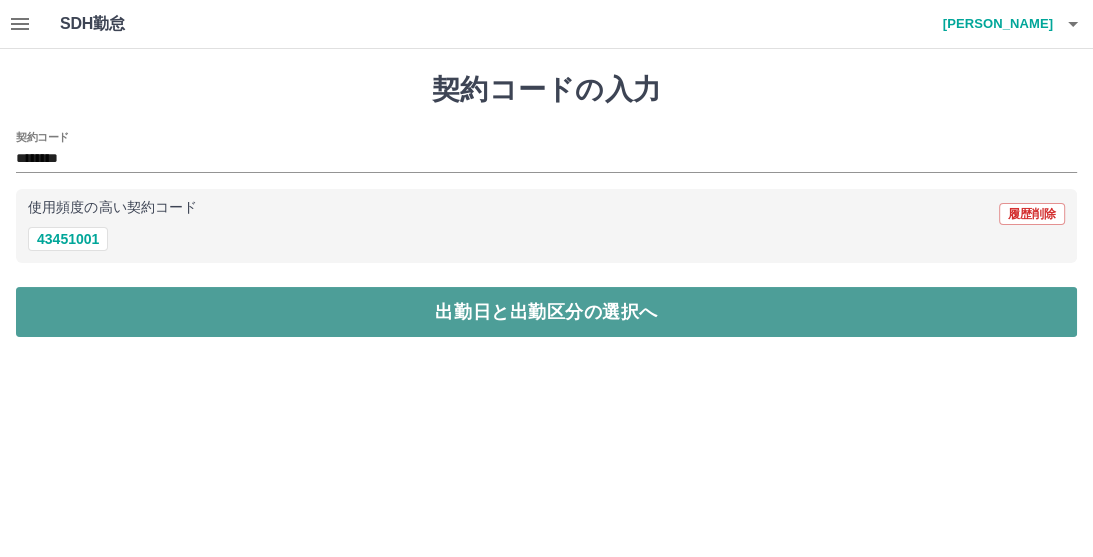 click on "出勤日と出勤区分の選択へ" at bounding box center [546, 312] 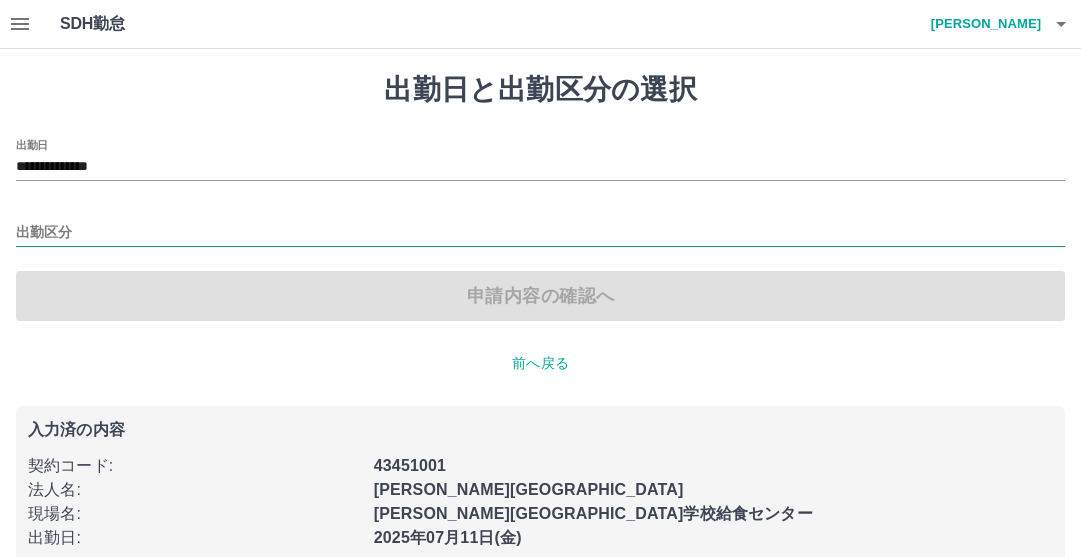 click on "出勤区分" at bounding box center (540, 233) 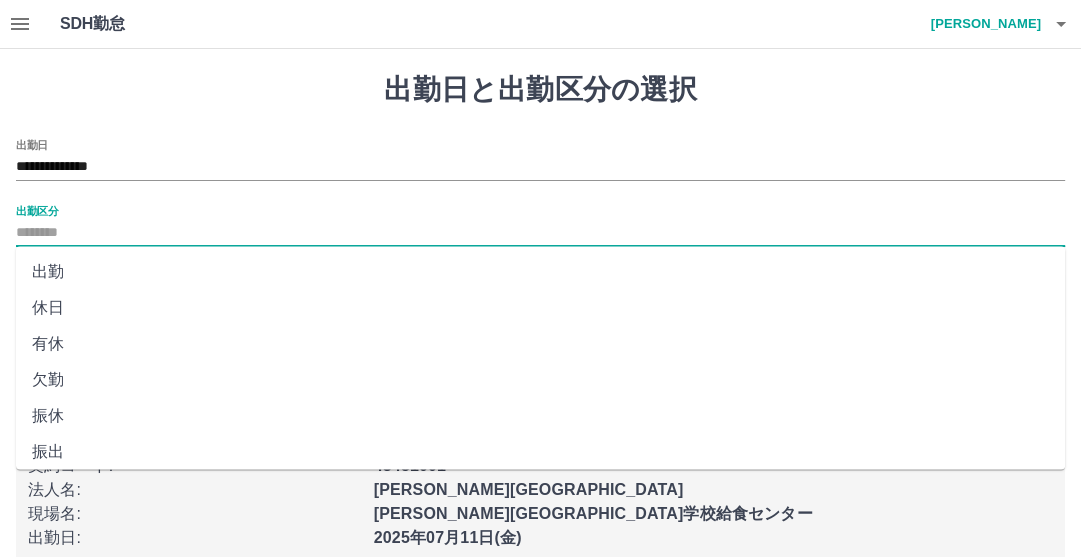 click on "出勤" at bounding box center (540, 272) 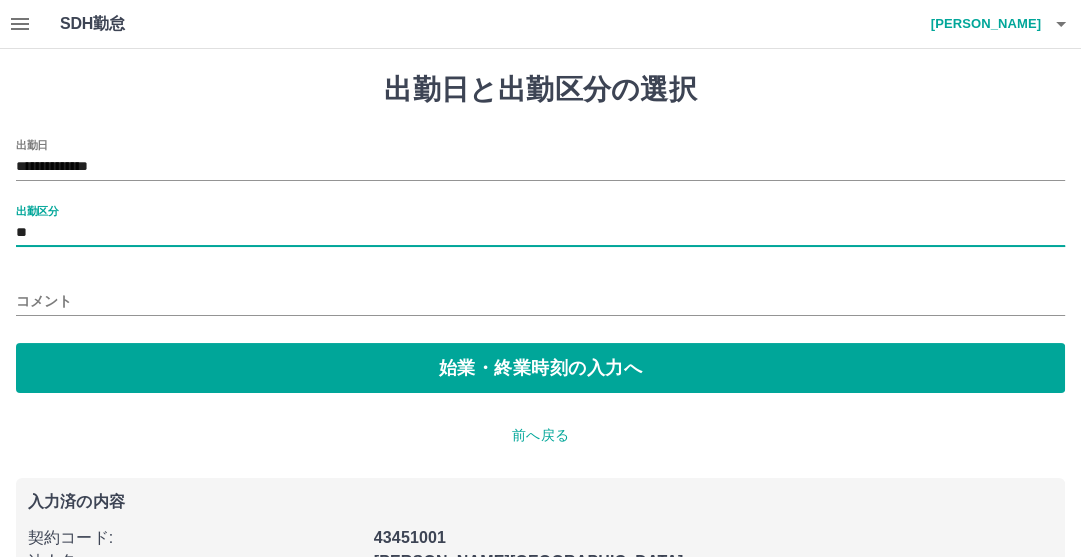 type on "**" 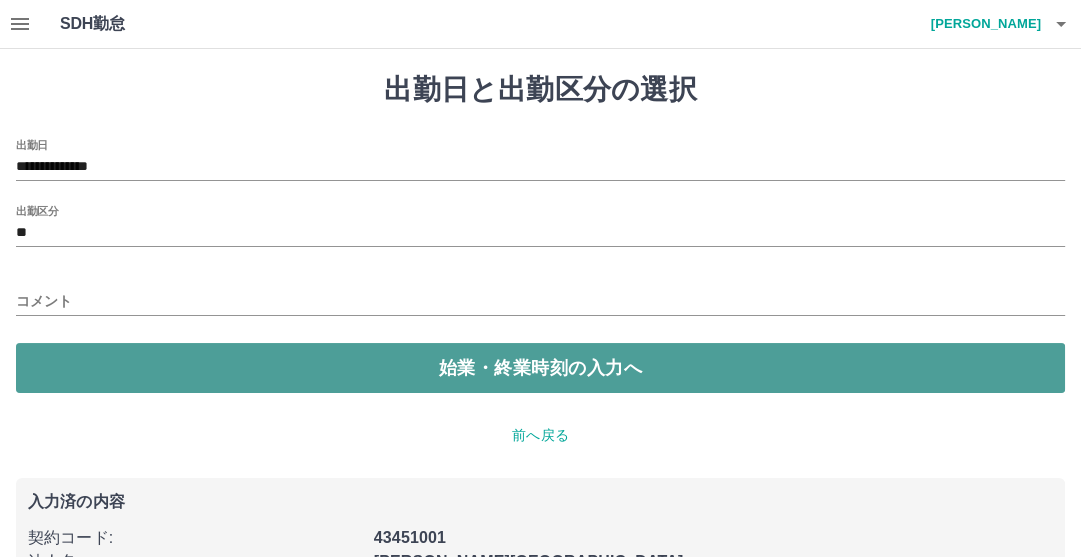 click on "始業・終業時刻の入力へ" at bounding box center [540, 368] 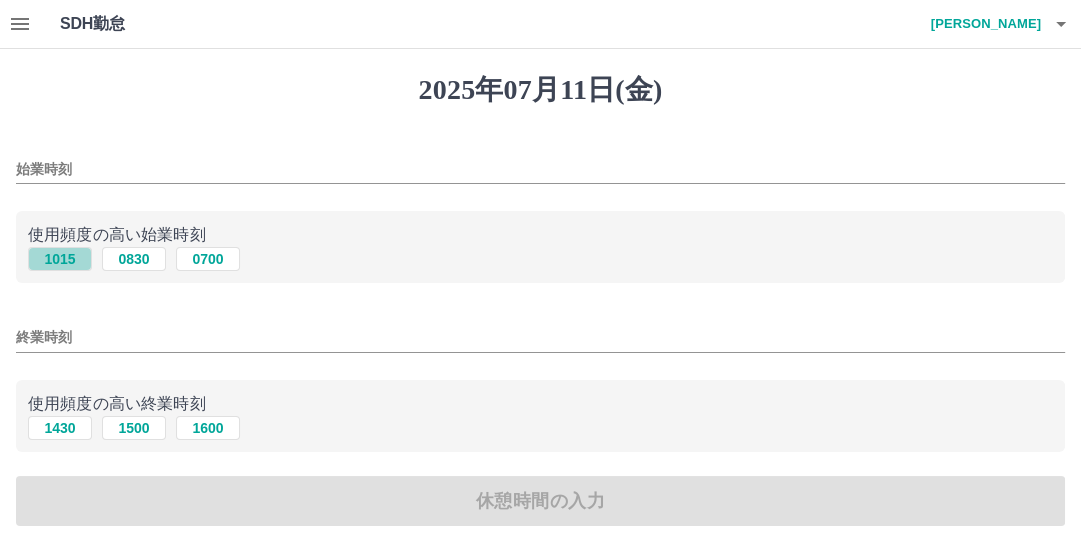 click on "1015" at bounding box center (60, 259) 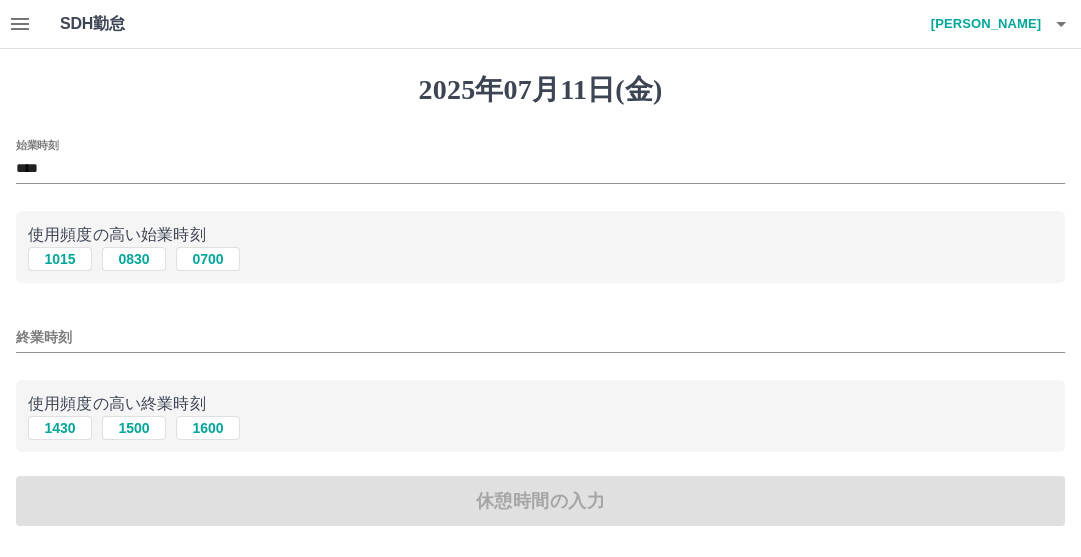 click on "****" at bounding box center (540, 169) 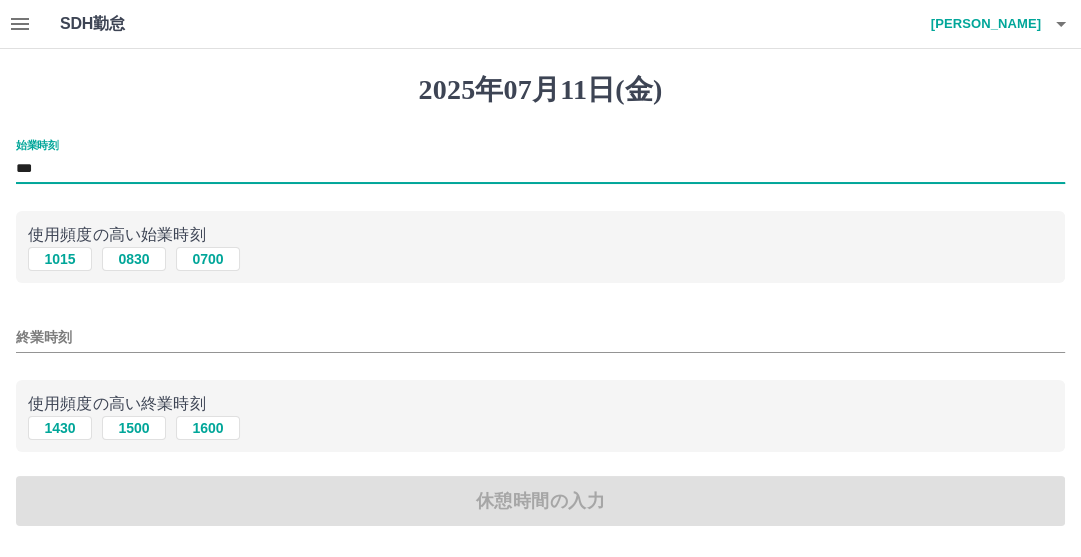 type on "***" 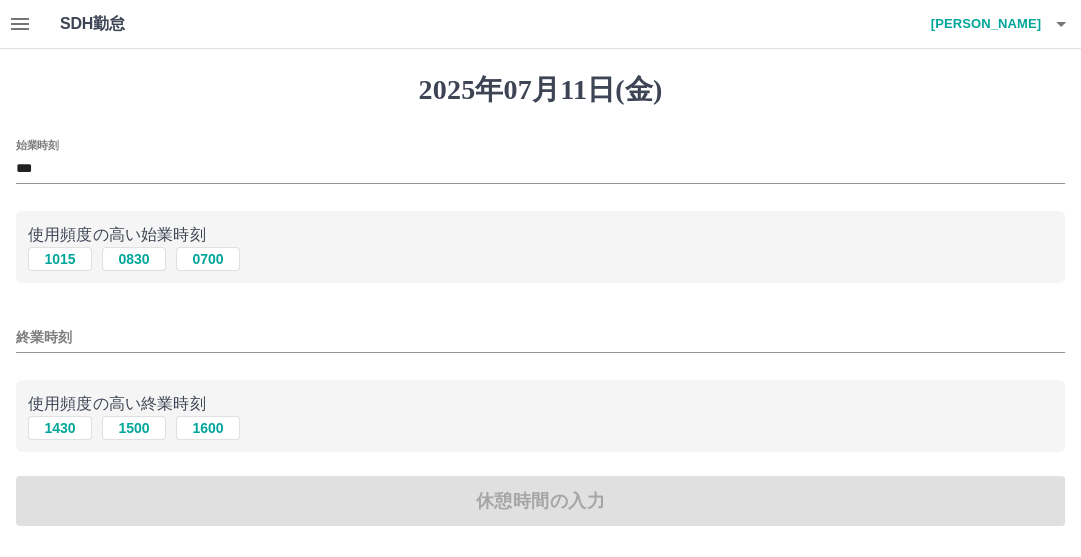 click on "使用頻度の高い終業時刻" at bounding box center [540, 404] 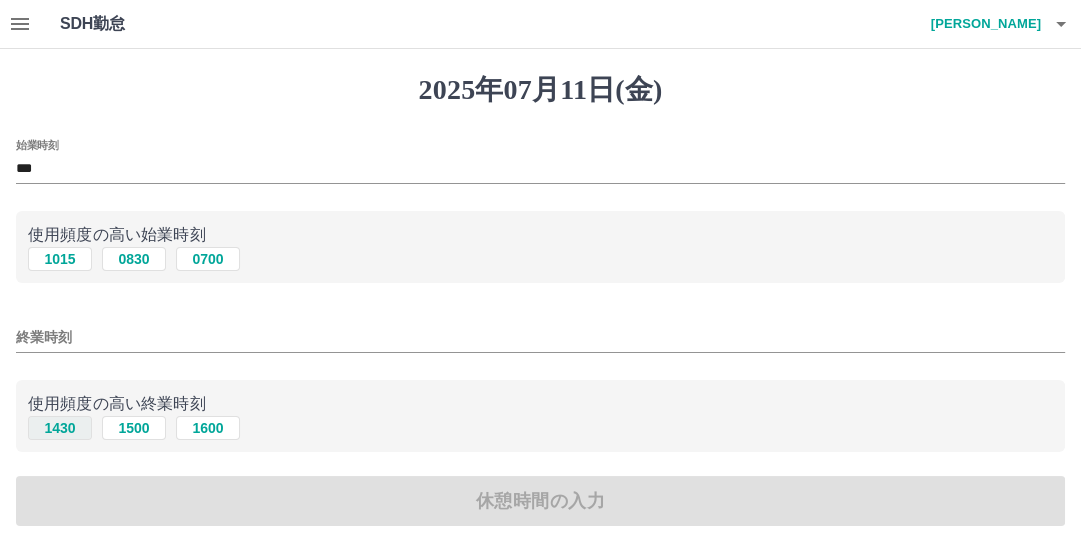 click on "1430" at bounding box center [60, 428] 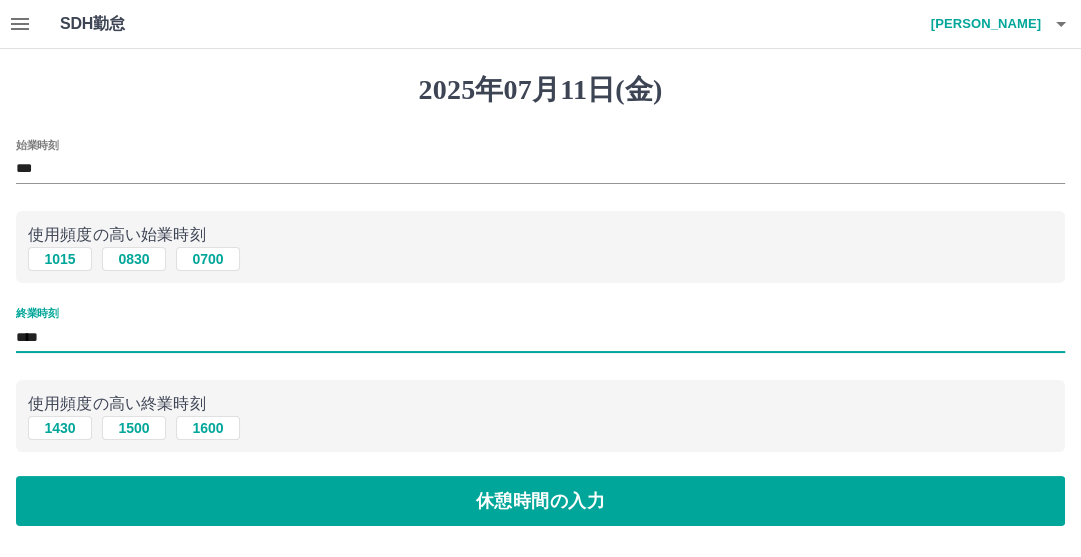 click on "****" at bounding box center (540, 337) 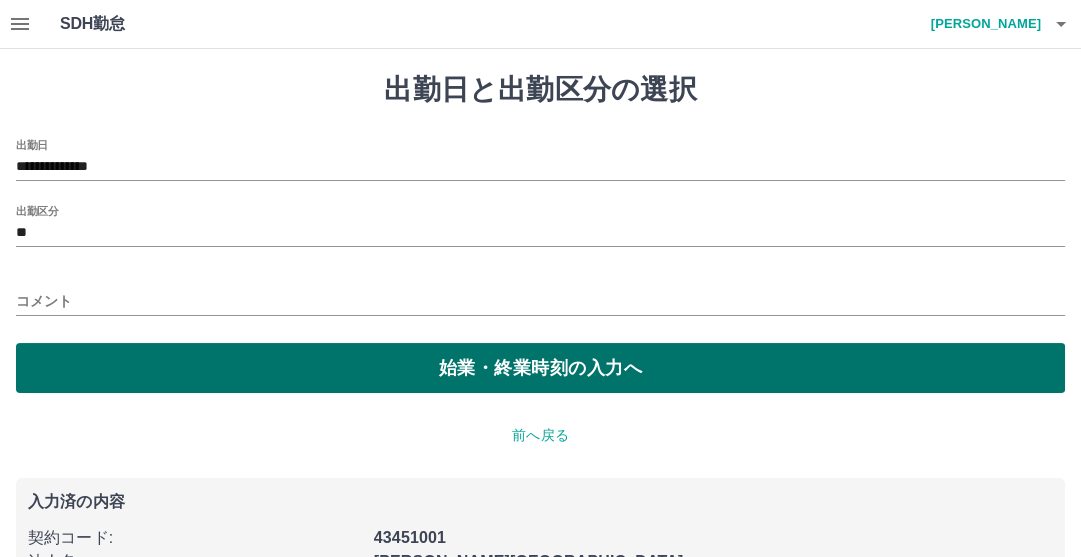click on "始業・終業時刻の入力へ" at bounding box center (540, 368) 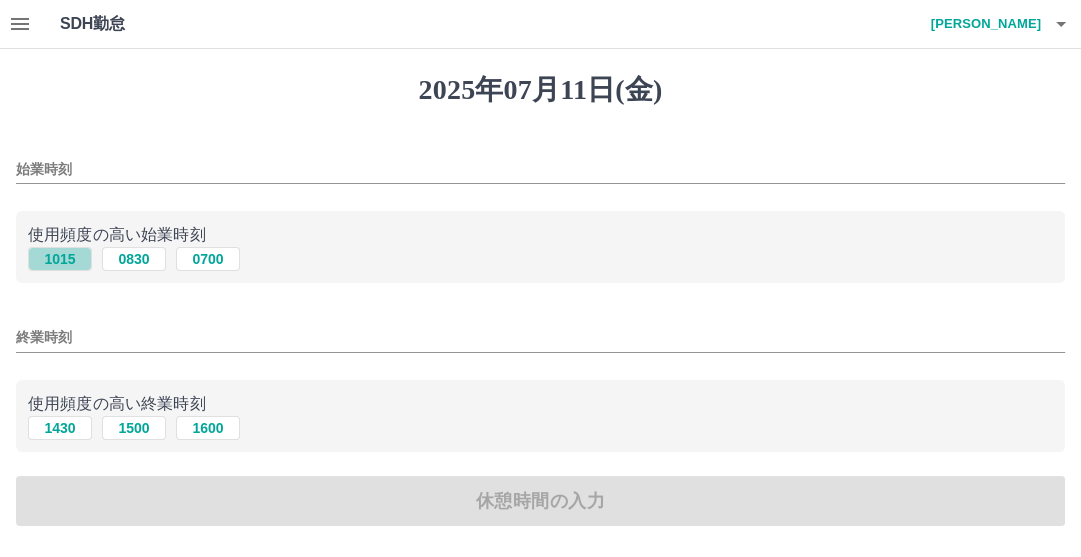 click on "1015" at bounding box center [60, 259] 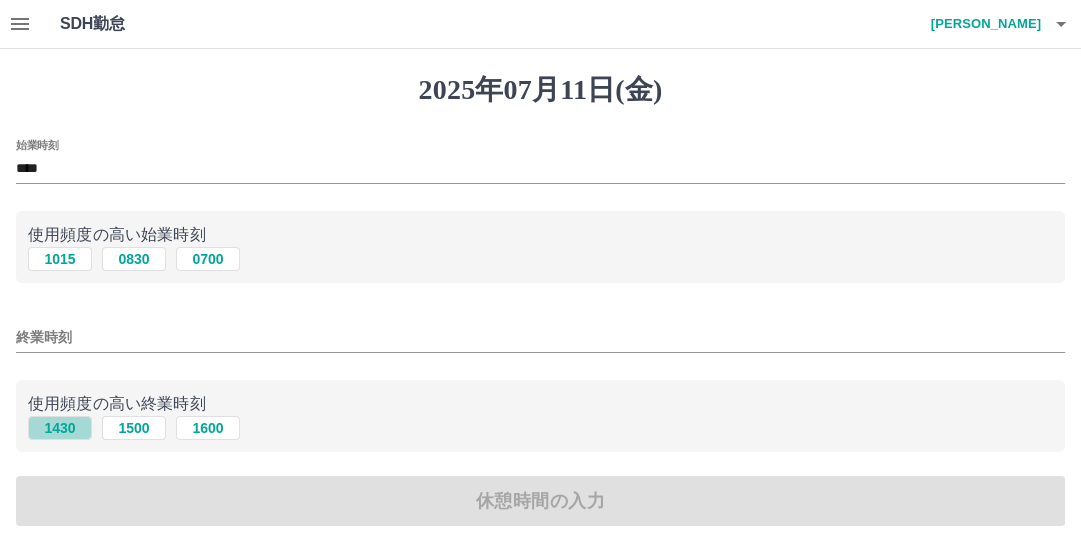 click on "1430" at bounding box center (60, 428) 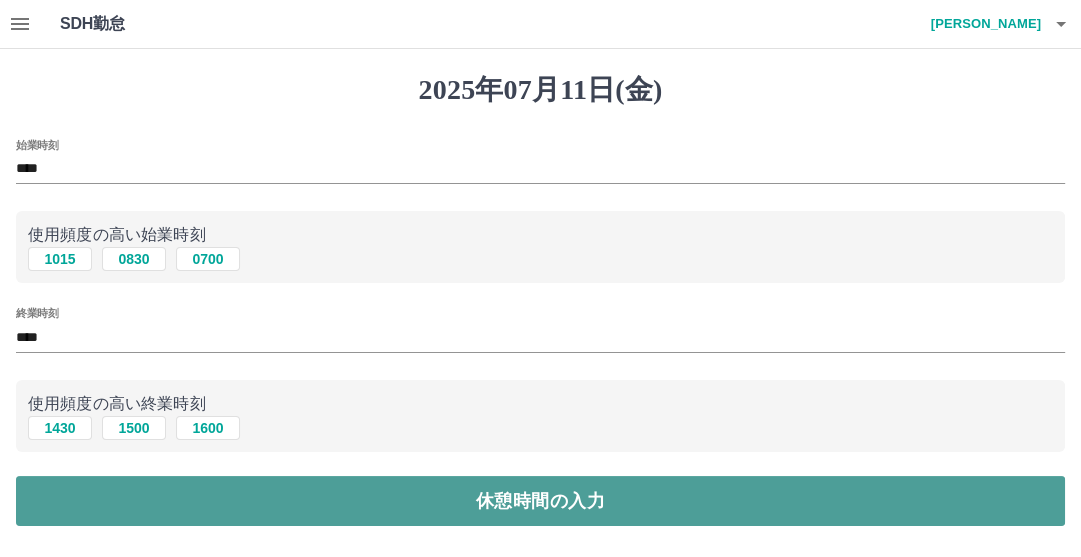drag, startPoint x: 65, startPoint y: 428, endPoint x: 91, endPoint y: 499, distance: 75.61085 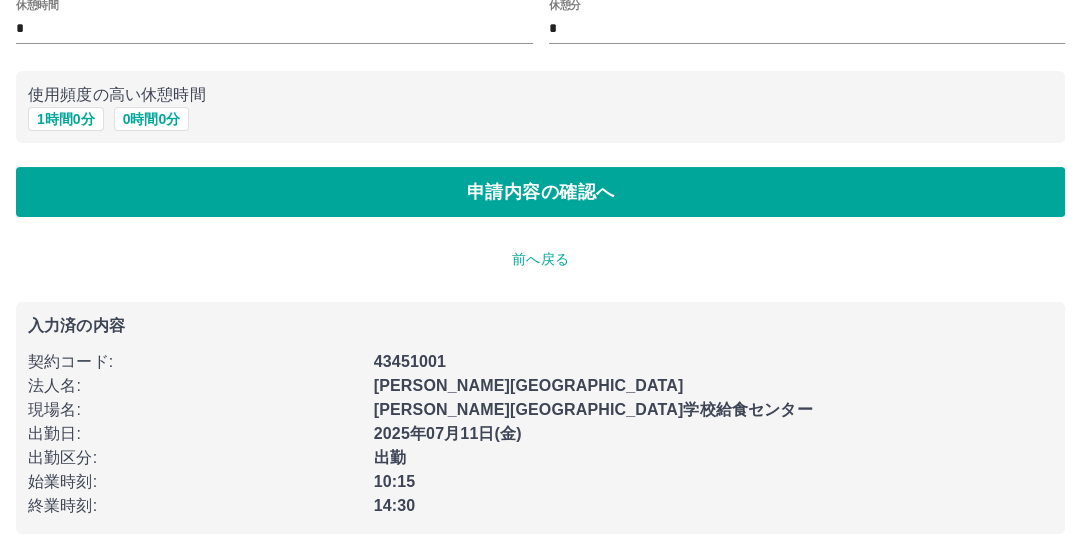 scroll, scrollTop: 142, scrollLeft: 0, axis: vertical 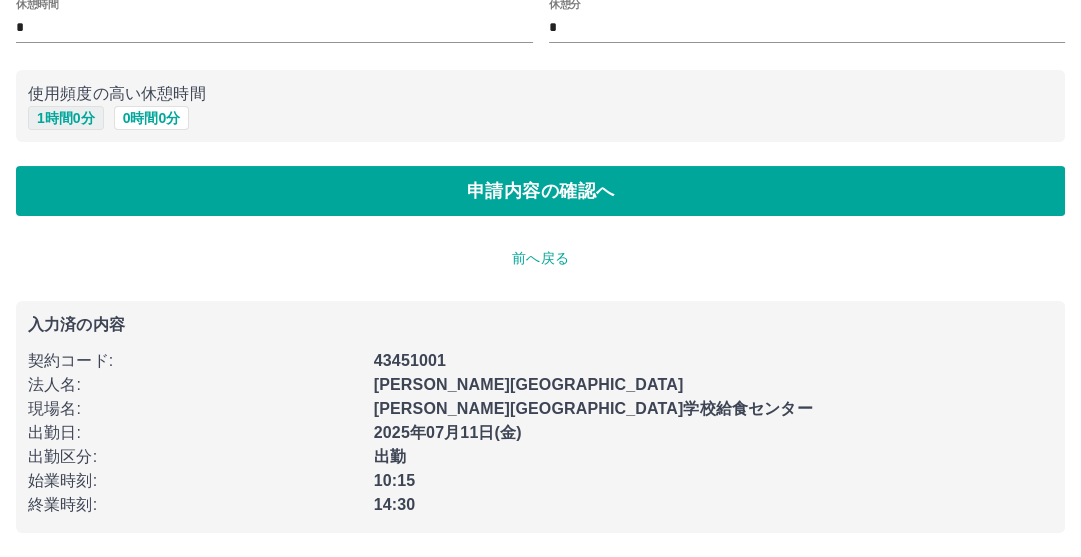click on "1 時間 0 分" at bounding box center [66, 118] 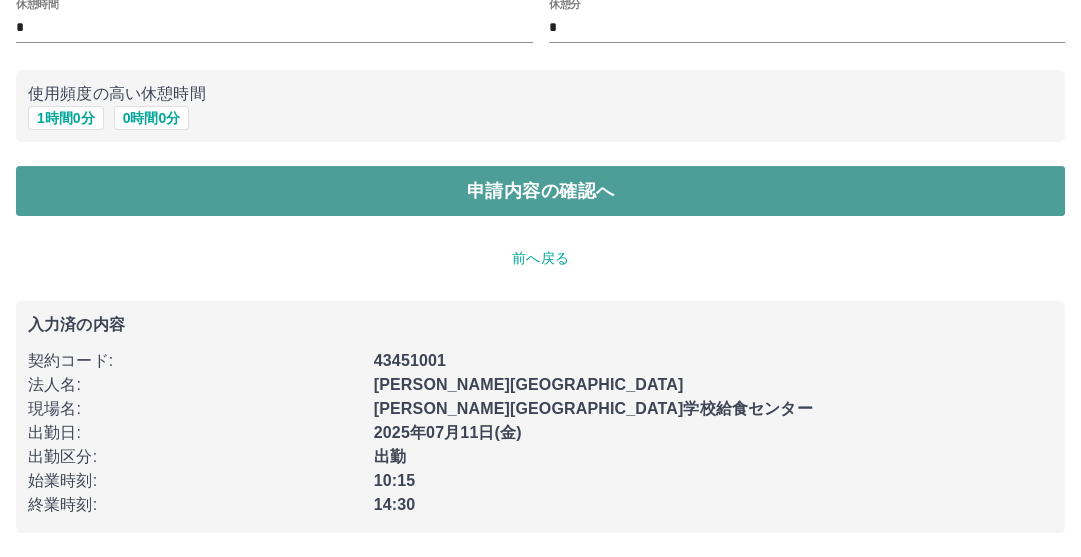 click on "申請内容の確認へ" at bounding box center [540, 191] 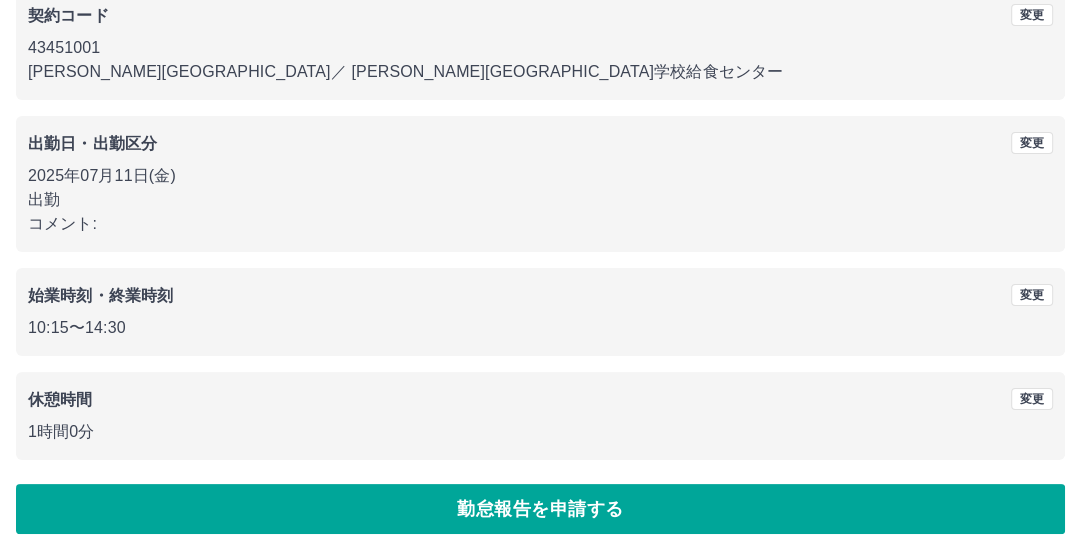 scroll, scrollTop: 192, scrollLeft: 0, axis: vertical 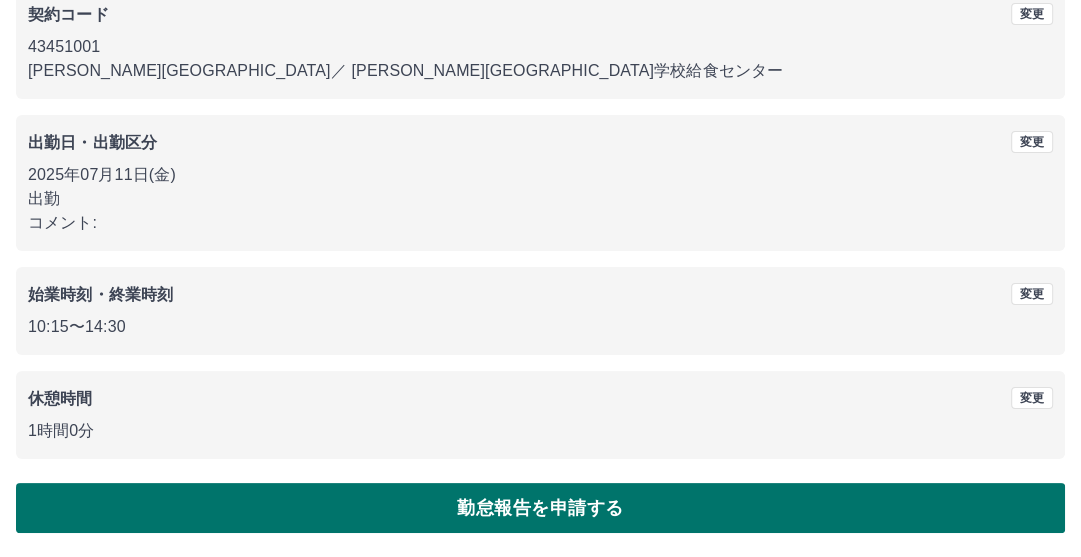 click on "勤怠報告を申請する" at bounding box center (540, 508) 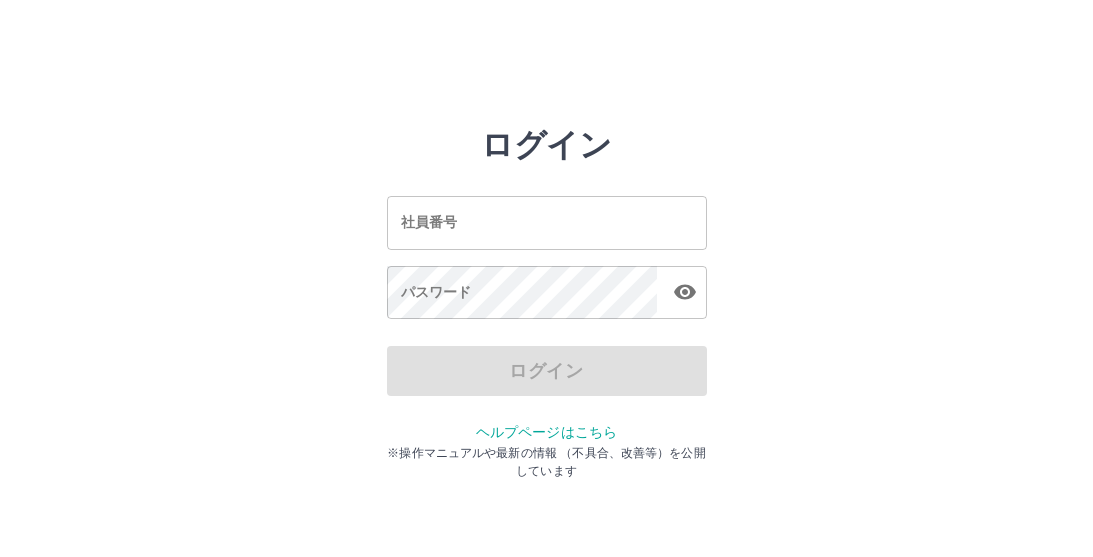 scroll, scrollTop: 0, scrollLeft: 0, axis: both 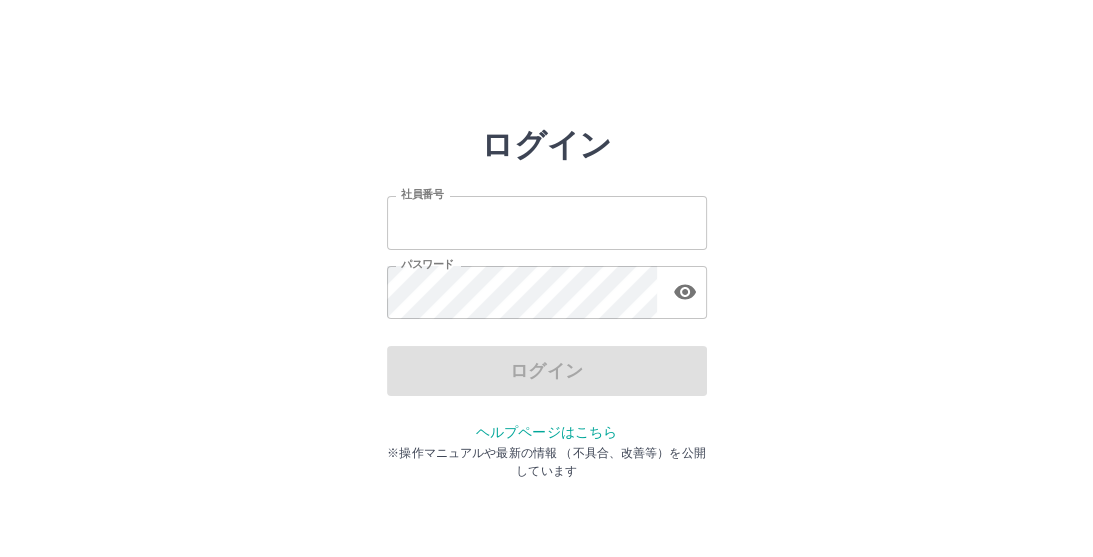 type on "*******" 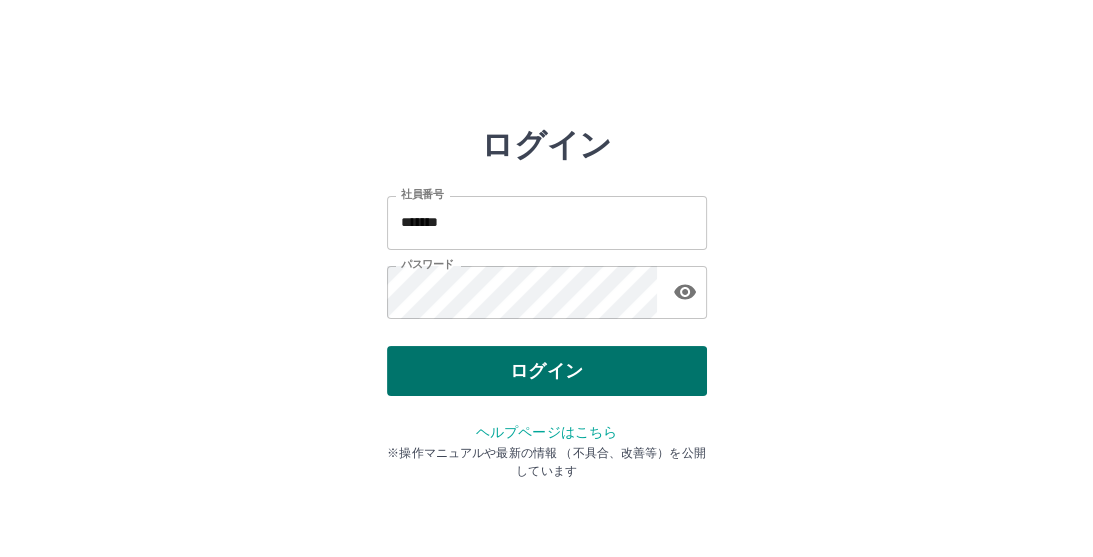 click on "ログイン" at bounding box center [547, 371] 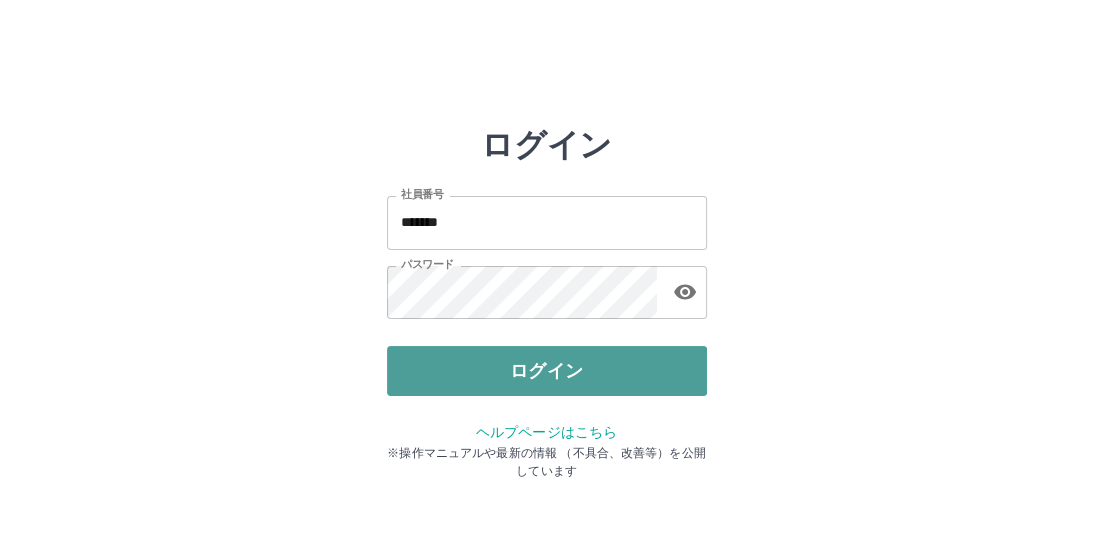 click on "ログイン" at bounding box center (547, 371) 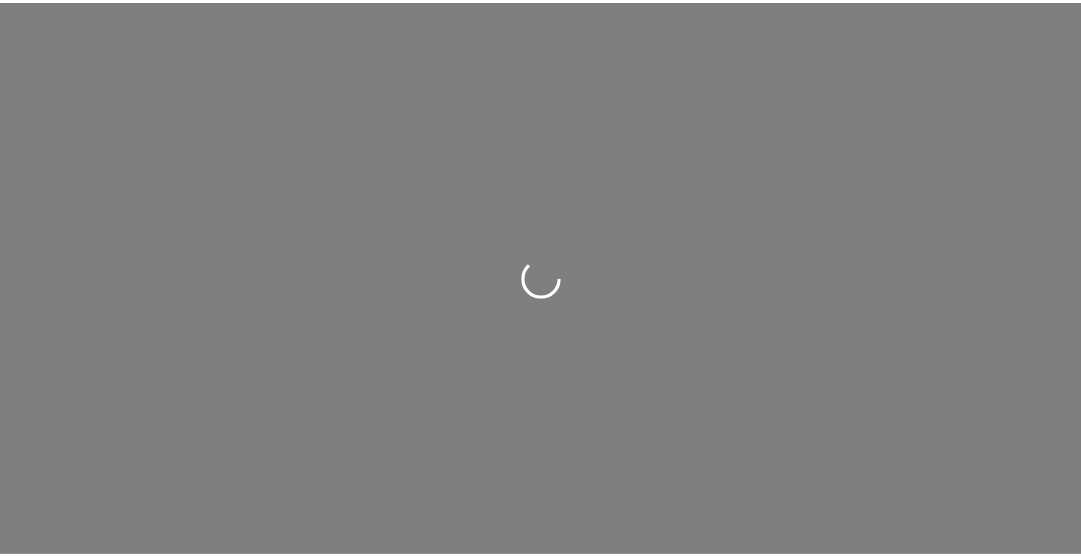 scroll, scrollTop: 0, scrollLeft: 0, axis: both 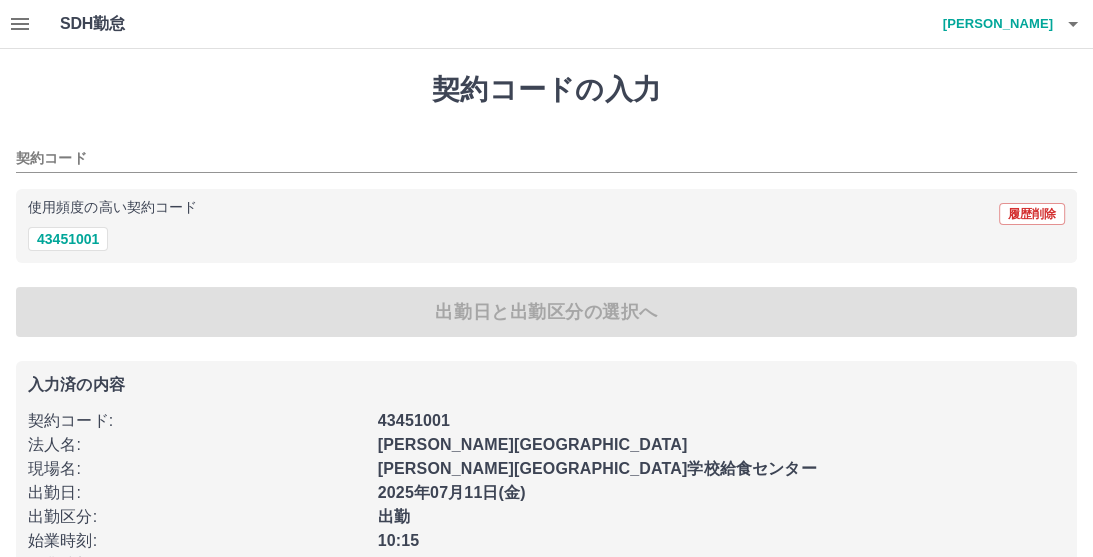type on "********" 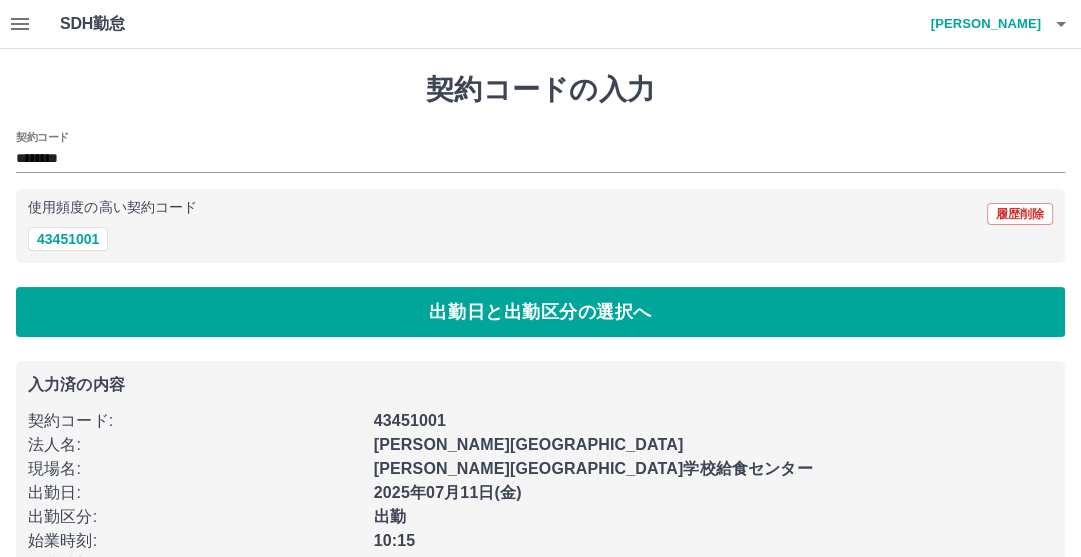 click on "43451001" at bounding box center [540, 239] 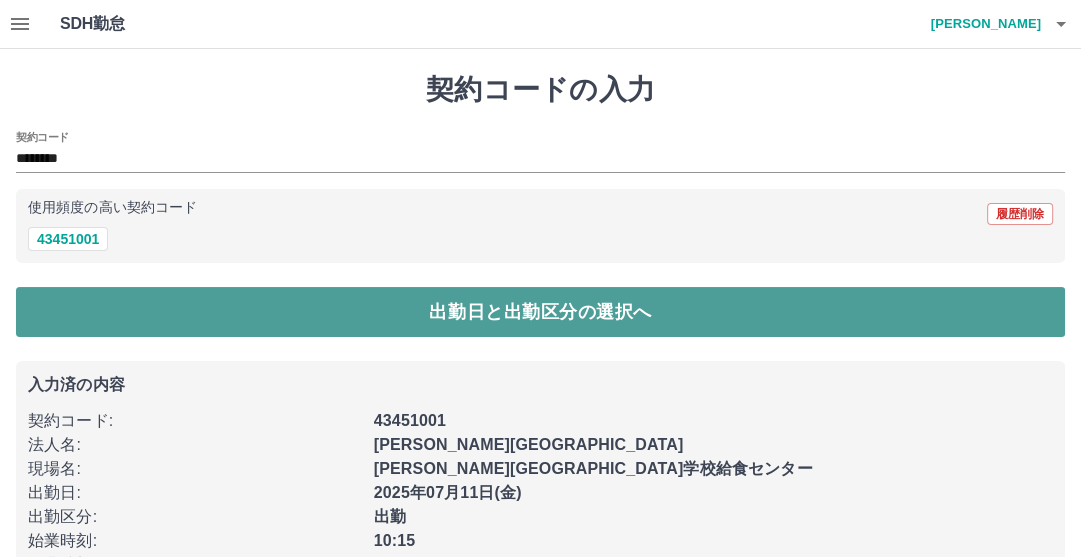click on "出勤日と出勤区分の選択へ" at bounding box center (540, 312) 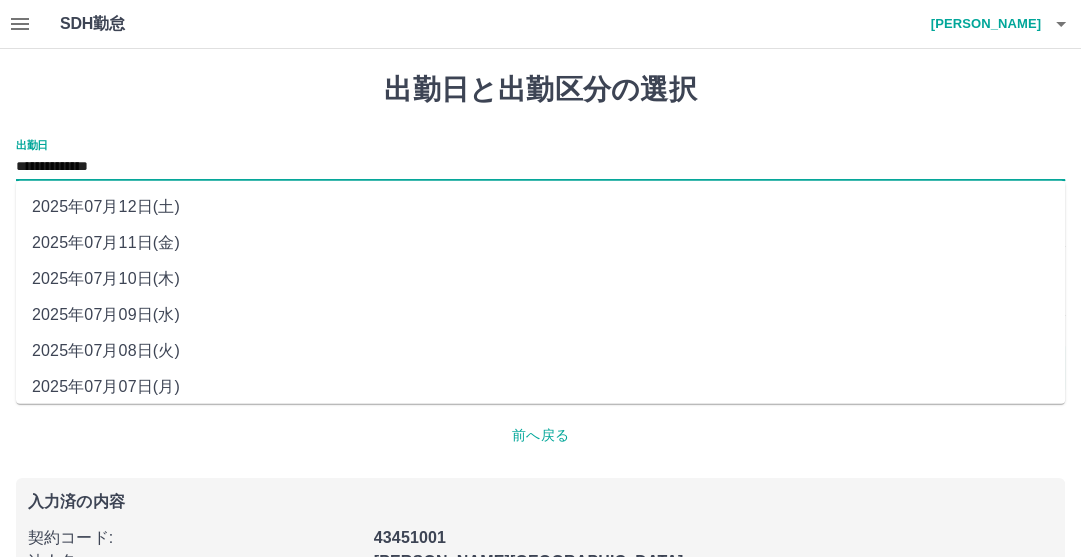 click on "**********" at bounding box center [540, 167] 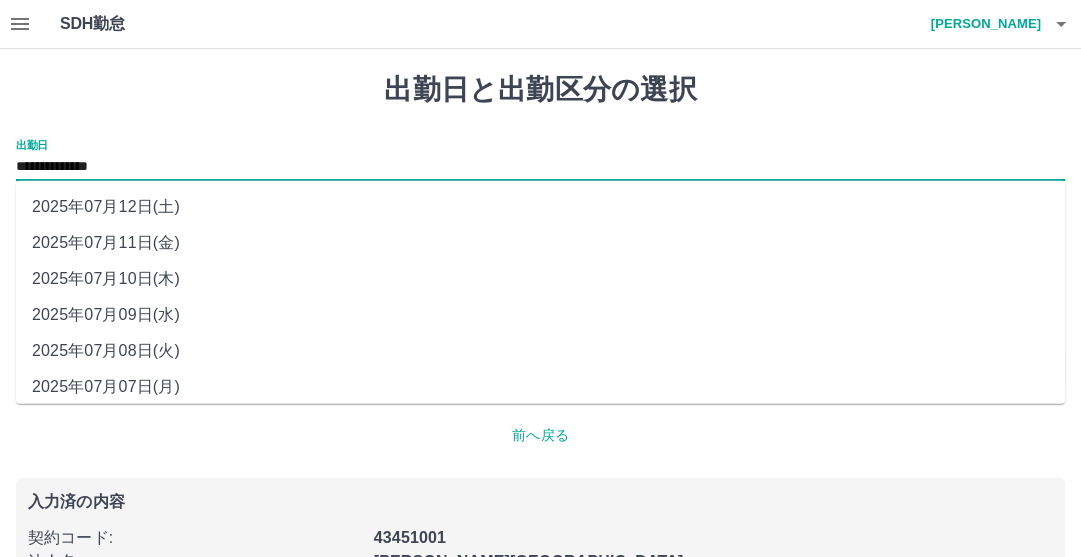 drag, startPoint x: 154, startPoint y: 169, endPoint x: 118, endPoint y: 280, distance: 116.6919 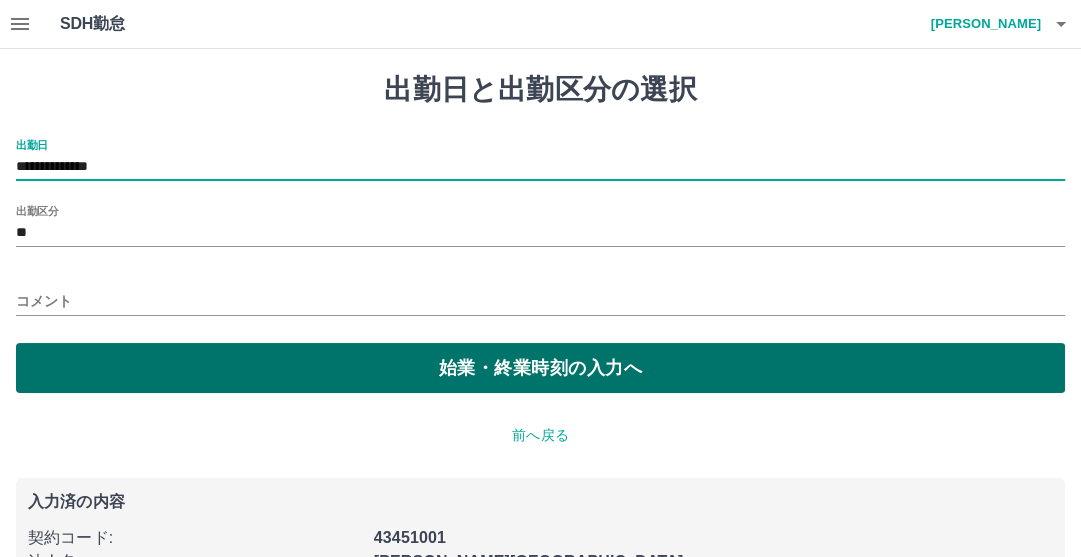 click on "始業・終業時刻の入力へ" at bounding box center (540, 368) 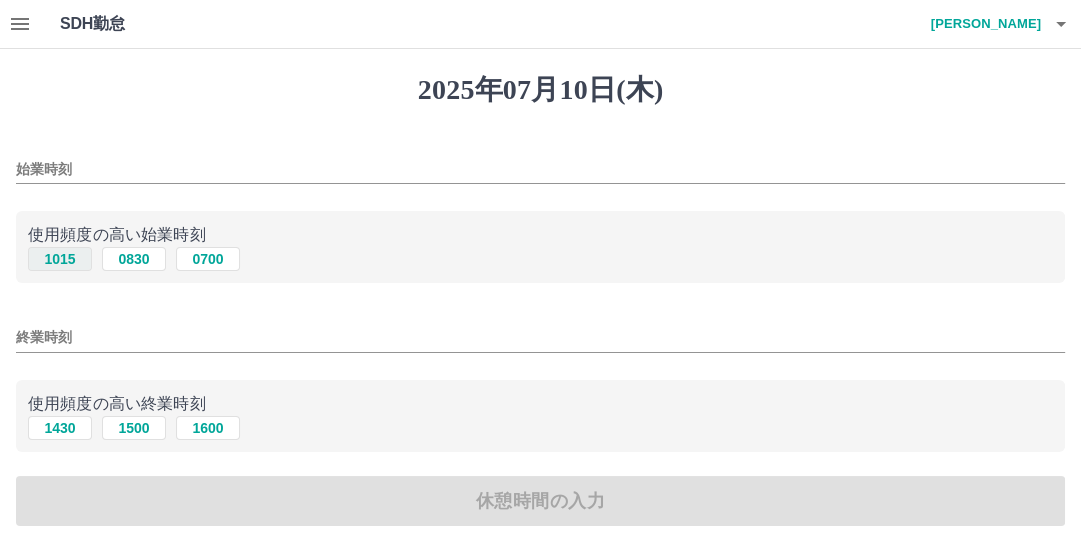 click on "1015" at bounding box center [60, 259] 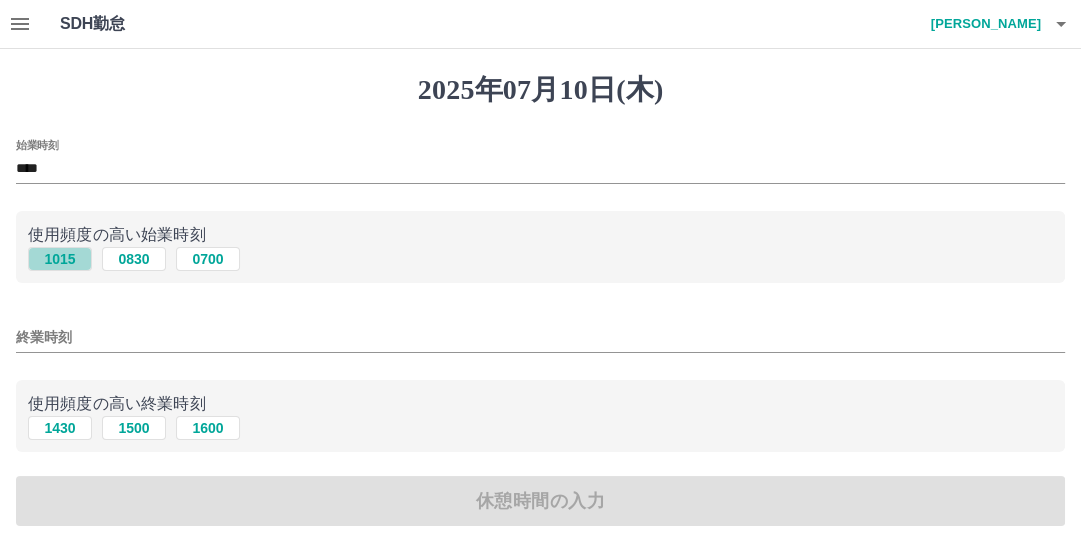 click on "1015" at bounding box center (60, 259) 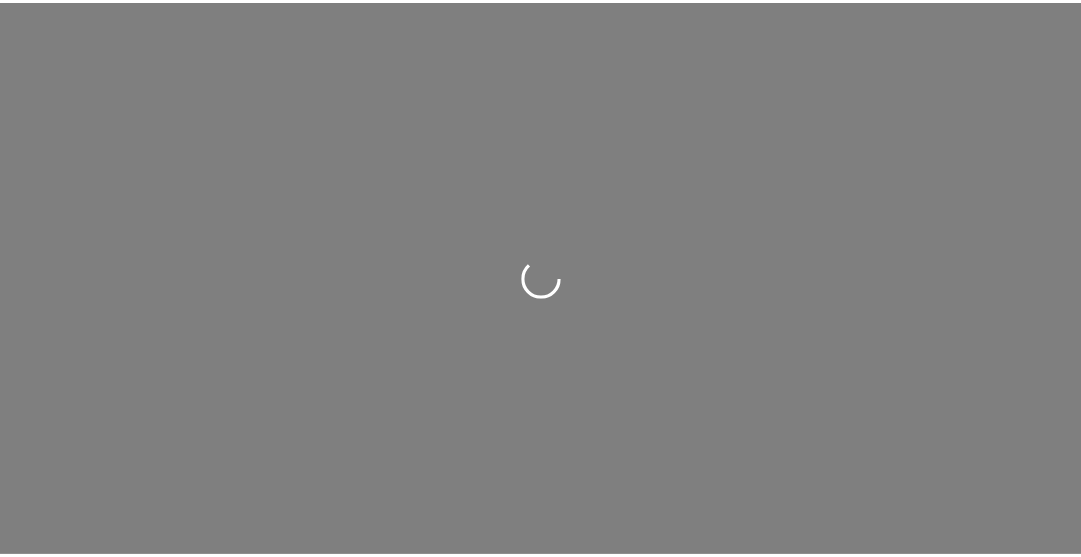scroll, scrollTop: 0, scrollLeft: 0, axis: both 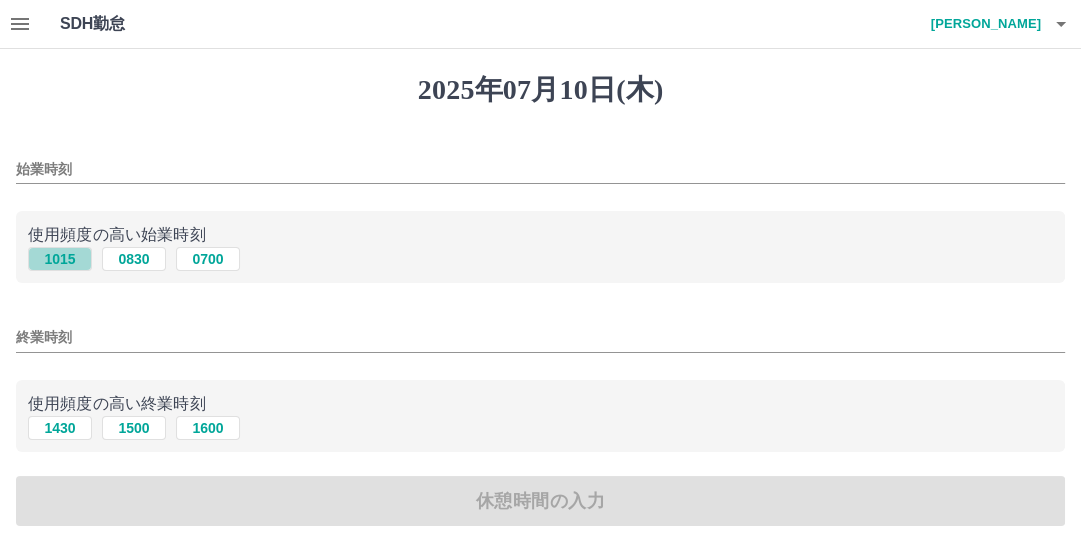 click on "1015" at bounding box center (60, 259) 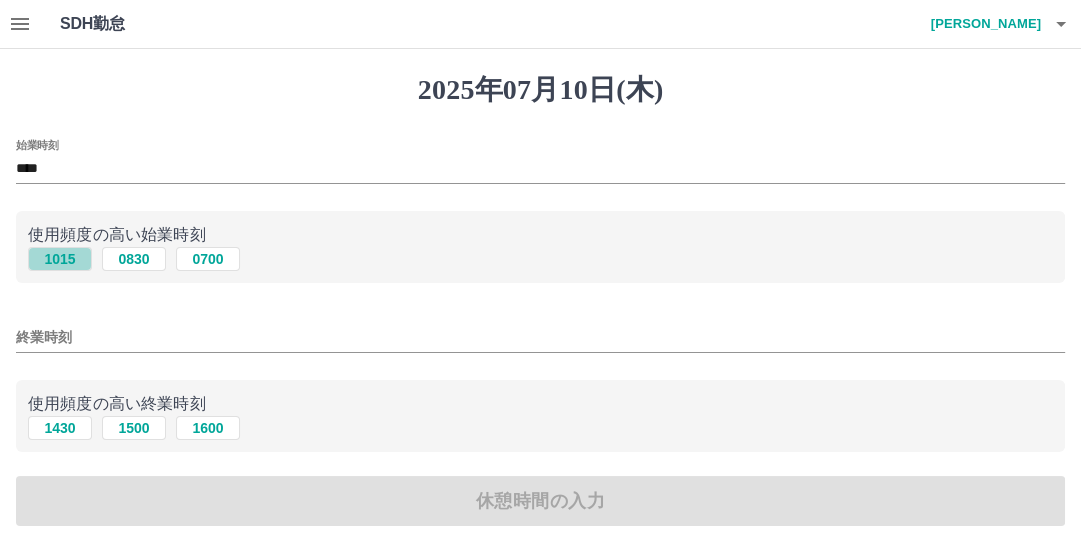 click on "1015" at bounding box center (60, 259) 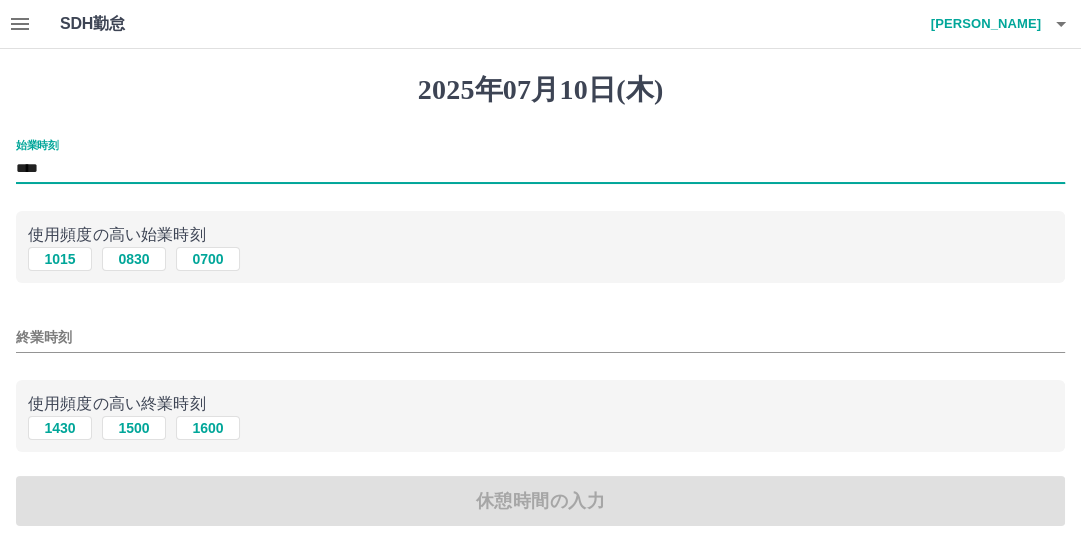 drag, startPoint x: 10, startPoint y: 172, endPoint x: 35, endPoint y: 166, distance: 25.70992 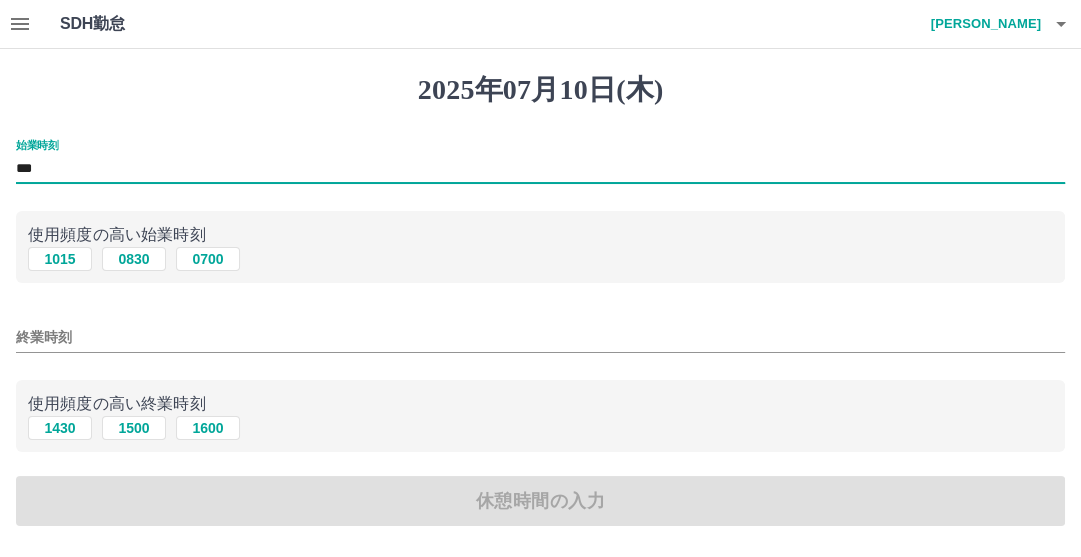 type on "***" 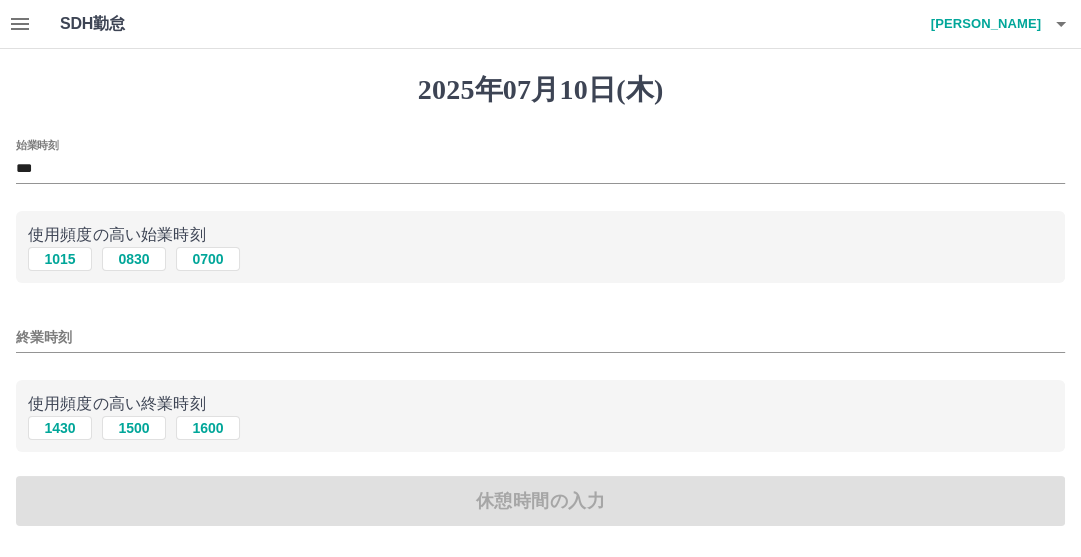 click on "使用頻度の高い終業時刻" at bounding box center (540, 404) 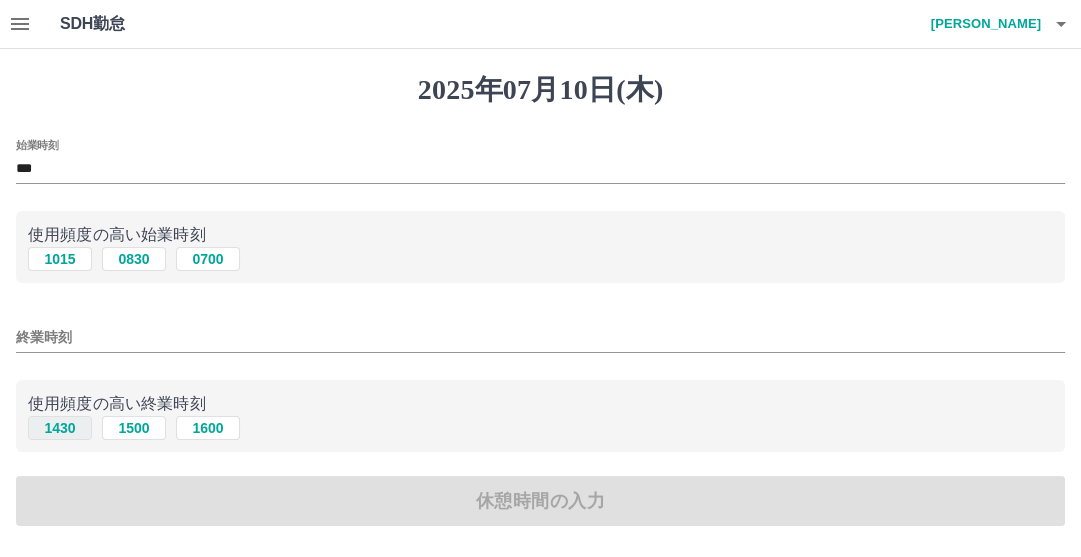 click on "1430" at bounding box center (60, 428) 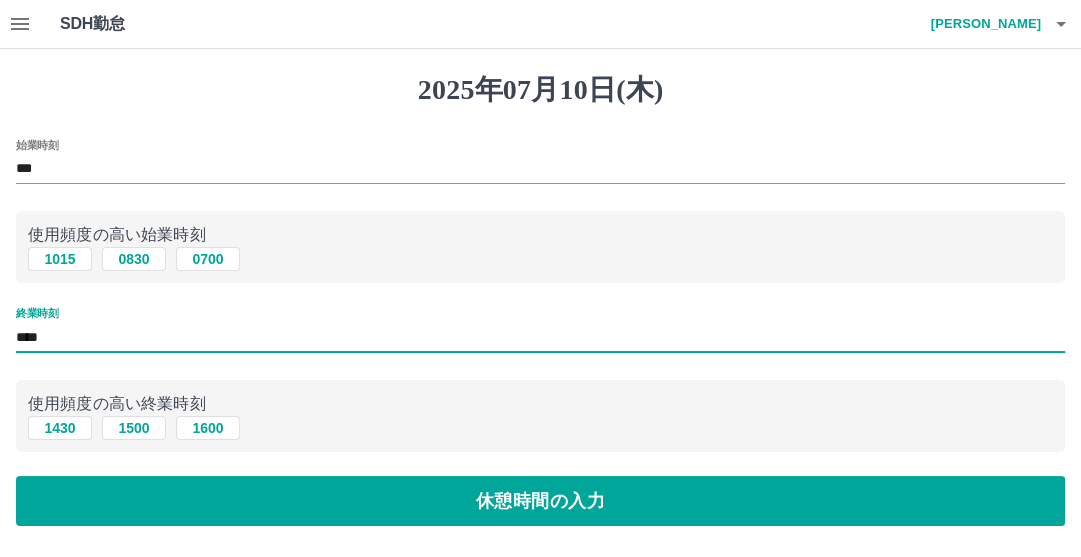 click on "****" at bounding box center (540, 337) 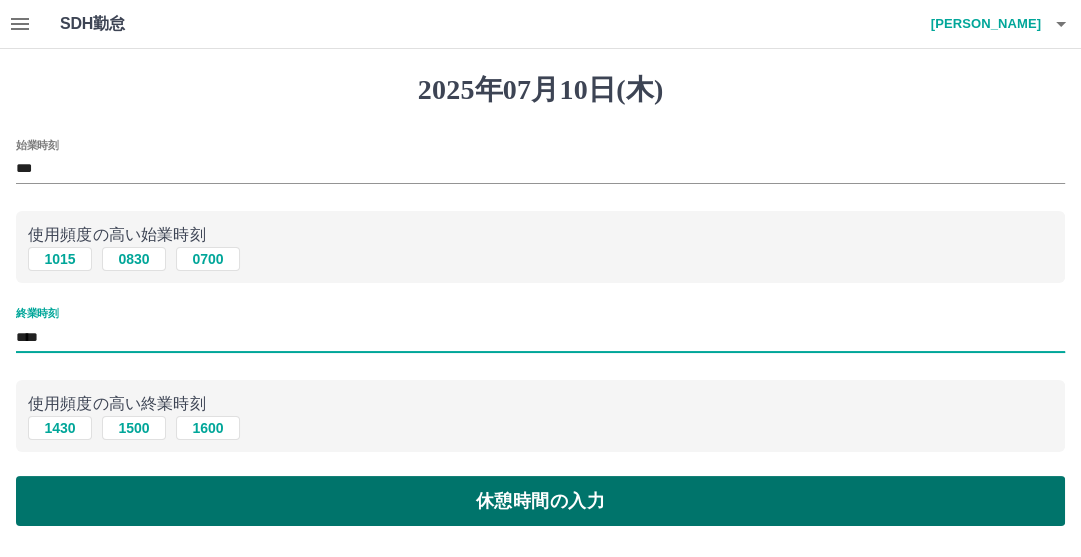 type on "****" 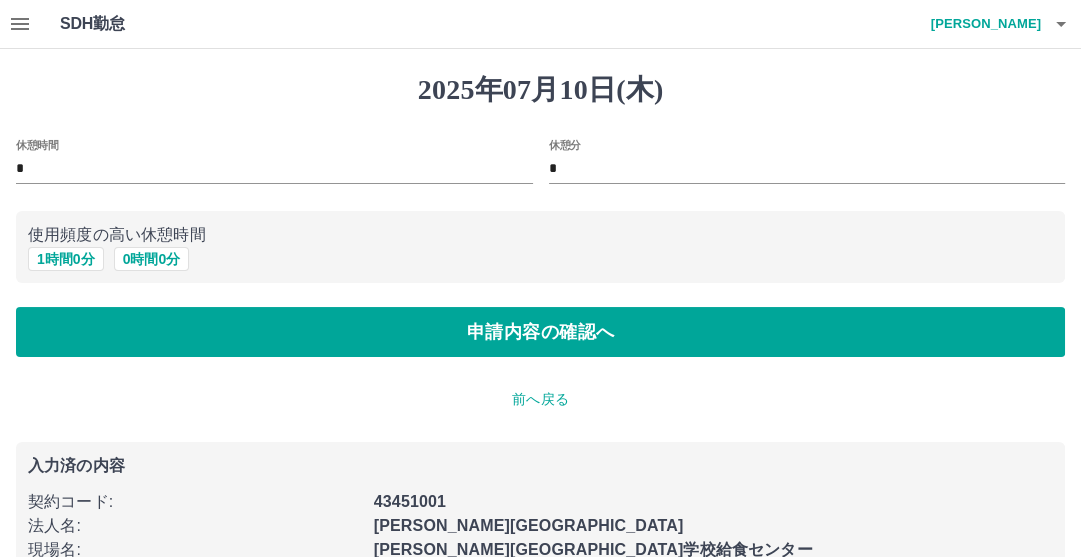 type on "*" 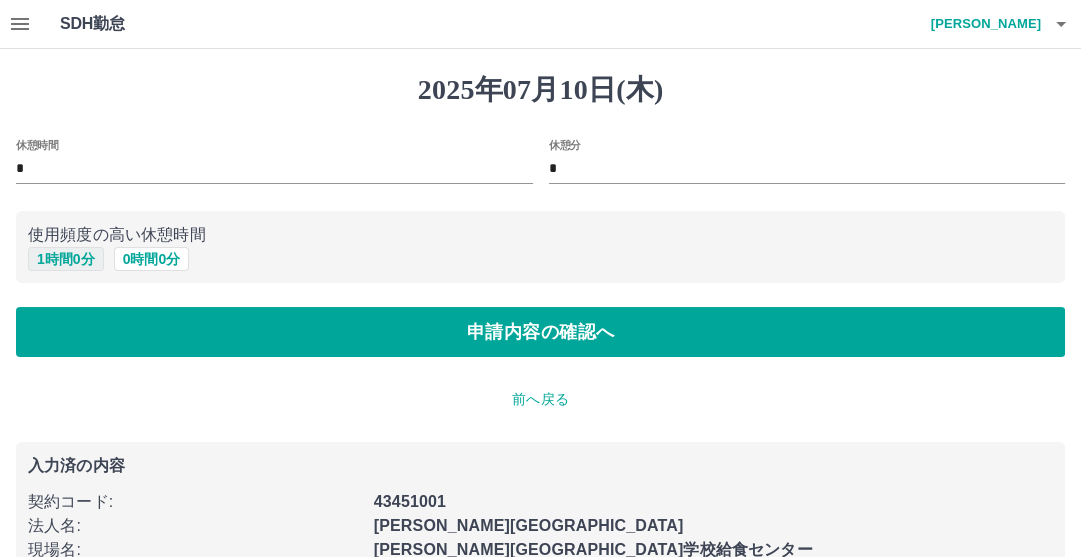 click on "1 時間 0 分" at bounding box center [66, 259] 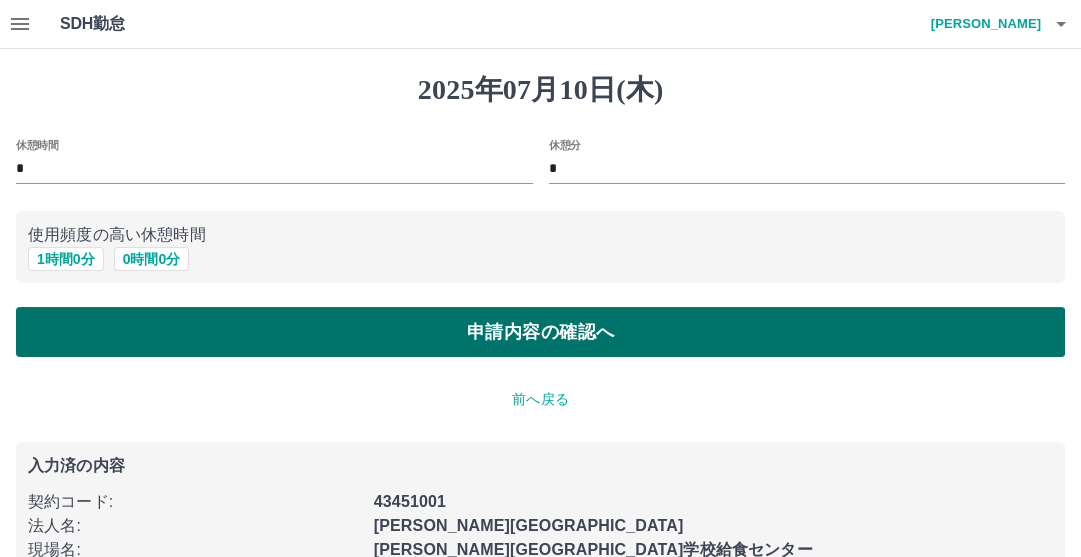 click on "申請内容の確認へ" at bounding box center [540, 332] 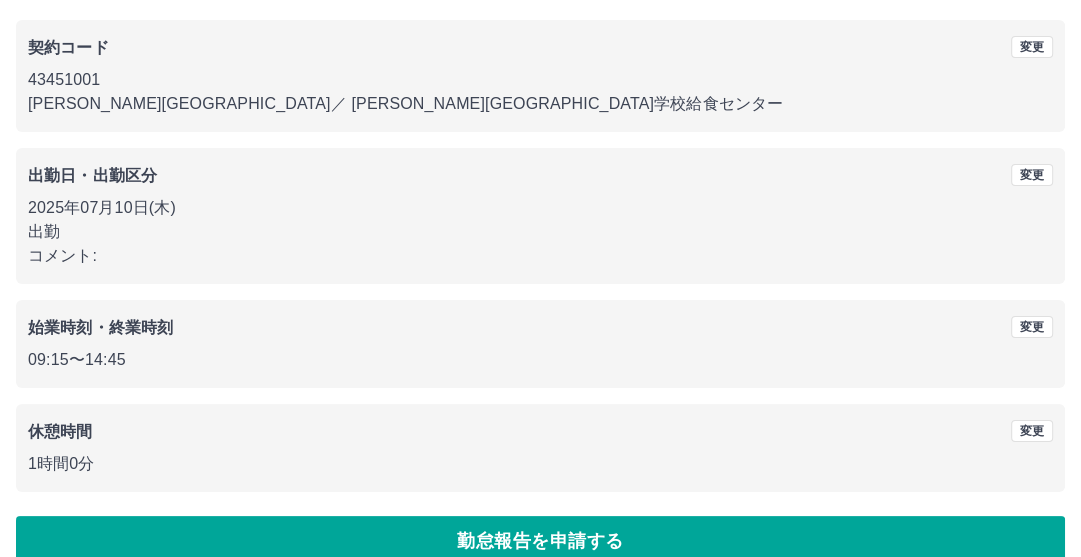 scroll, scrollTop: 160, scrollLeft: 0, axis: vertical 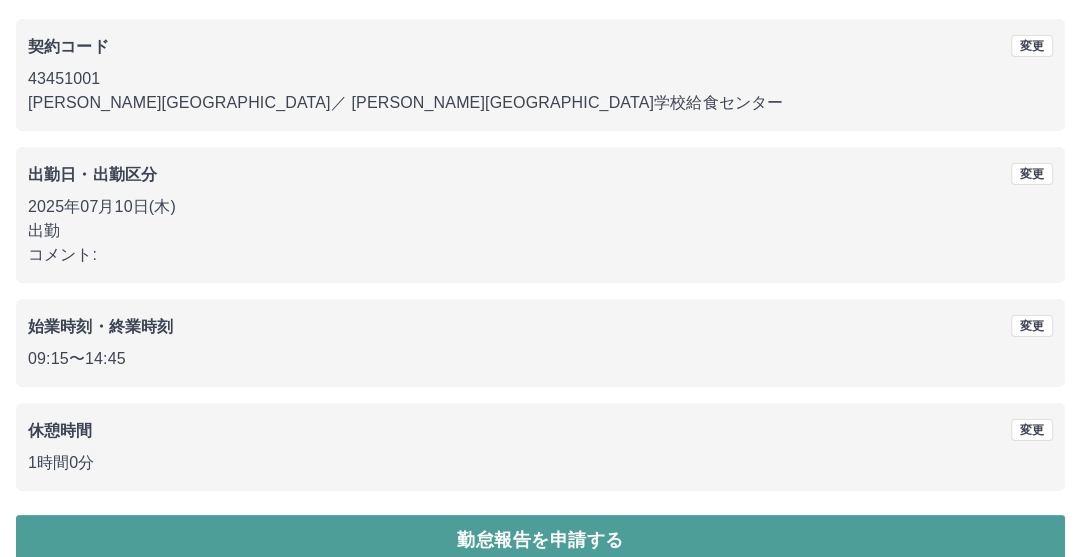 click on "勤怠報告を申請する" at bounding box center [540, 540] 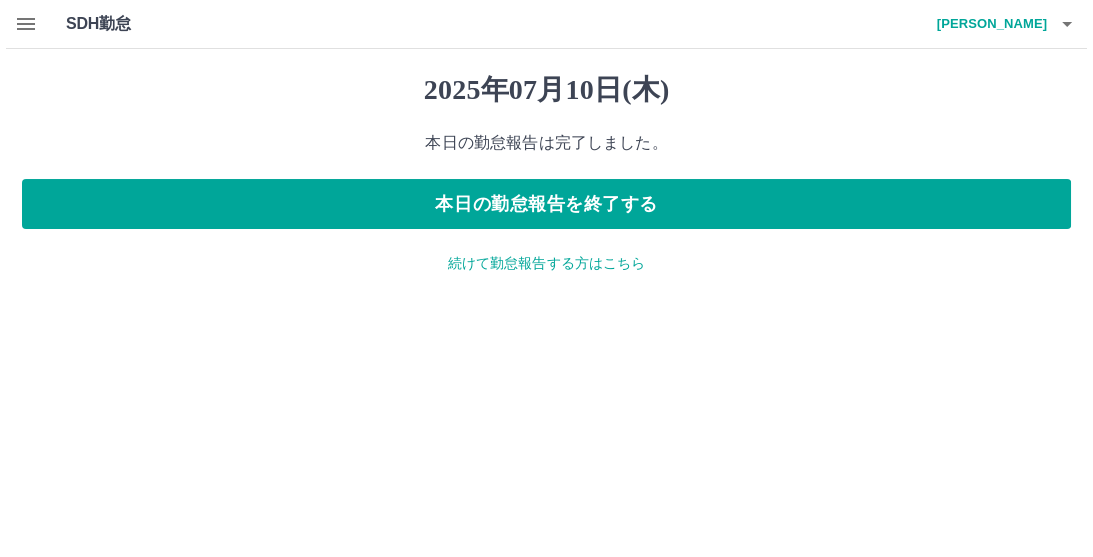 scroll, scrollTop: 0, scrollLeft: 0, axis: both 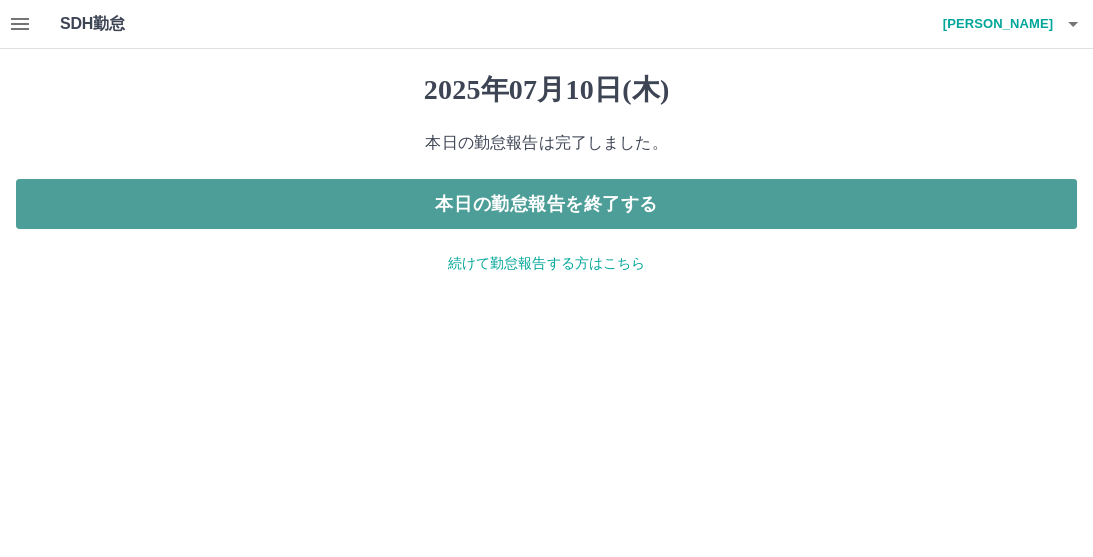 click on "本日の勤怠報告を終了する" at bounding box center (546, 204) 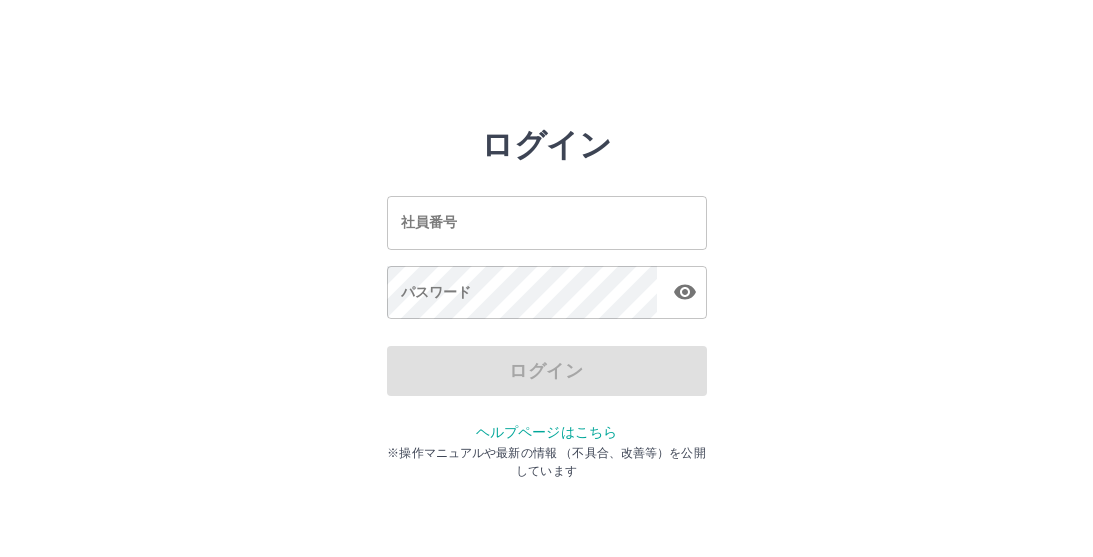 scroll, scrollTop: 0, scrollLeft: 0, axis: both 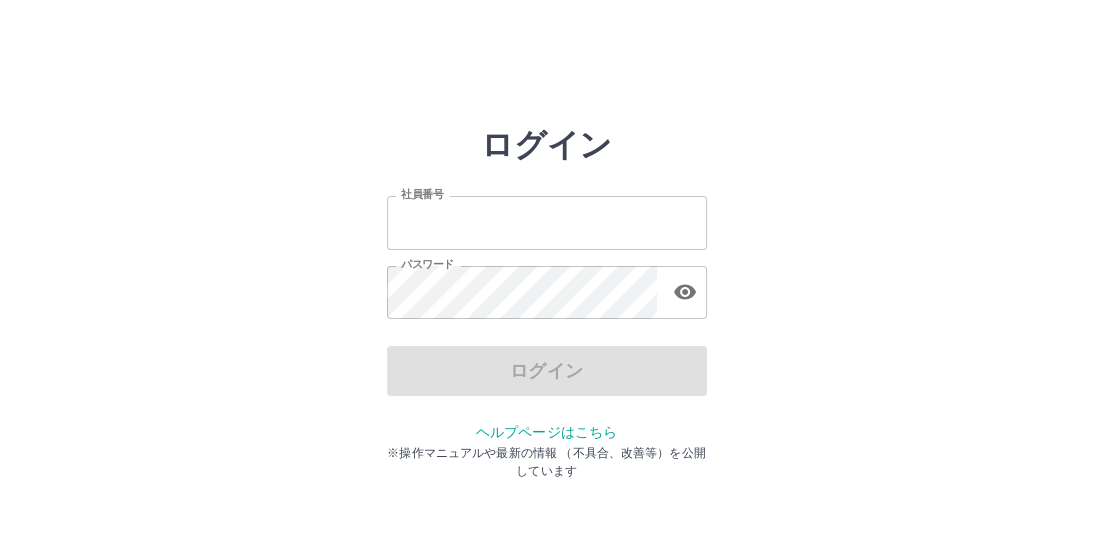 type on "*******" 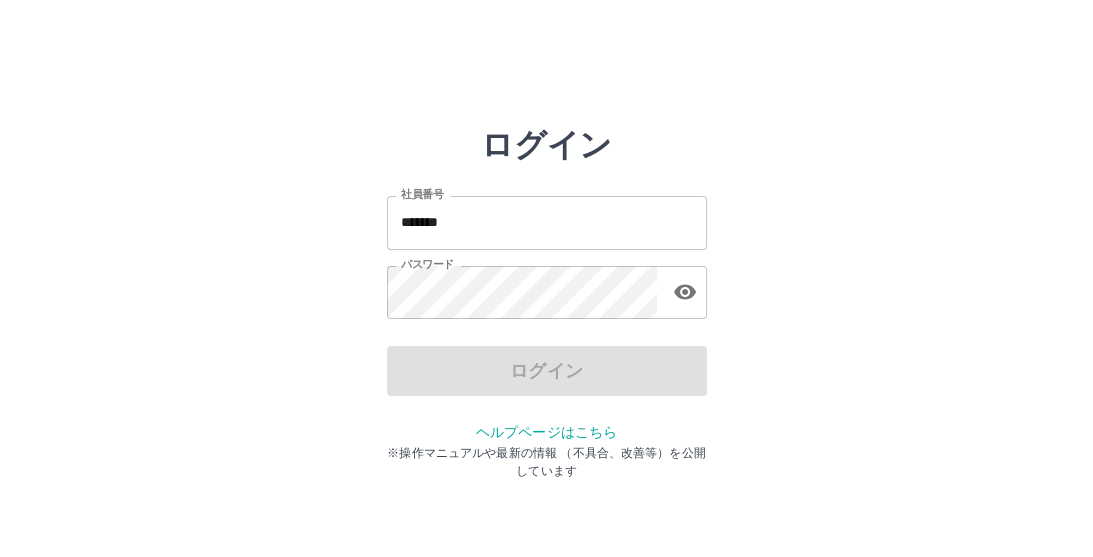 click on "ログイン" at bounding box center (547, 371) 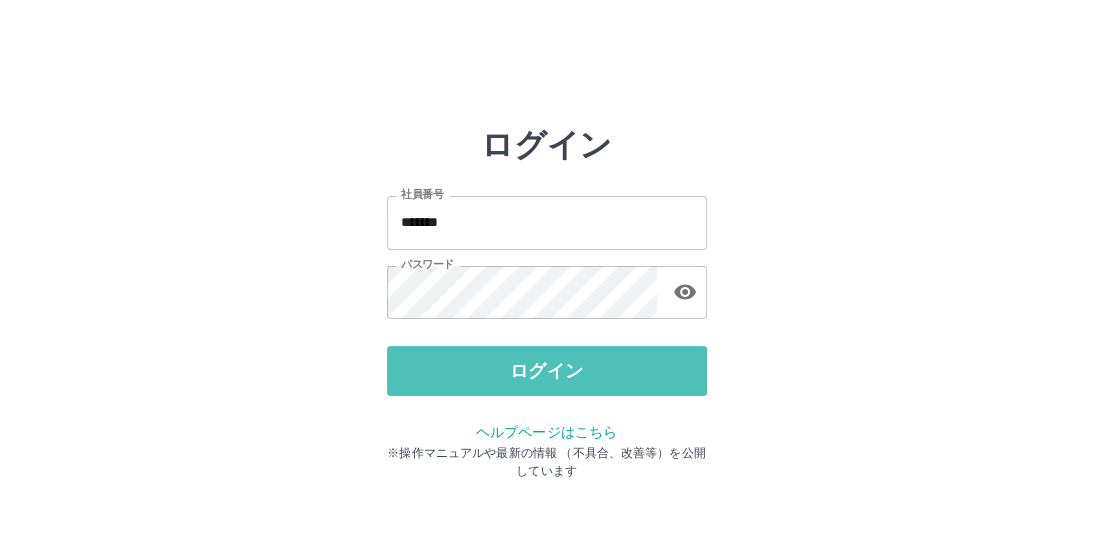 click on "ログイン" at bounding box center (547, 371) 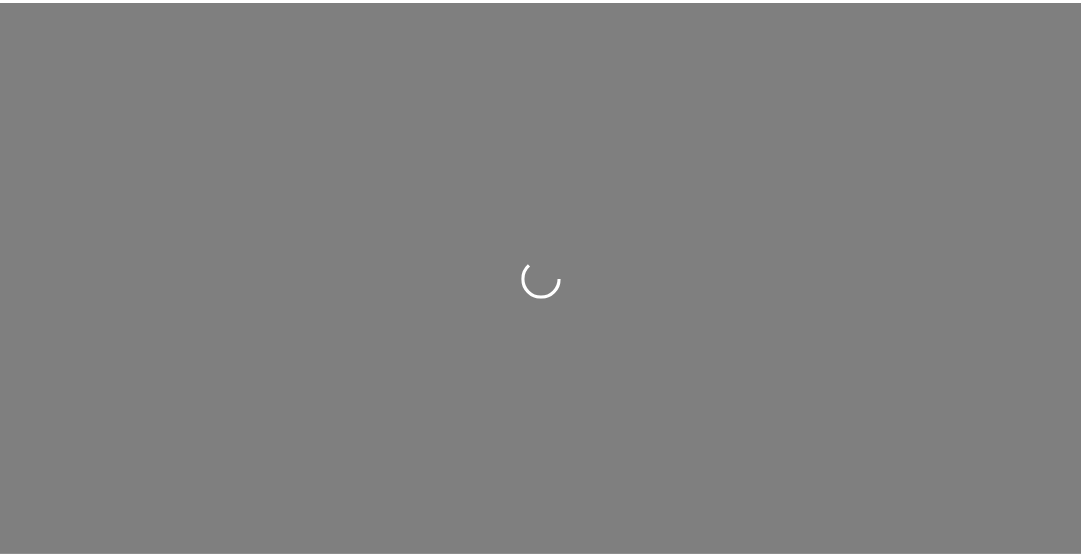 scroll, scrollTop: 0, scrollLeft: 0, axis: both 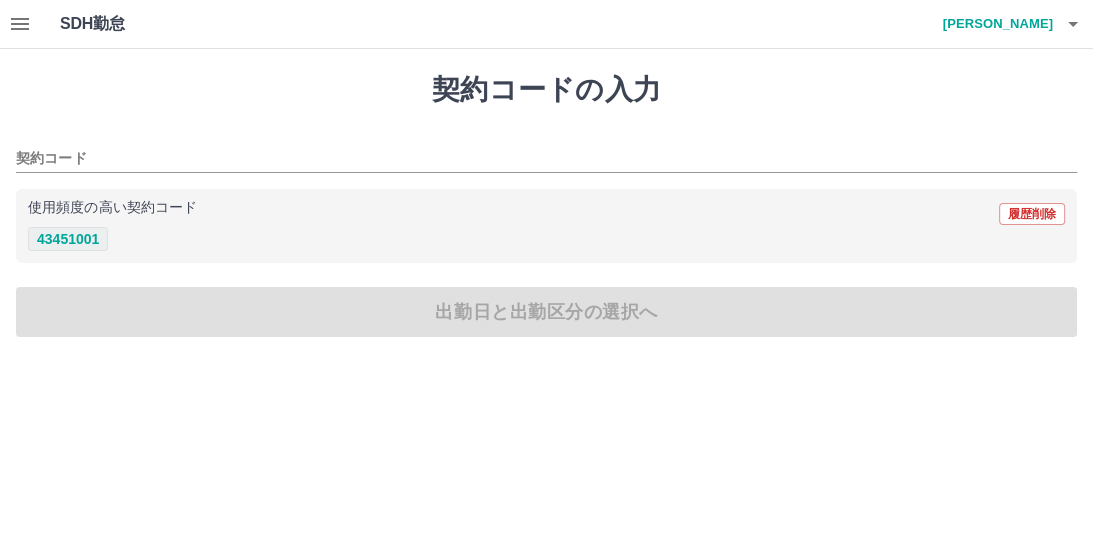 click on "43451001" at bounding box center [68, 239] 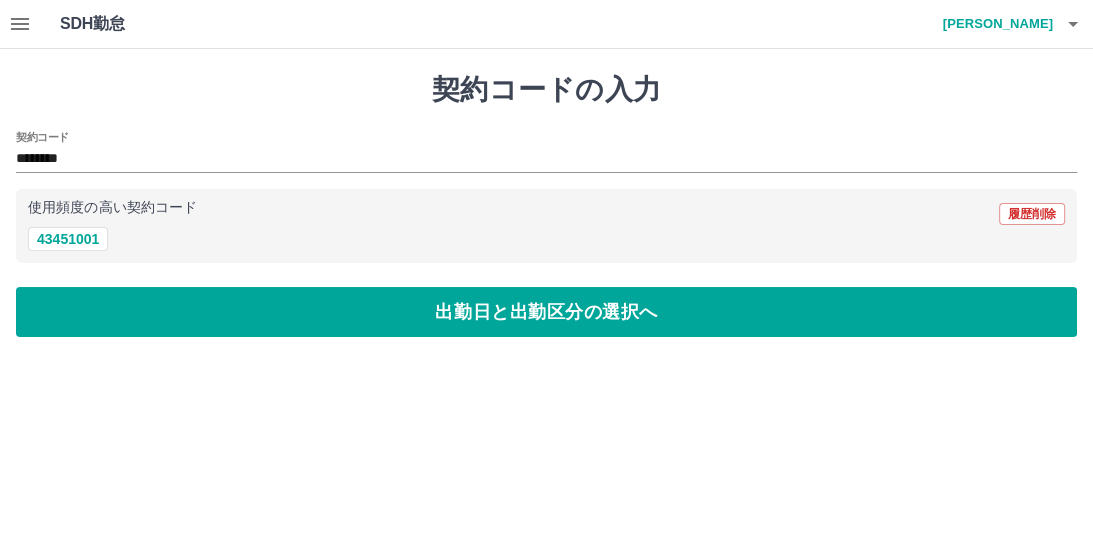 drag, startPoint x: 107, startPoint y: 0, endPoint x: 246, endPoint y: 218, distance: 258.544 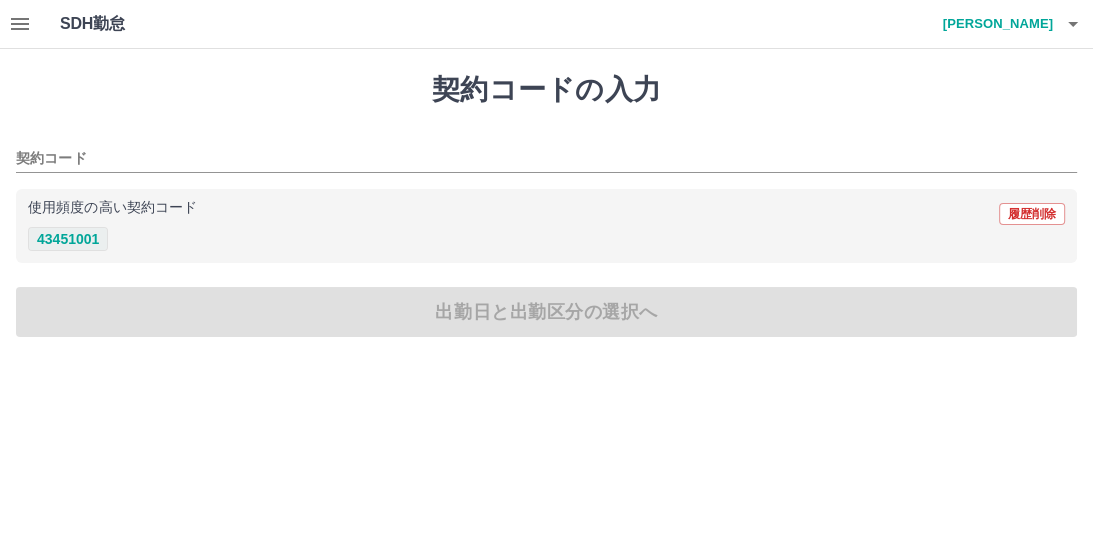 click on "43451001" at bounding box center [68, 239] 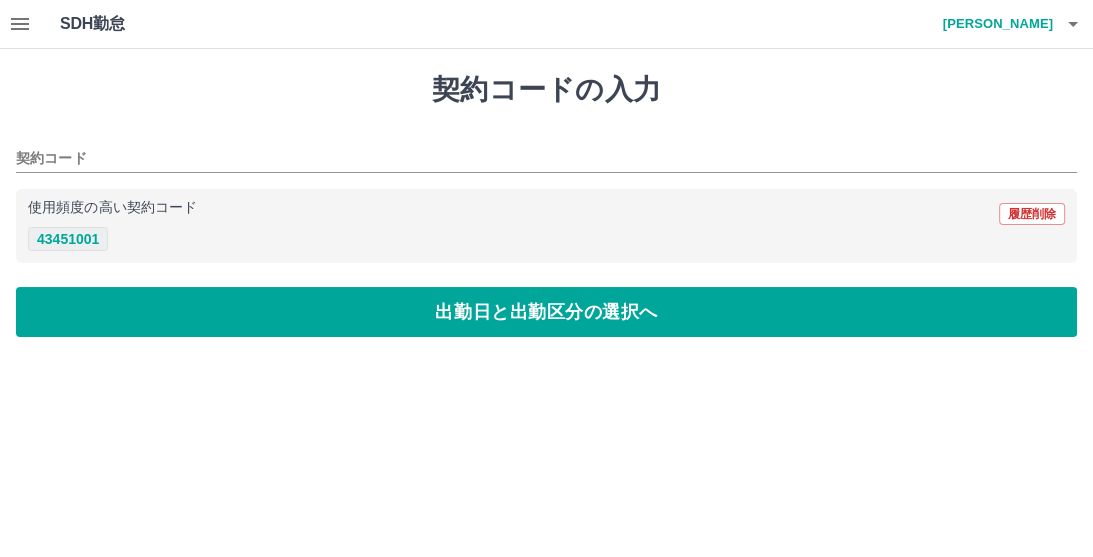 type on "********" 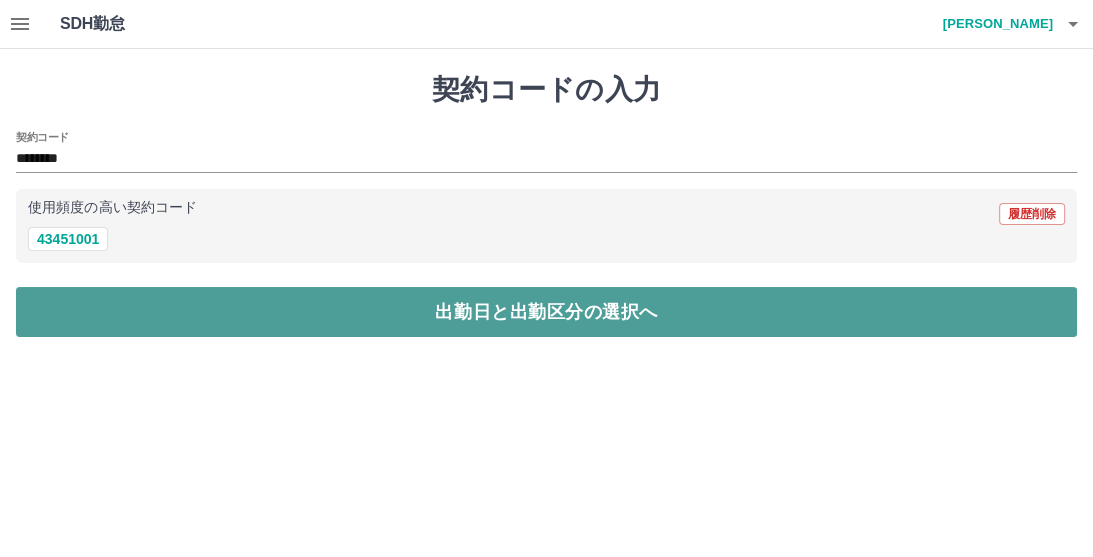 click on "出勤日と出勤区分の選択へ" at bounding box center (546, 312) 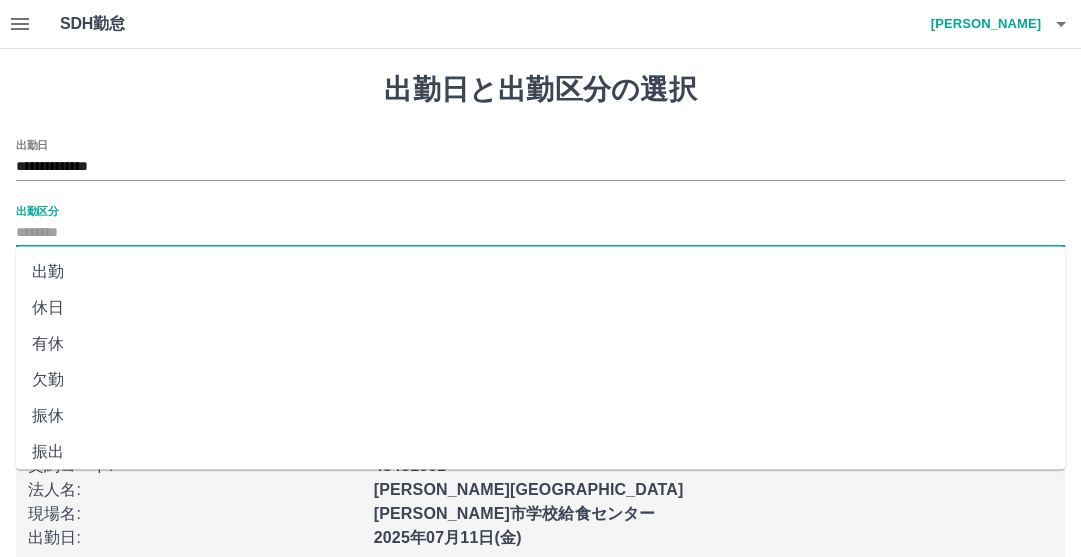 click on "出勤区分" at bounding box center (540, 233) 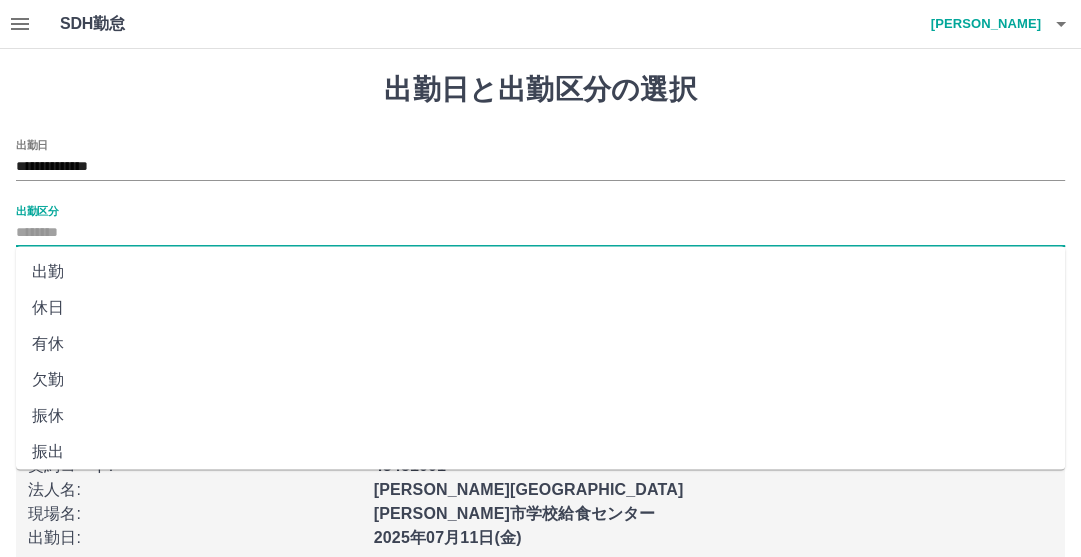 click on "出勤" at bounding box center (540, 272) 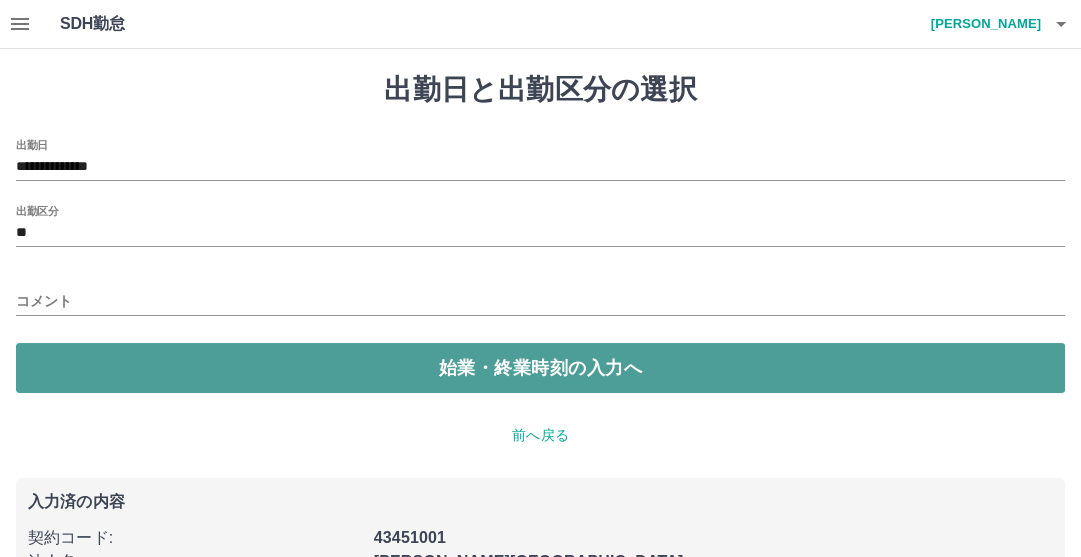 click on "始業・終業時刻の入力へ" at bounding box center (540, 368) 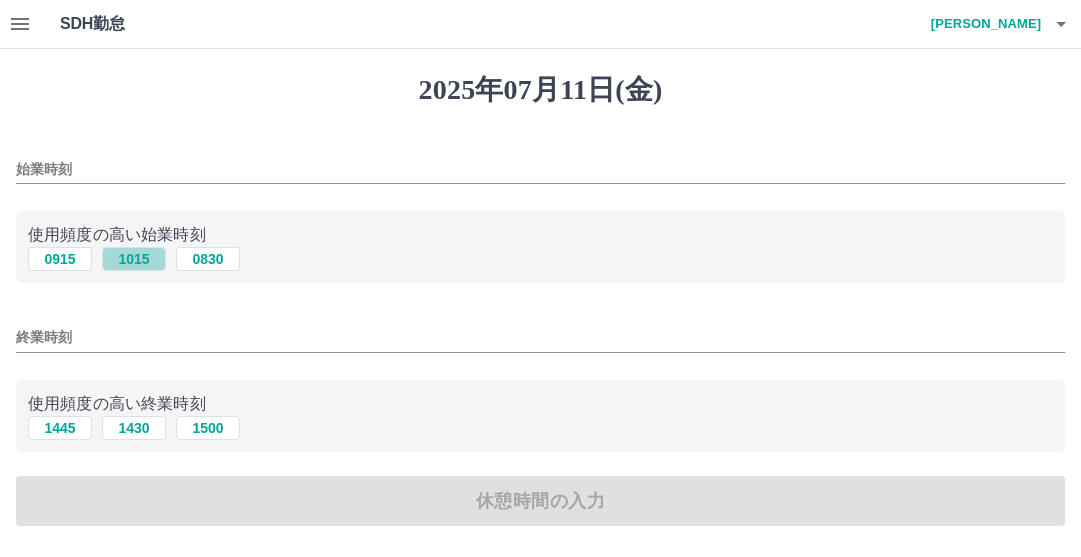 click on "1015" at bounding box center [134, 259] 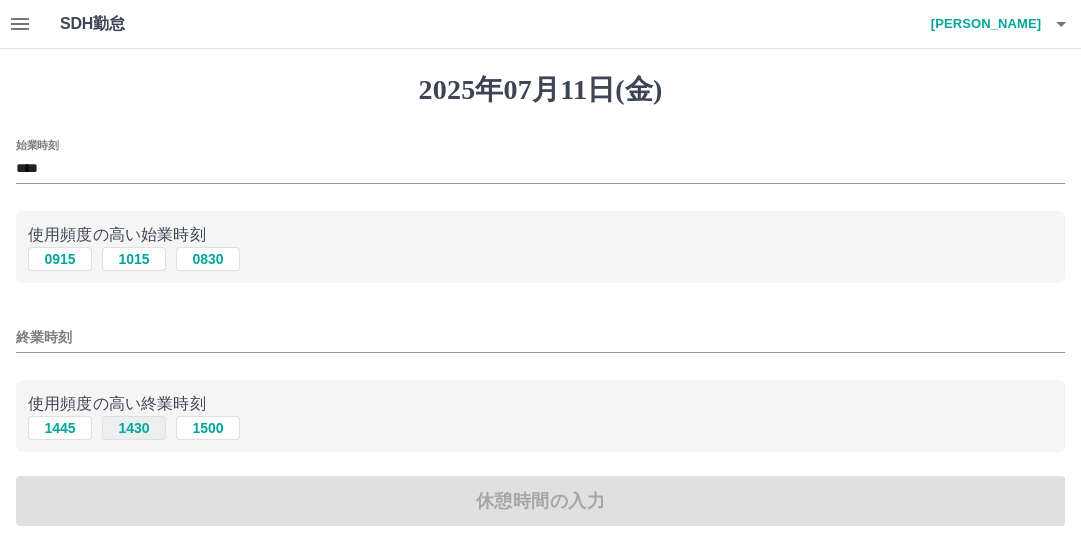click on "1430" at bounding box center [134, 428] 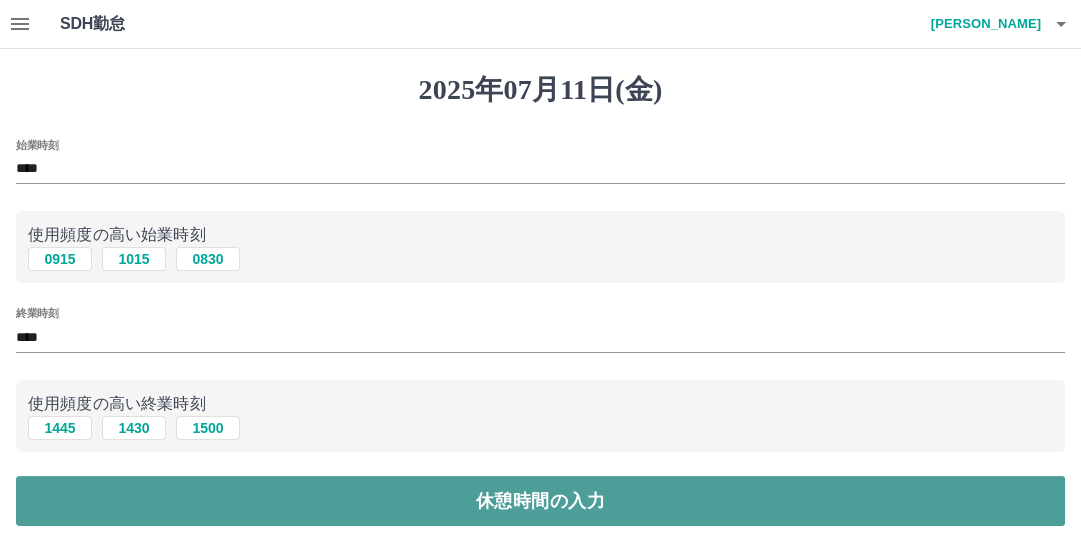 click on "休憩時間の入力" at bounding box center [540, 501] 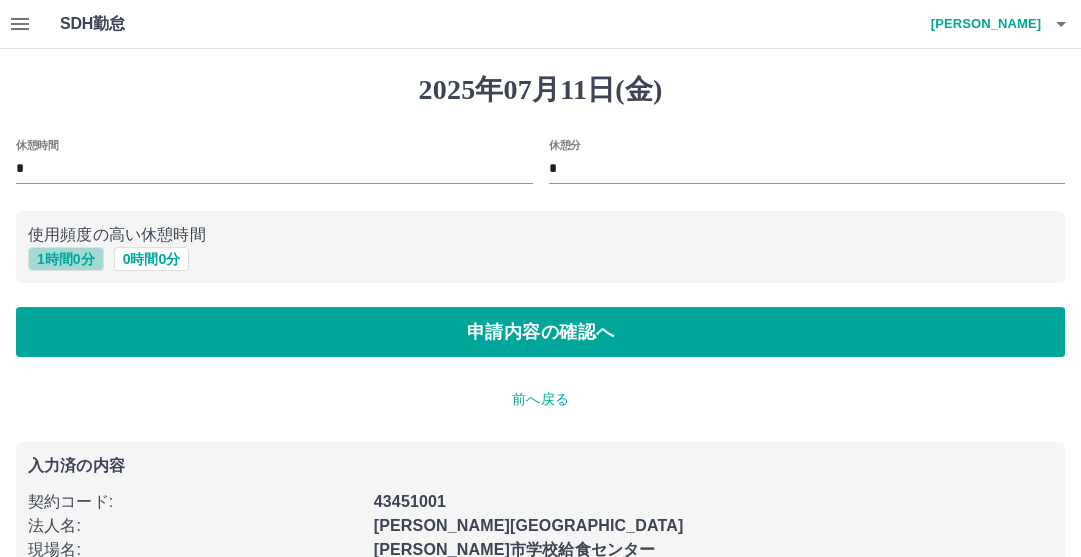 click on "1 時間 0 分" at bounding box center (66, 259) 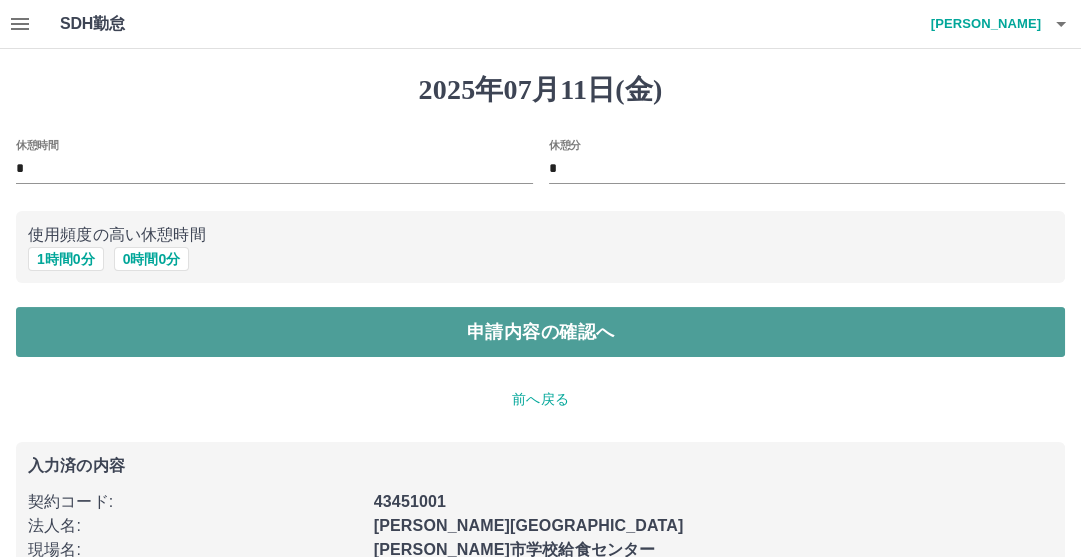 click on "申請内容の確認へ" at bounding box center (540, 332) 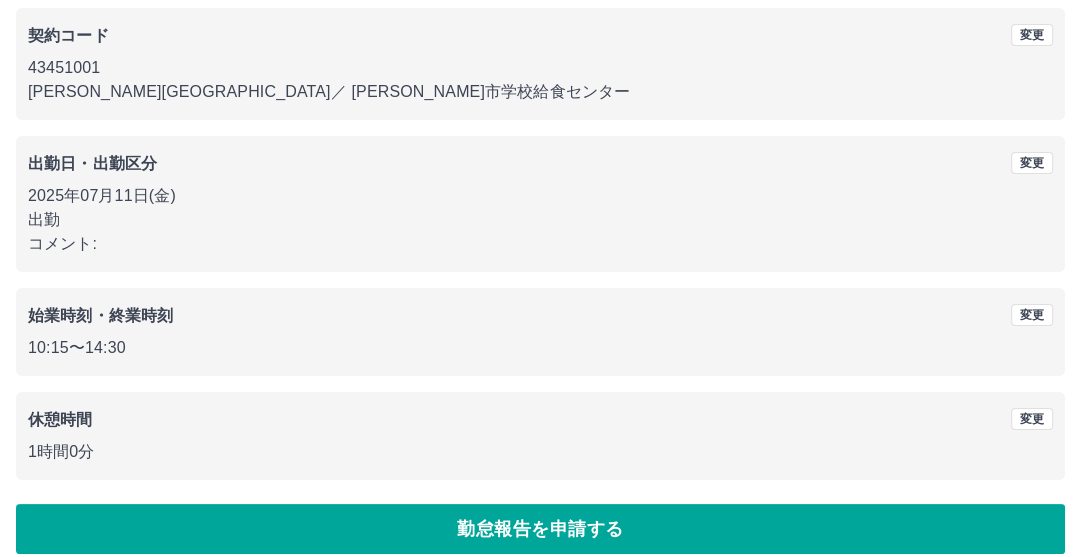 scroll, scrollTop: 192, scrollLeft: 0, axis: vertical 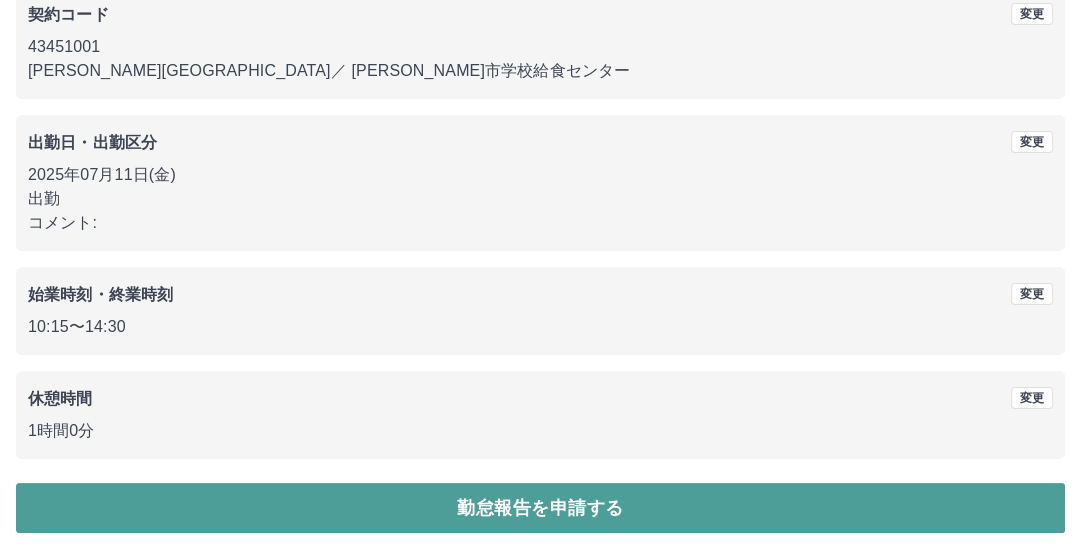 click on "勤怠報告を申請する" at bounding box center (540, 508) 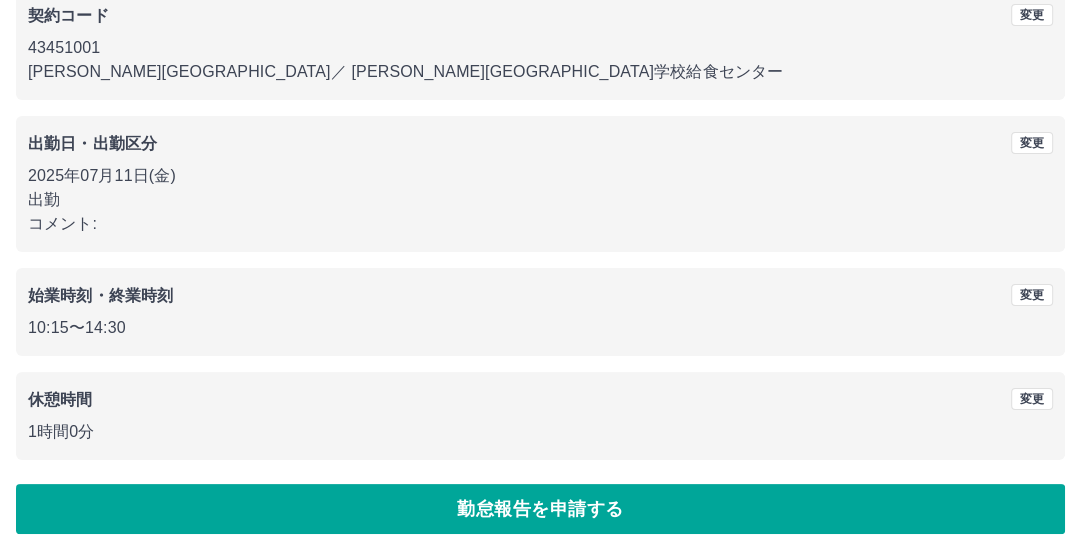 scroll, scrollTop: 192, scrollLeft: 0, axis: vertical 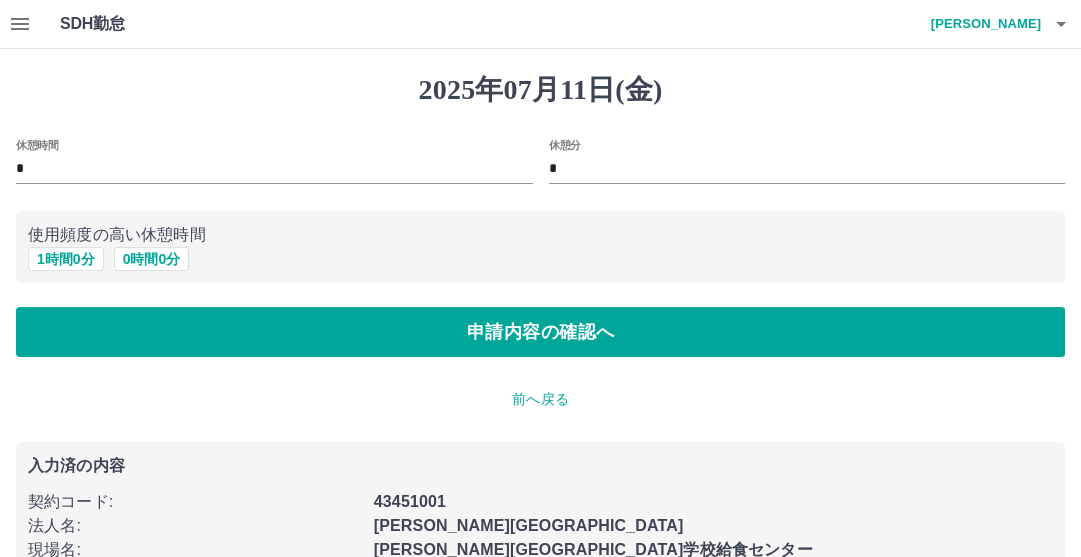 type on "*" 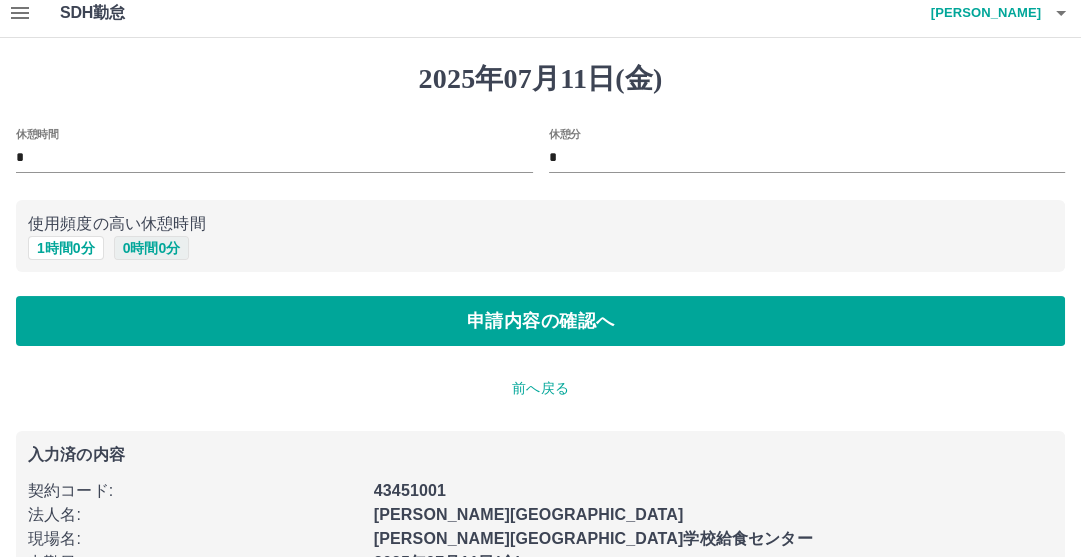 scroll, scrollTop: 6, scrollLeft: 0, axis: vertical 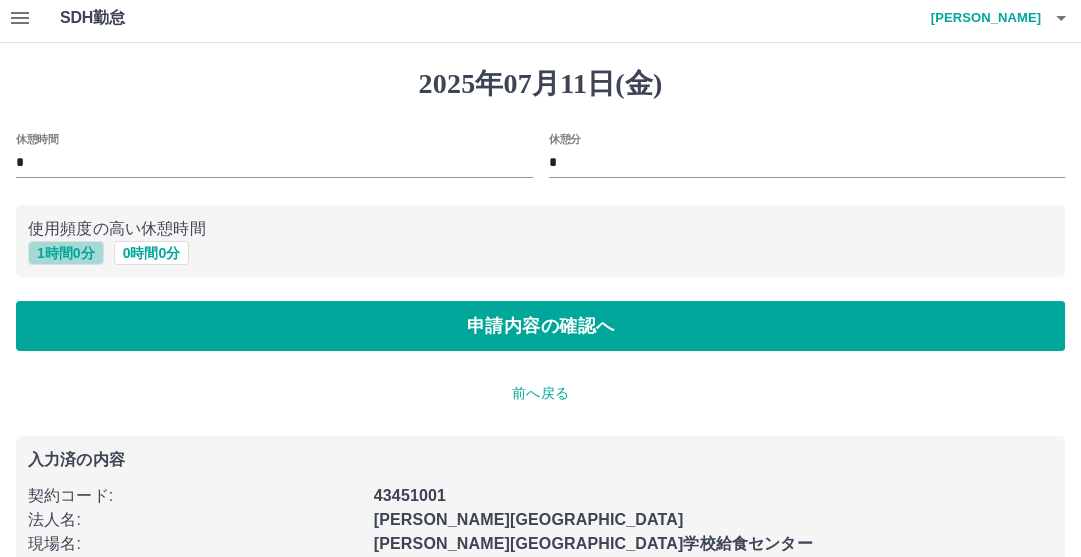 click on "1 時間 0 分" at bounding box center [66, 253] 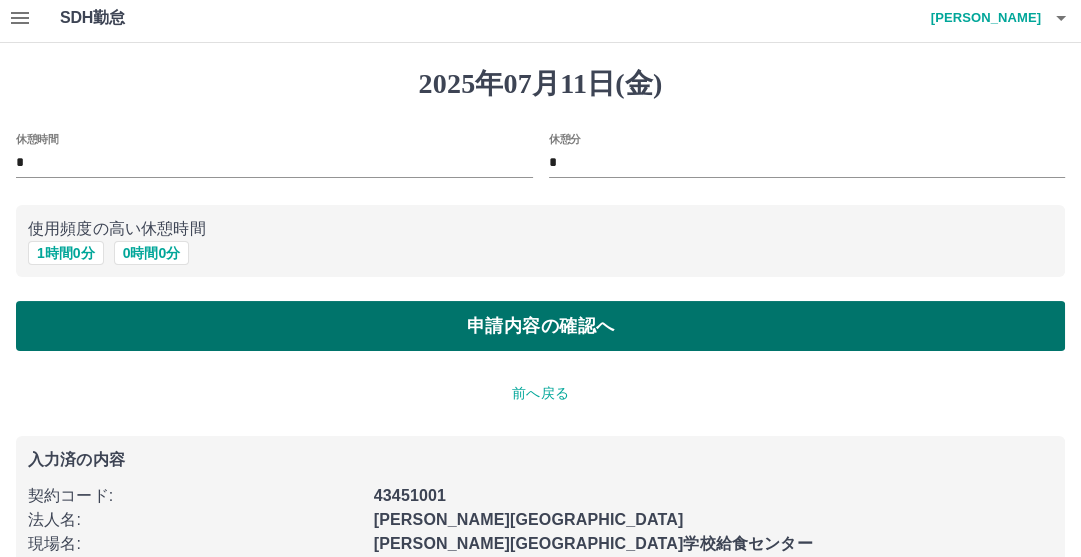 click on "申請内容の確認へ" at bounding box center [540, 326] 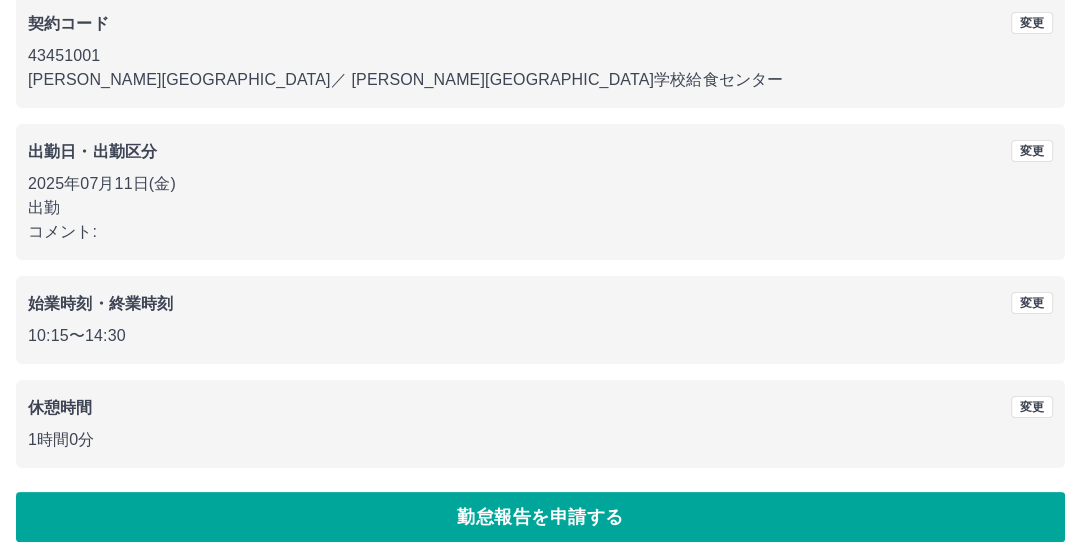 scroll, scrollTop: 192, scrollLeft: 0, axis: vertical 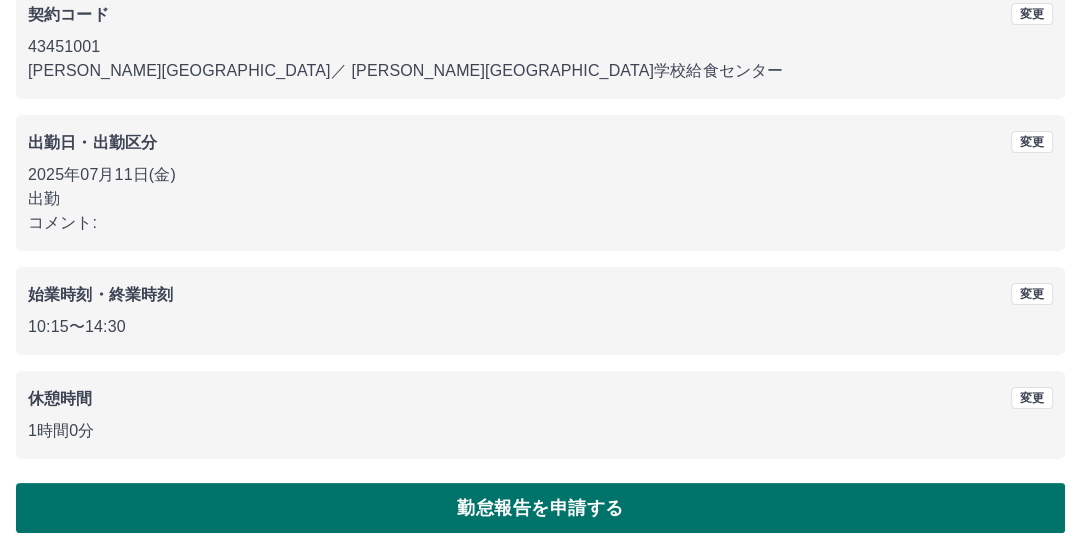 click on "勤怠報告を申請する" at bounding box center (540, 508) 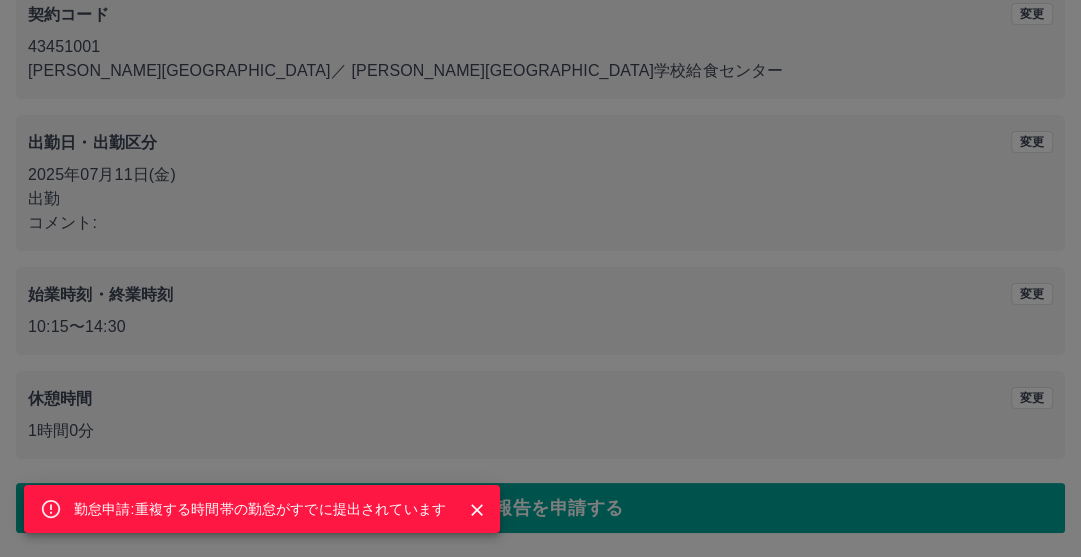 click 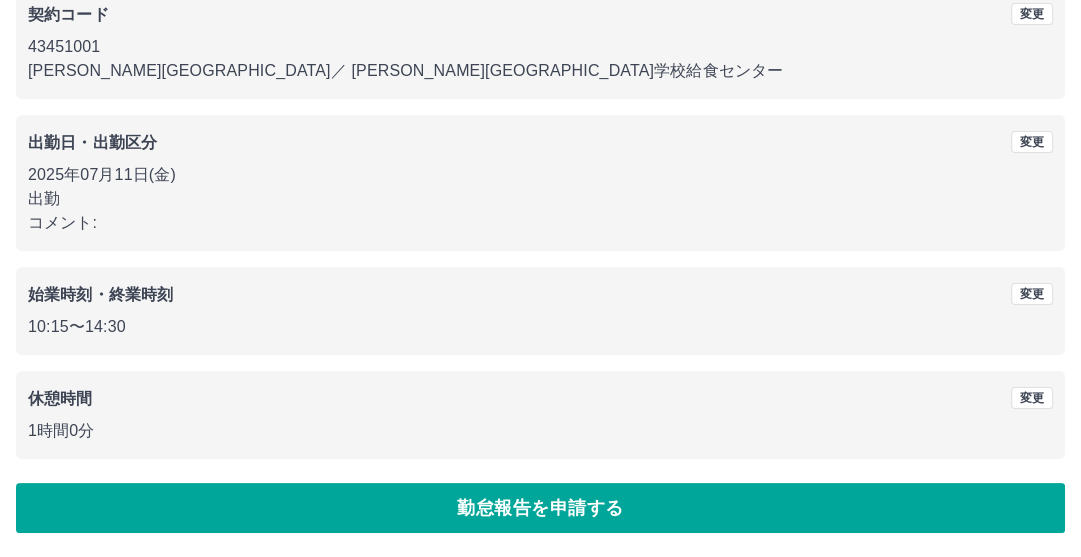 drag, startPoint x: 448, startPoint y: 249, endPoint x: 307, endPoint y: 164, distance: 164.63899 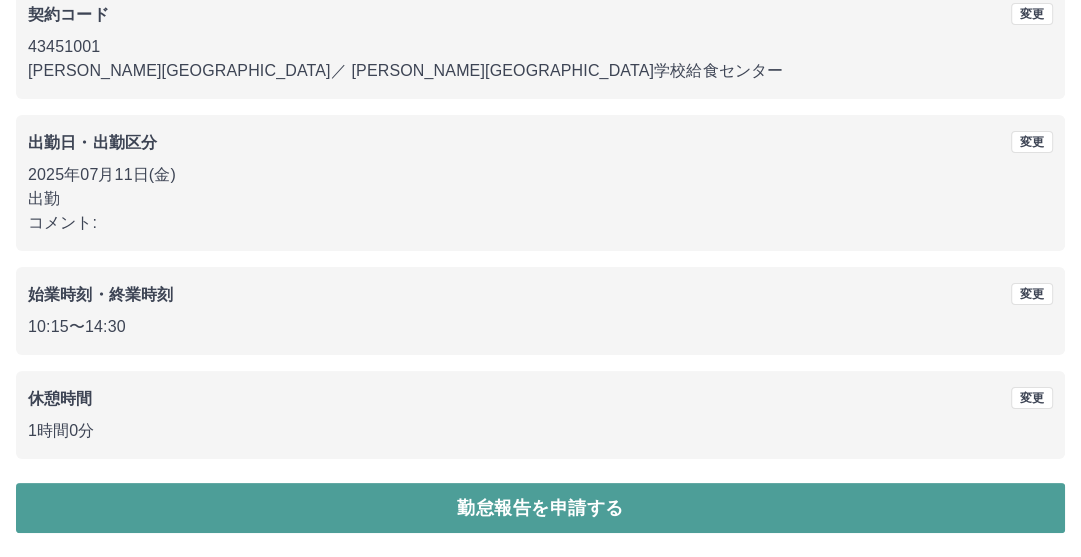 click on "勤怠報告を申請する" at bounding box center [540, 508] 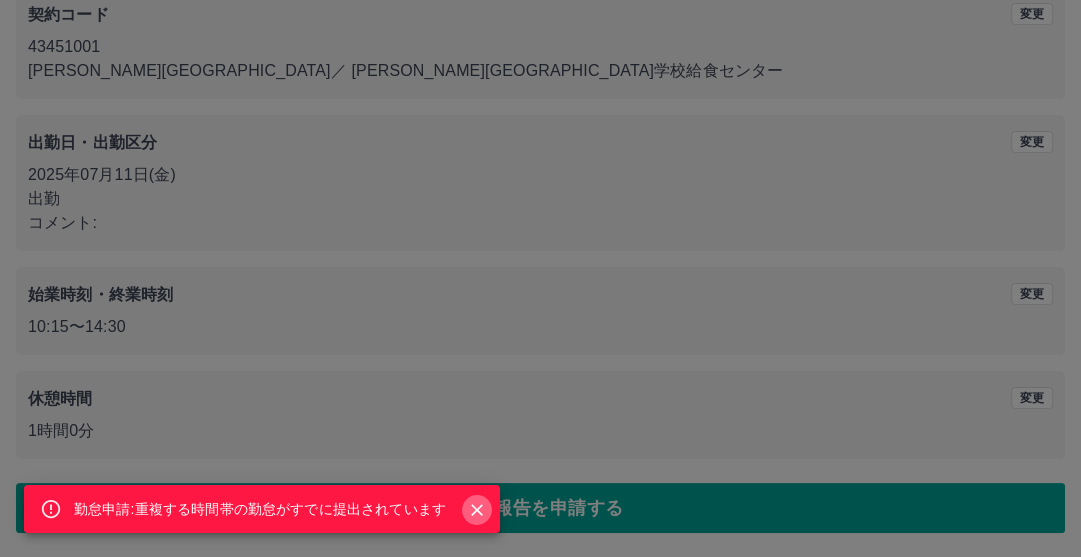 click 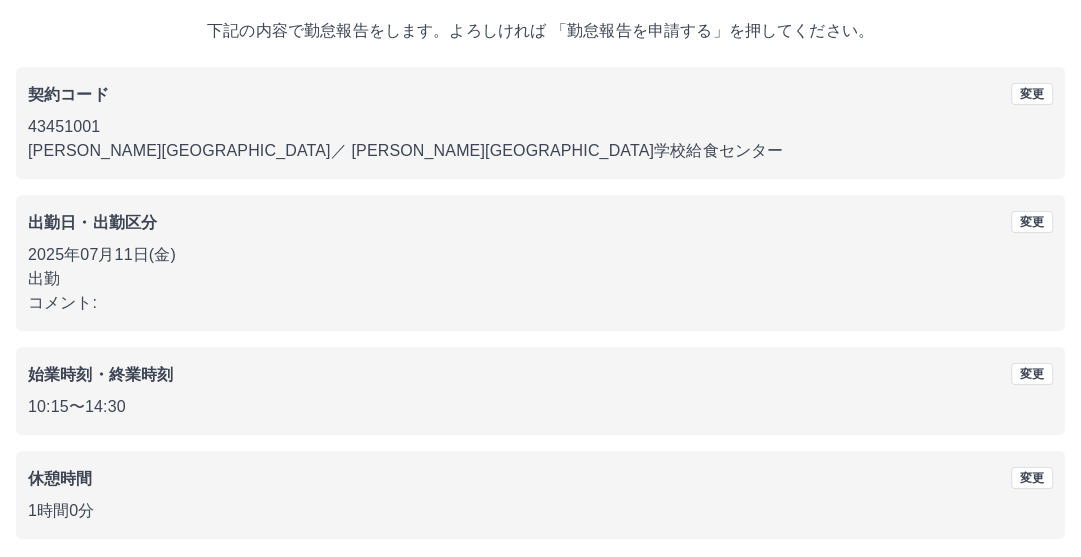 scroll, scrollTop: 192, scrollLeft: 0, axis: vertical 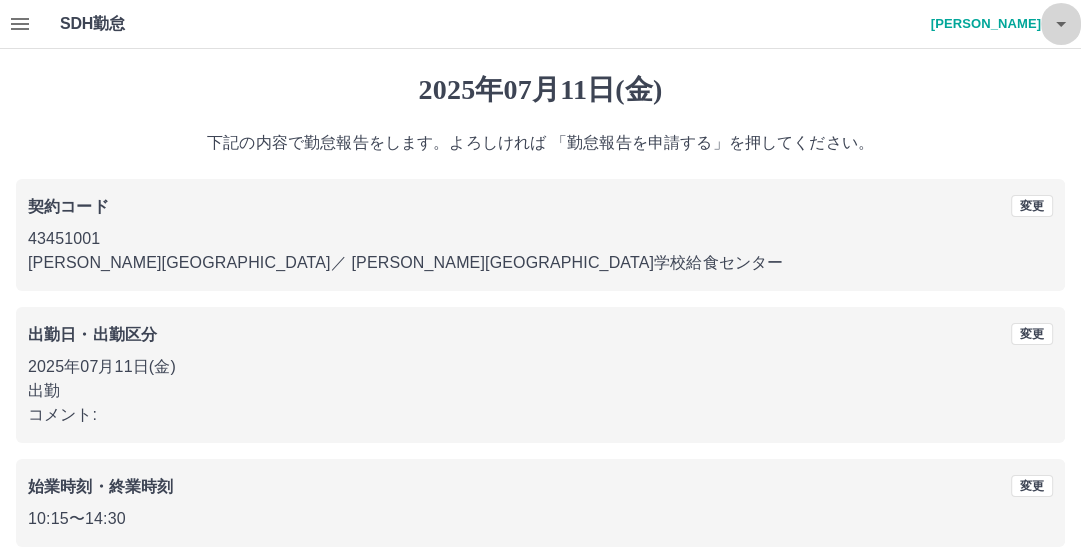 click 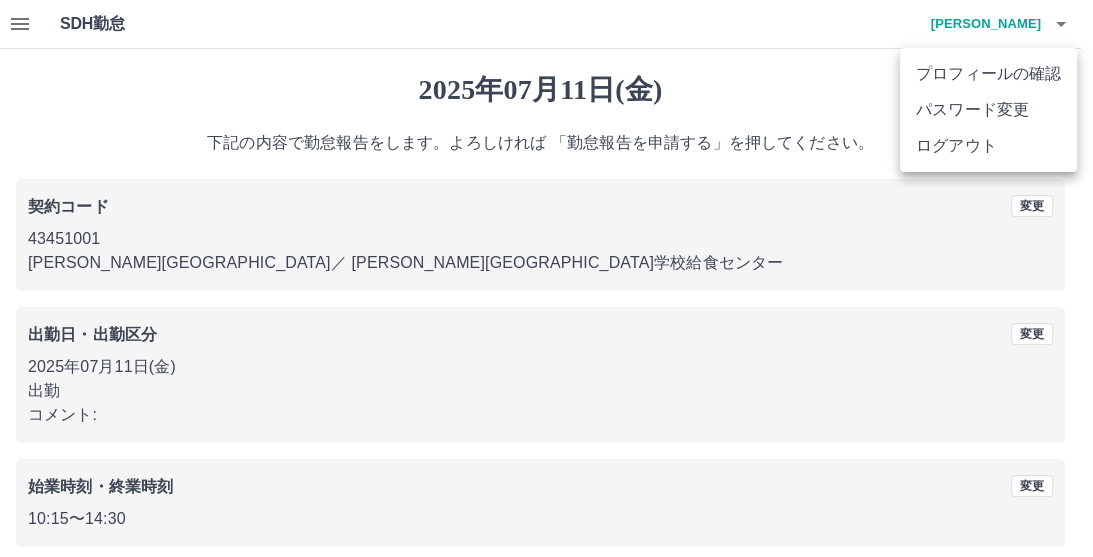 click on "ログアウト" at bounding box center [988, 146] 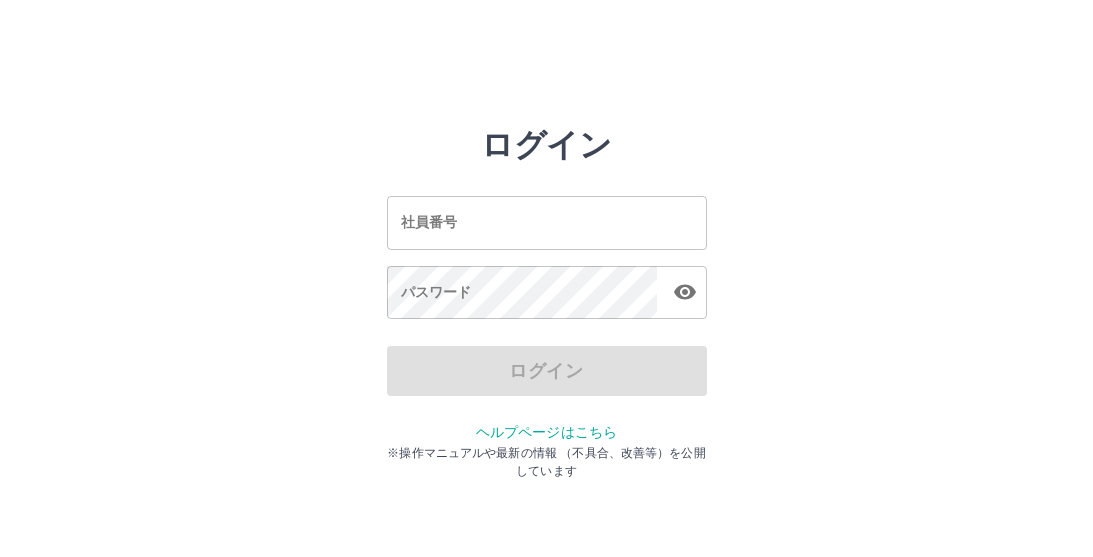 scroll, scrollTop: 0, scrollLeft: 0, axis: both 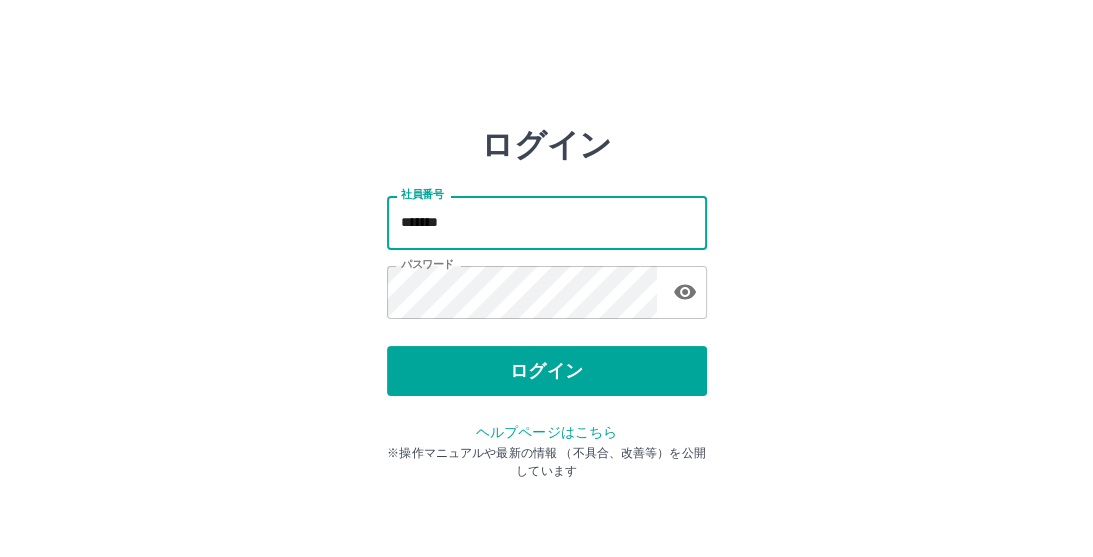 drag, startPoint x: 472, startPoint y: 222, endPoint x: 482, endPoint y: 221, distance: 10.049875 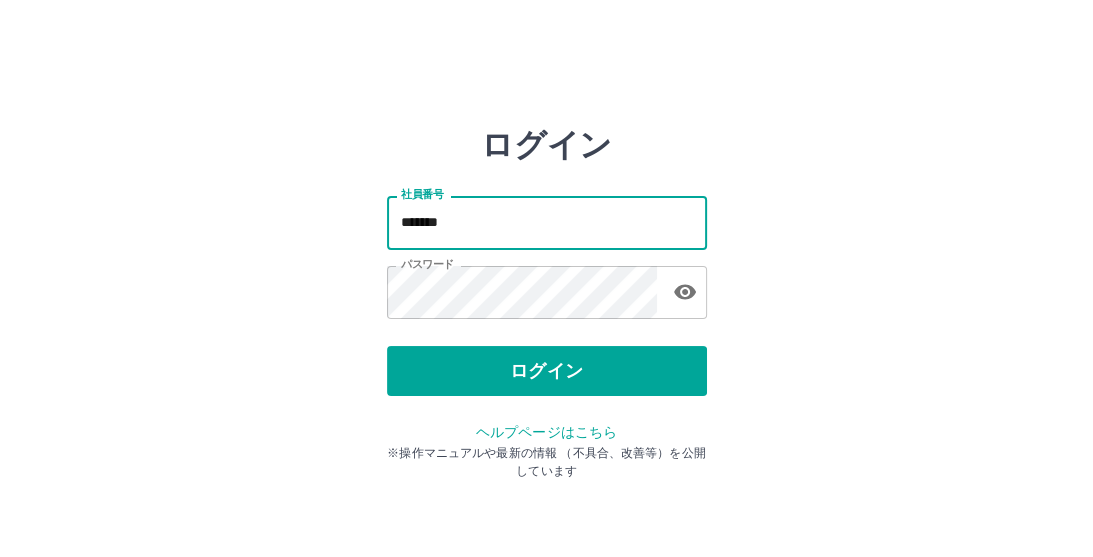 click on "*******" at bounding box center (547, 222) 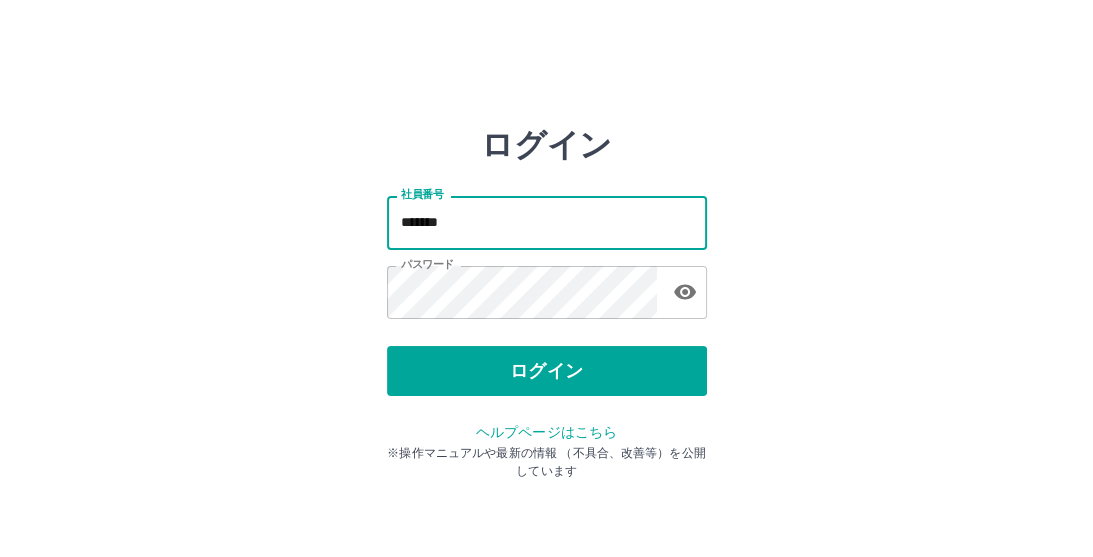 type on "*******" 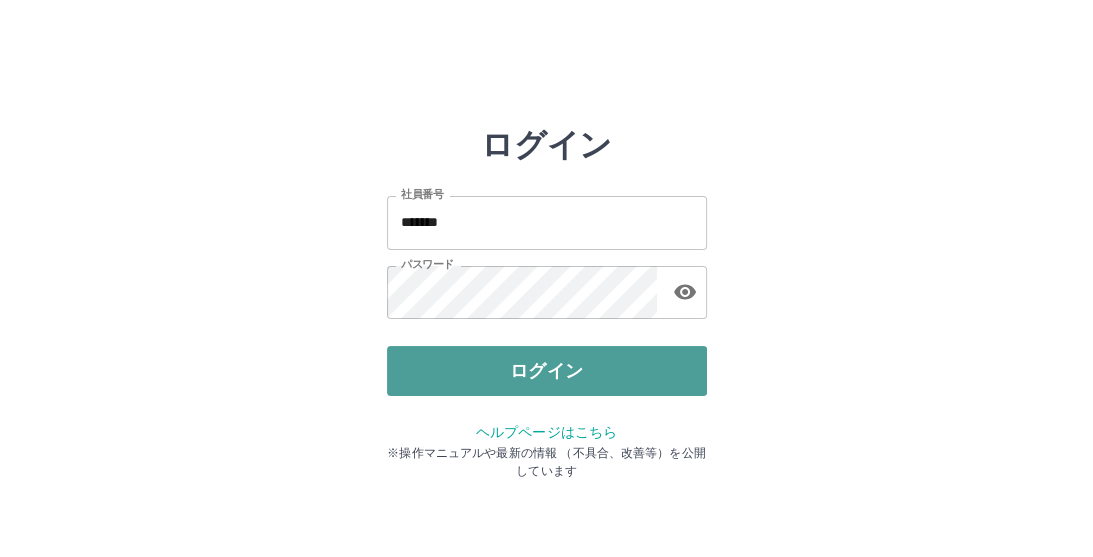 click on "ログイン" at bounding box center (547, 371) 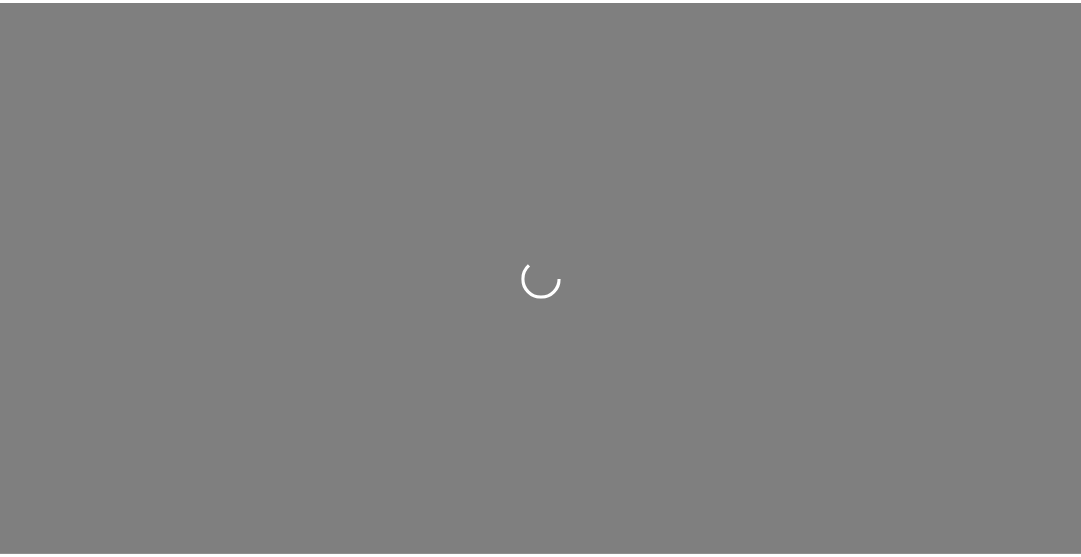 scroll, scrollTop: 0, scrollLeft: 0, axis: both 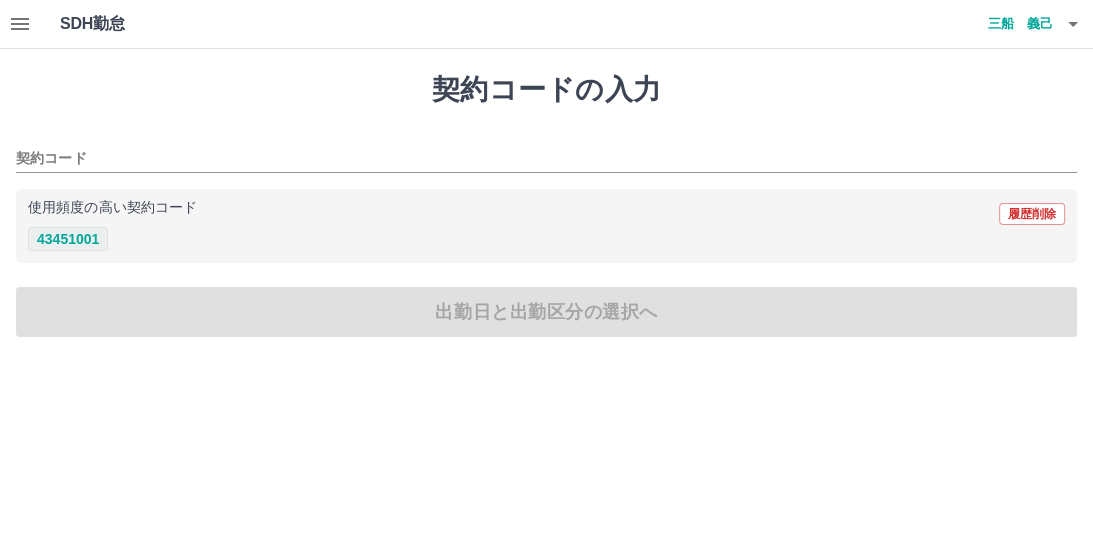 click on "43451001" at bounding box center [68, 239] 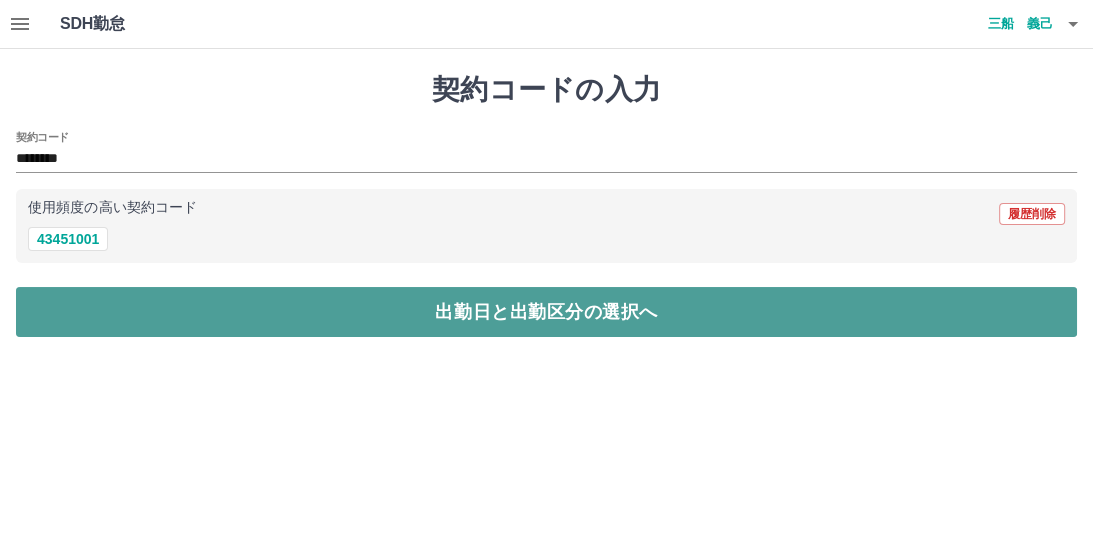 click on "出勤日と出勤区分の選択へ" at bounding box center [546, 312] 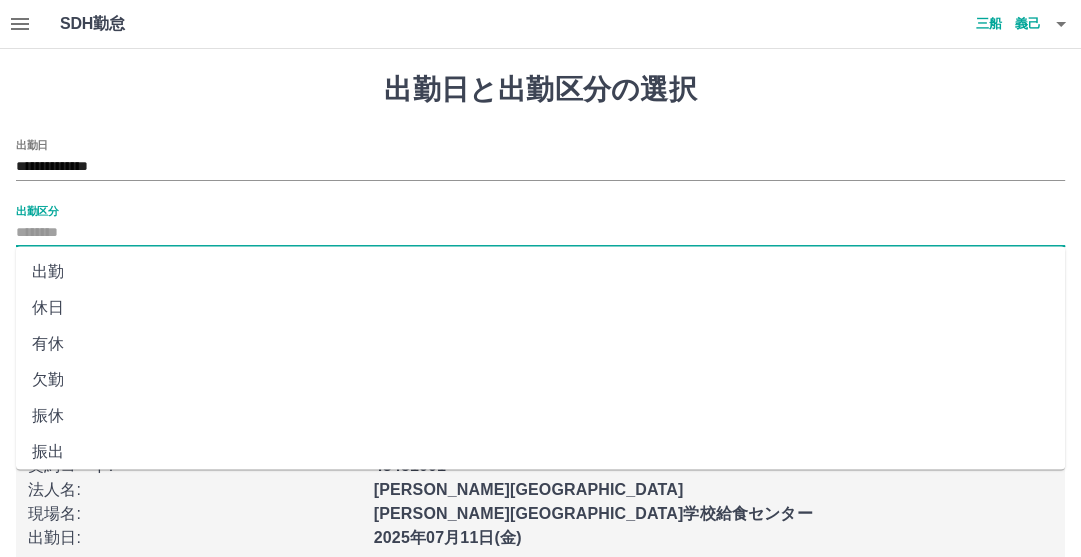 click on "出勤区分" at bounding box center (540, 233) 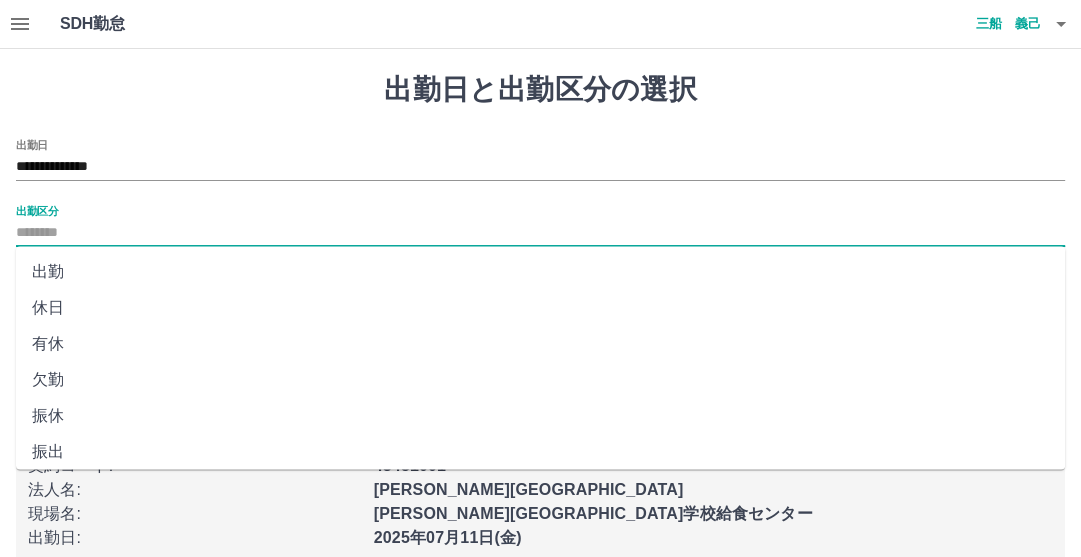 click on "出勤" at bounding box center [540, 272] 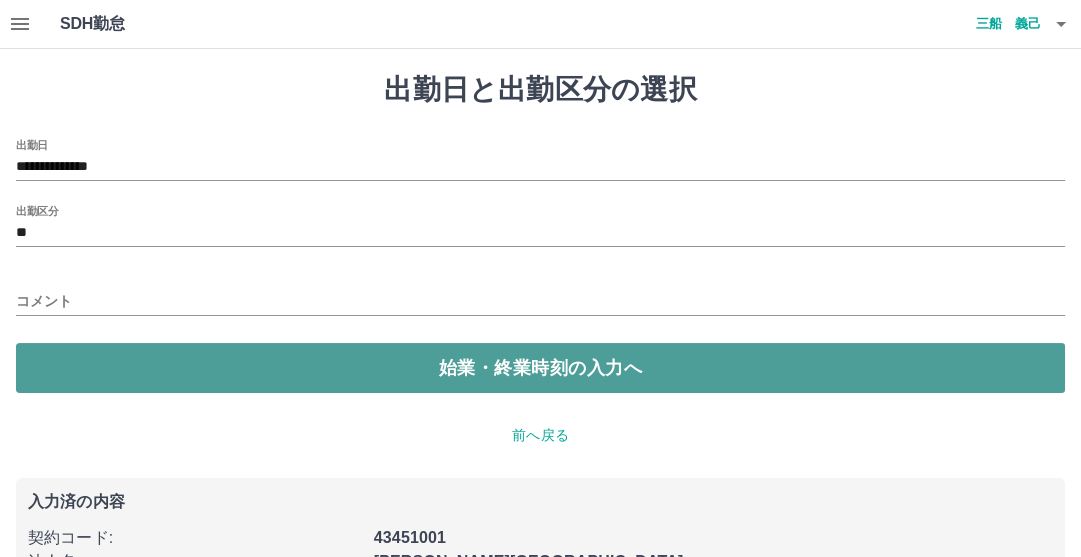 click on "始業・終業時刻の入力へ" at bounding box center (540, 368) 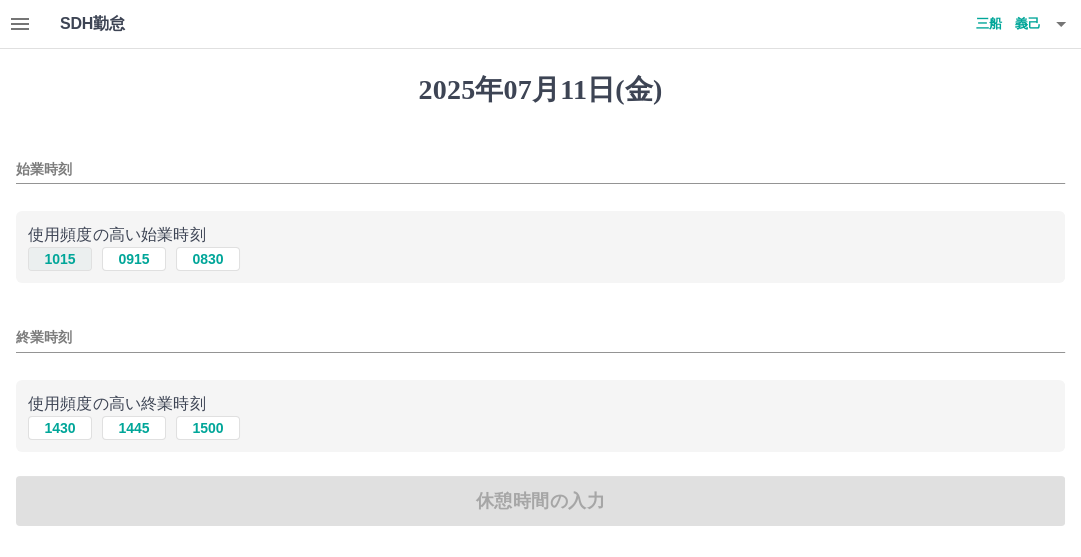 click on "1015" at bounding box center [60, 259] 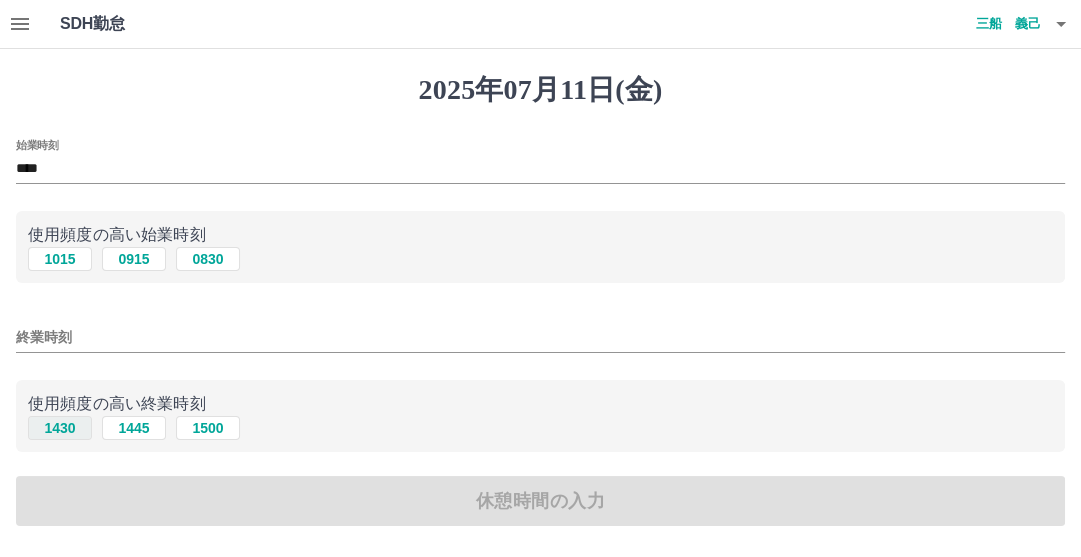 click on "1430" at bounding box center (60, 428) 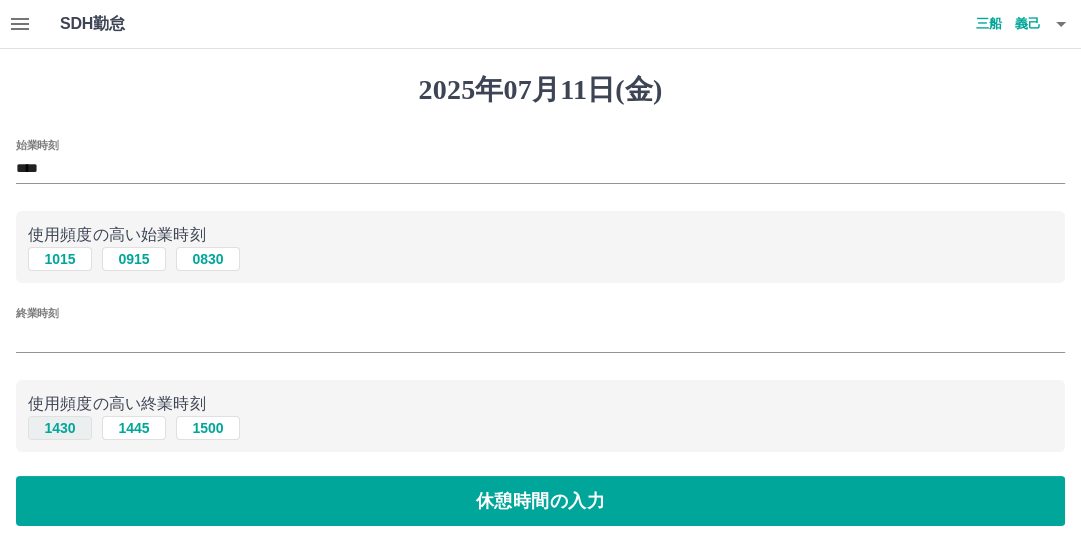 type on "****" 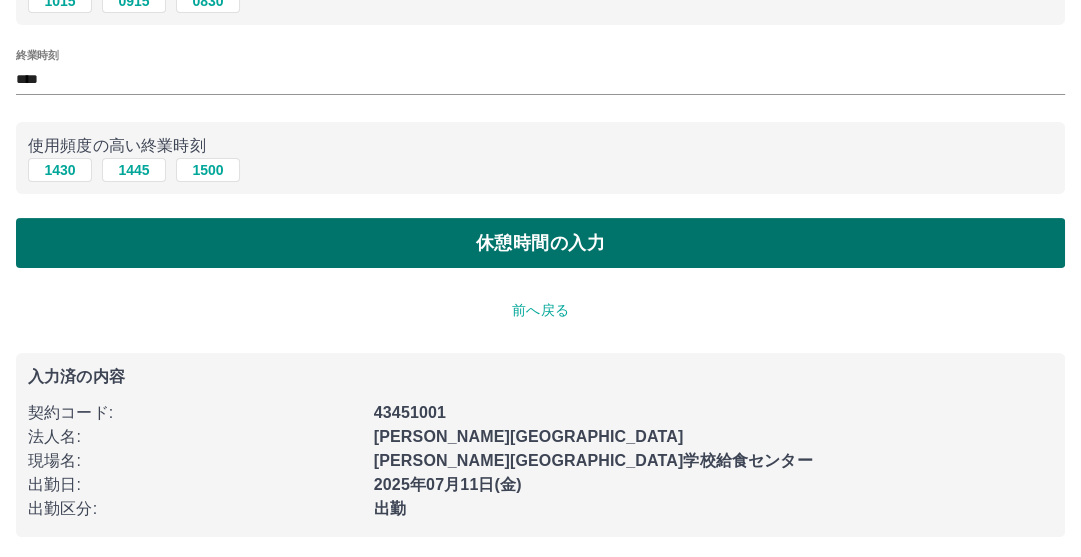 scroll, scrollTop: 264, scrollLeft: 0, axis: vertical 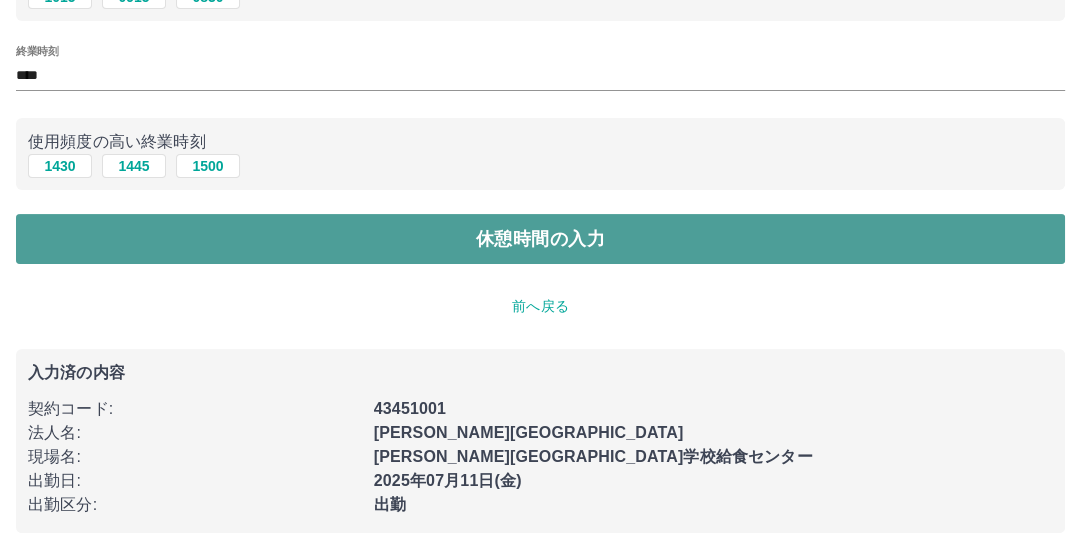 click on "休憩時間の入力" at bounding box center (540, 239) 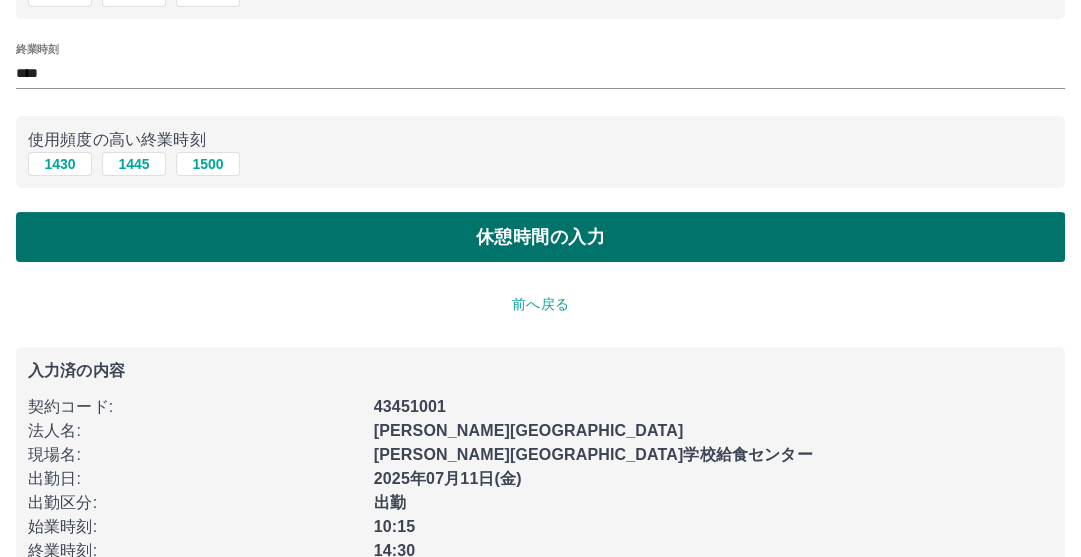 scroll, scrollTop: 0, scrollLeft: 0, axis: both 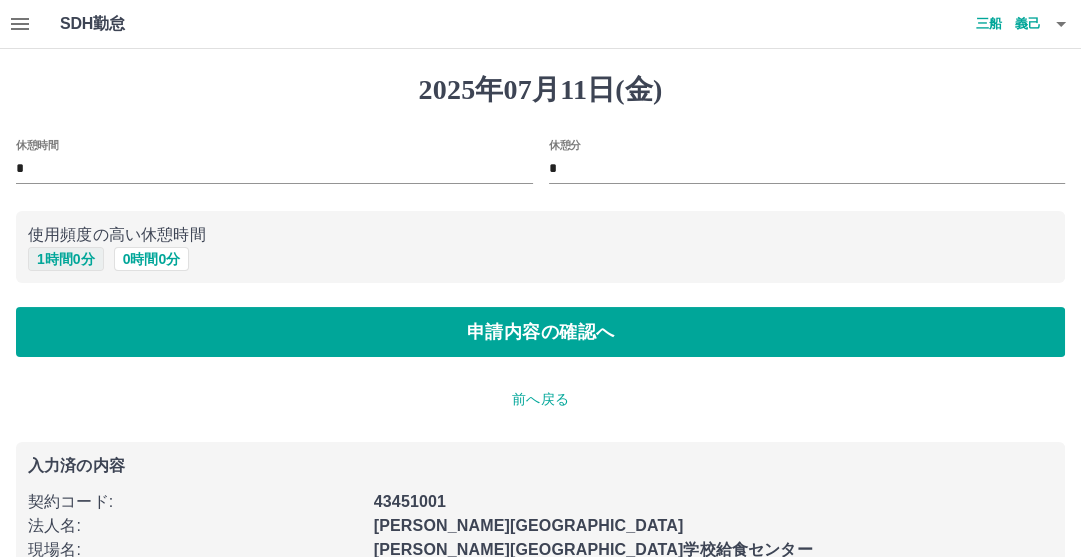 click on "1 時間 0 分" at bounding box center [66, 259] 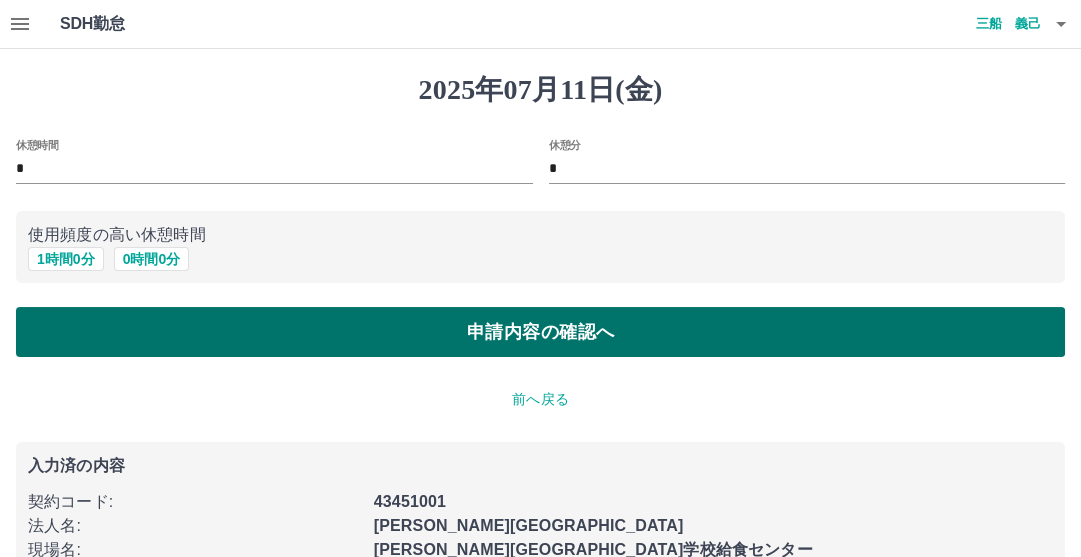 click on "申請内容の確認へ" at bounding box center (540, 332) 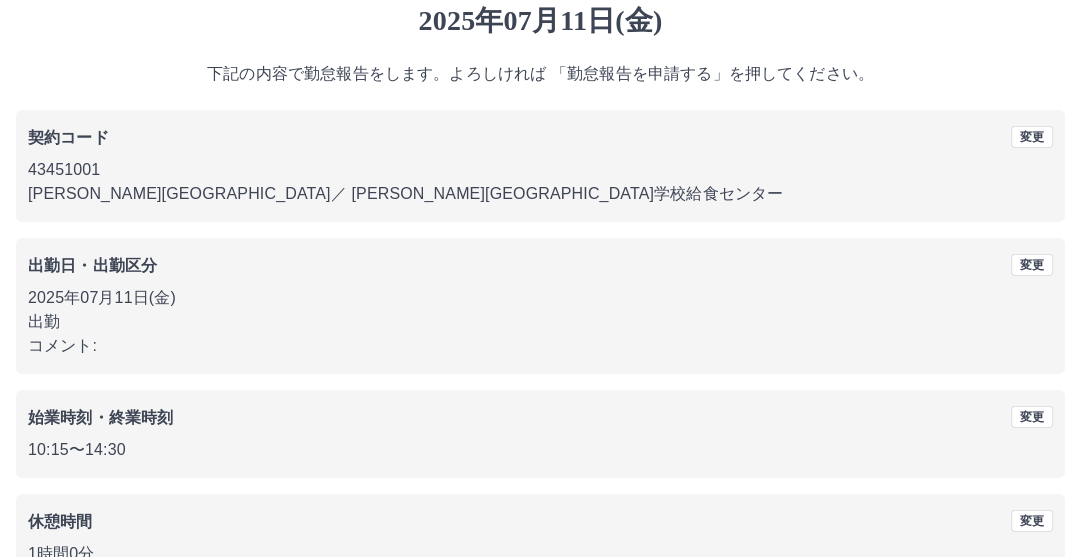 scroll, scrollTop: 192, scrollLeft: 0, axis: vertical 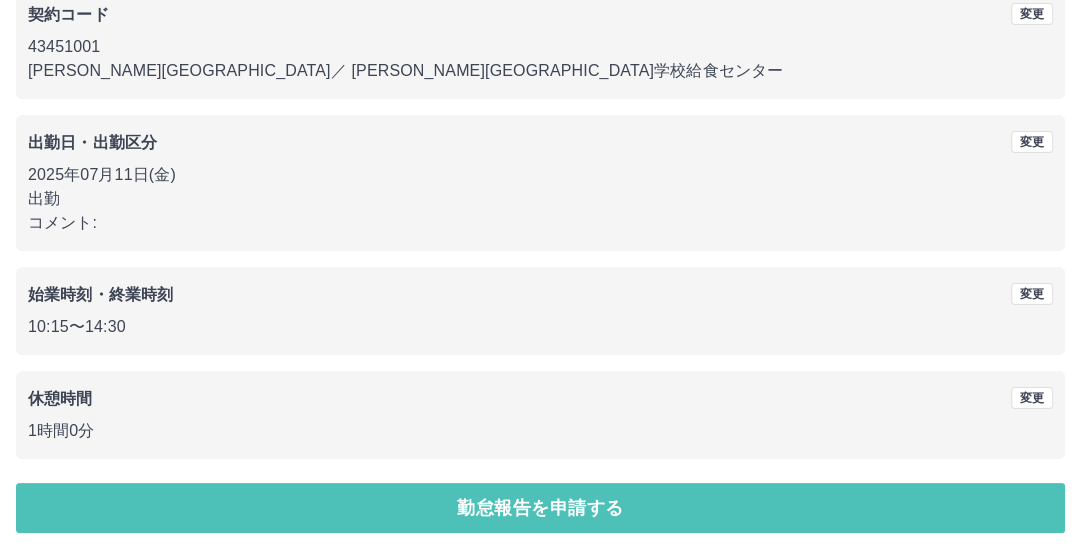 click on "勤怠報告を申請する" at bounding box center (540, 508) 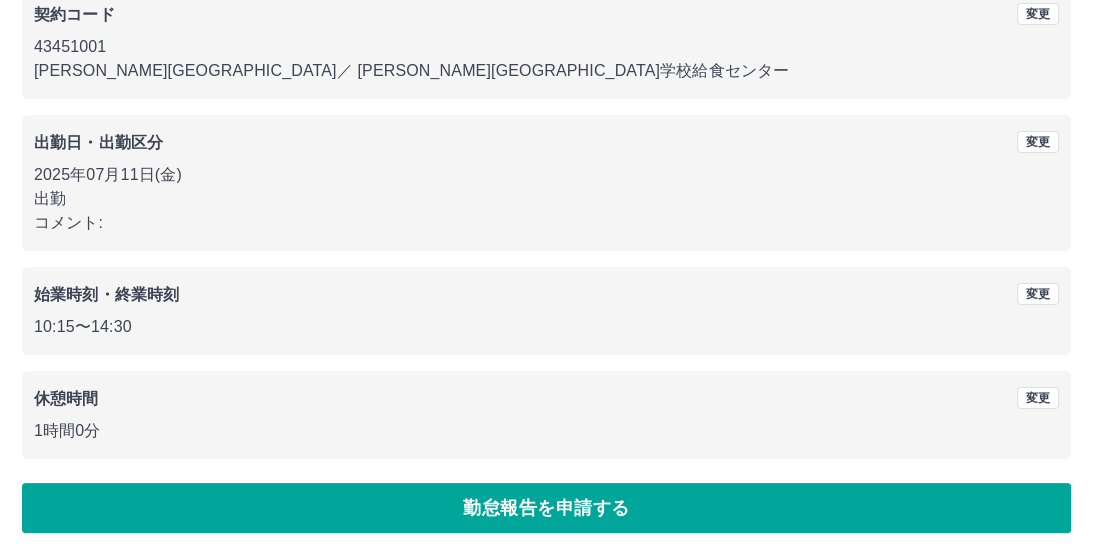 scroll, scrollTop: 0, scrollLeft: 0, axis: both 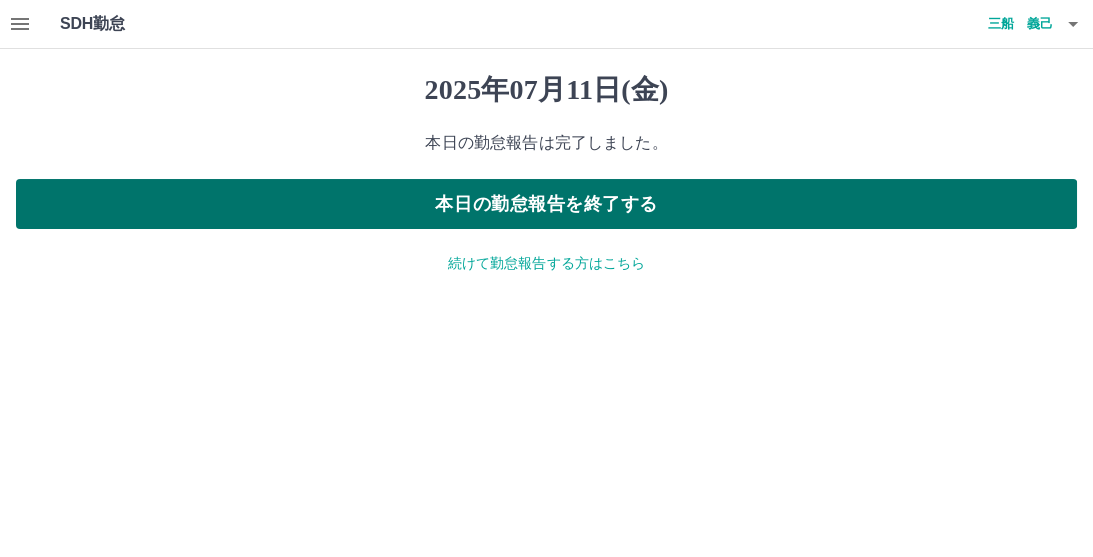 click on "本日の勤怠報告を終了する" at bounding box center (546, 204) 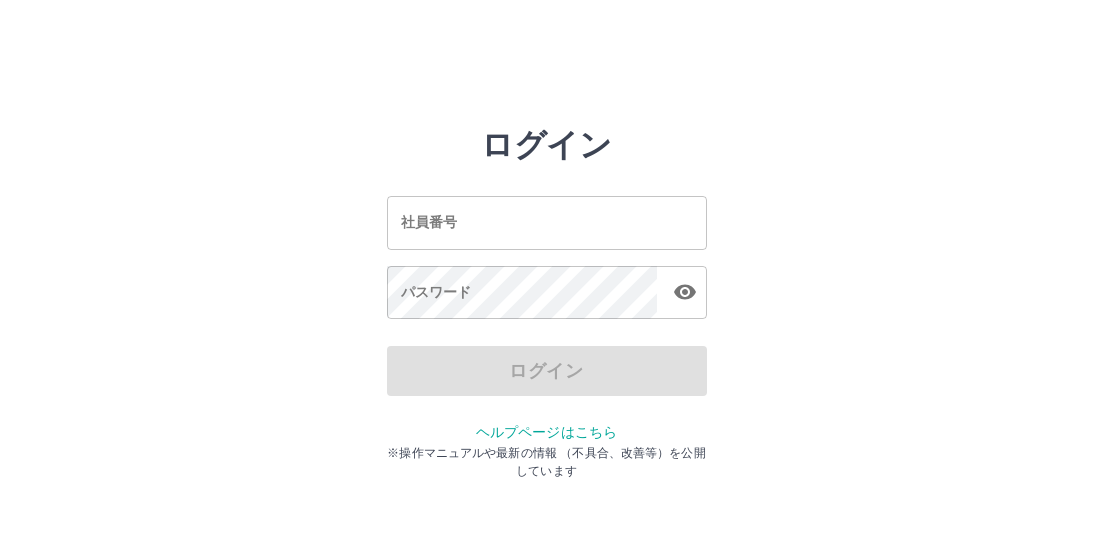 scroll, scrollTop: 0, scrollLeft: 0, axis: both 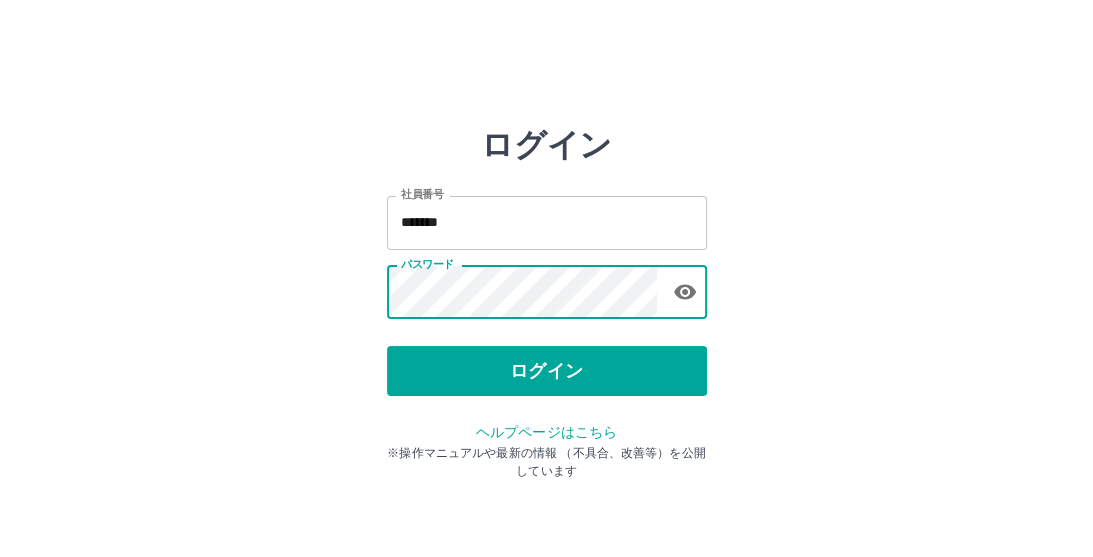type on "*******" 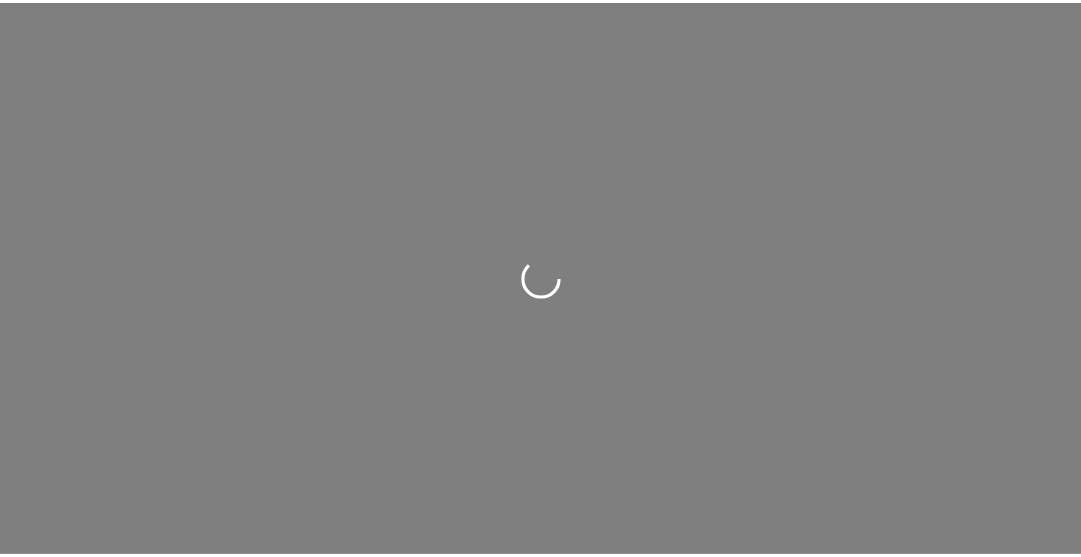 scroll, scrollTop: 0, scrollLeft: 0, axis: both 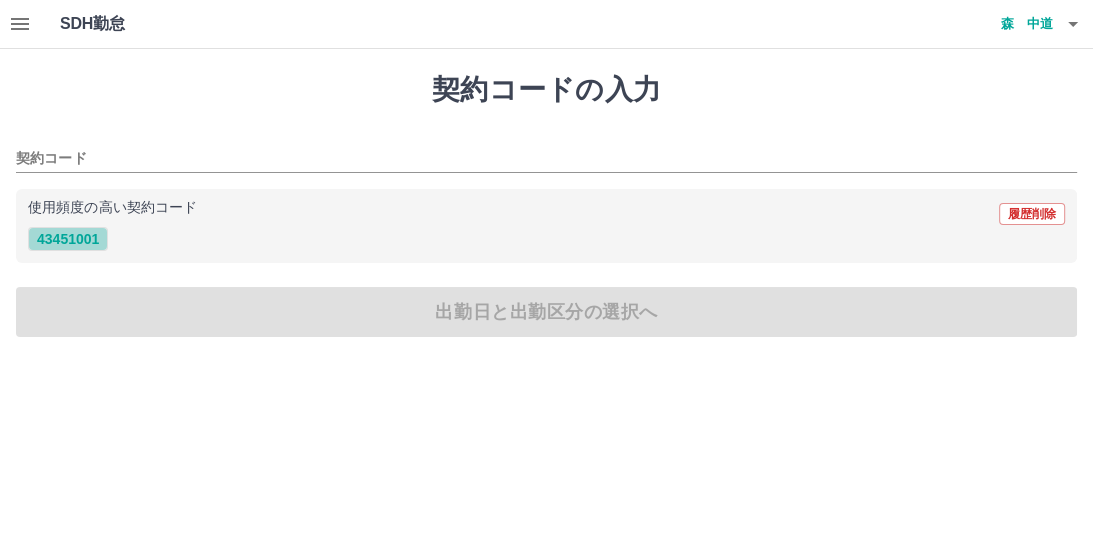 click on "43451001" at bounding box center [68, 239] 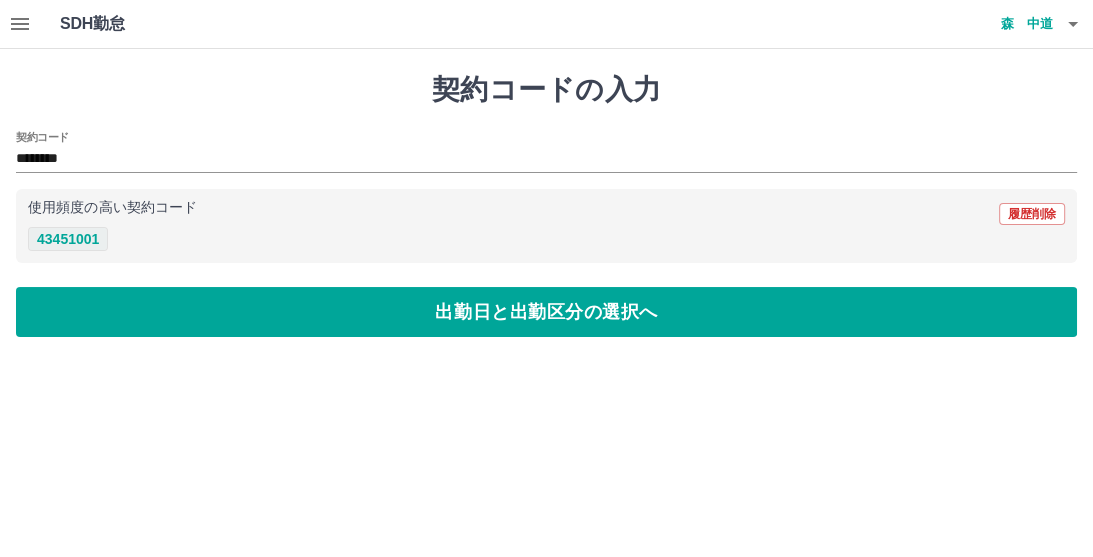 type on "********" 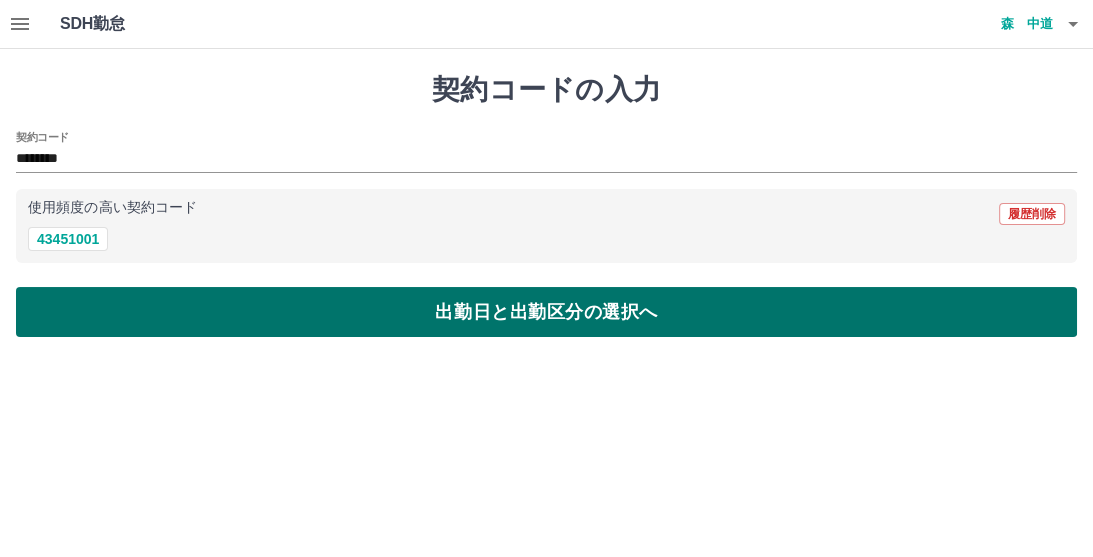 click on "出勤日と出勤区分の選択へ" at bounding box center (546, 312) 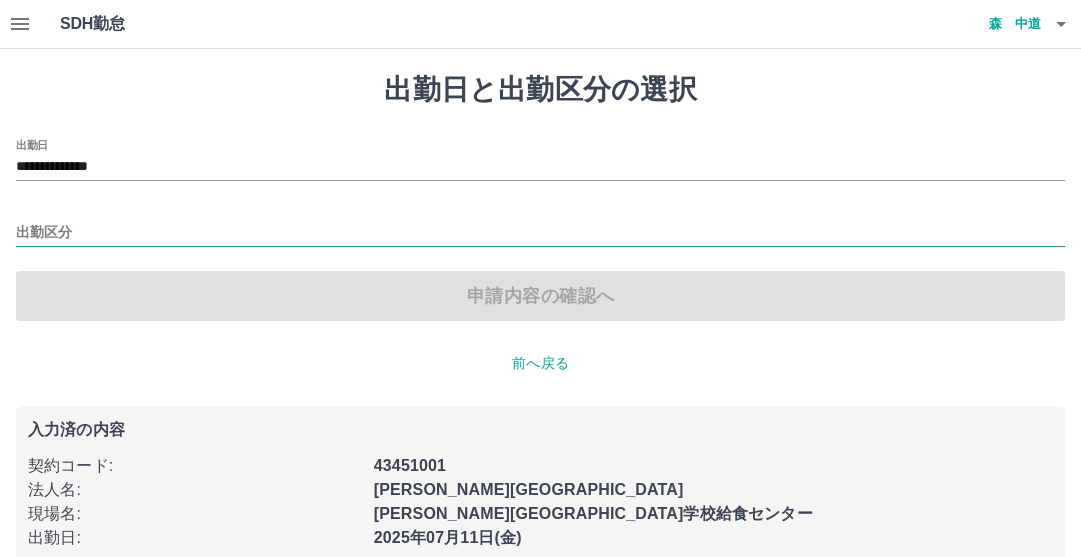 click on "出勤区分" at bounding box center [540, 233] 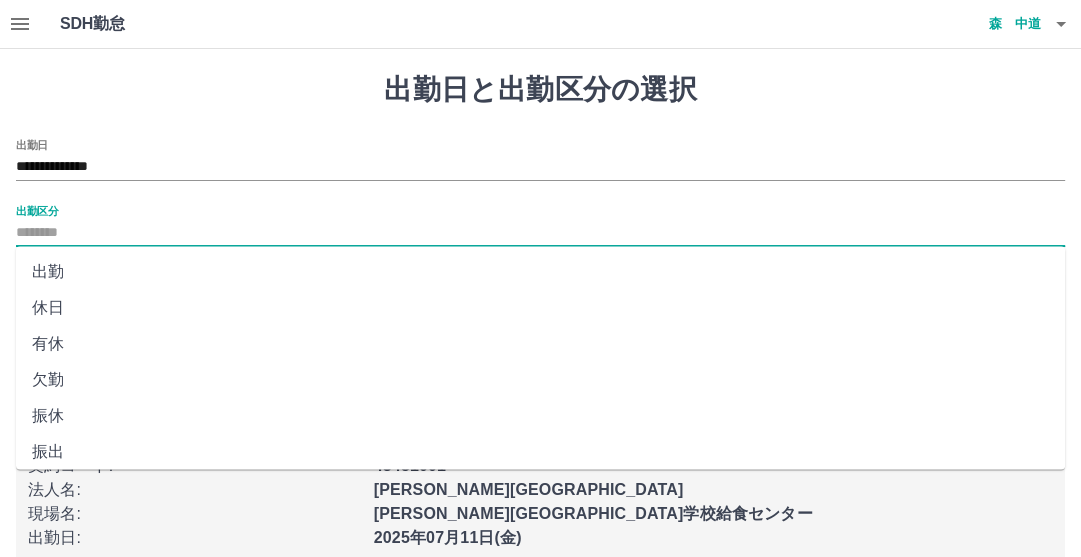 click on "出勤" at bounding box center [540, 272] 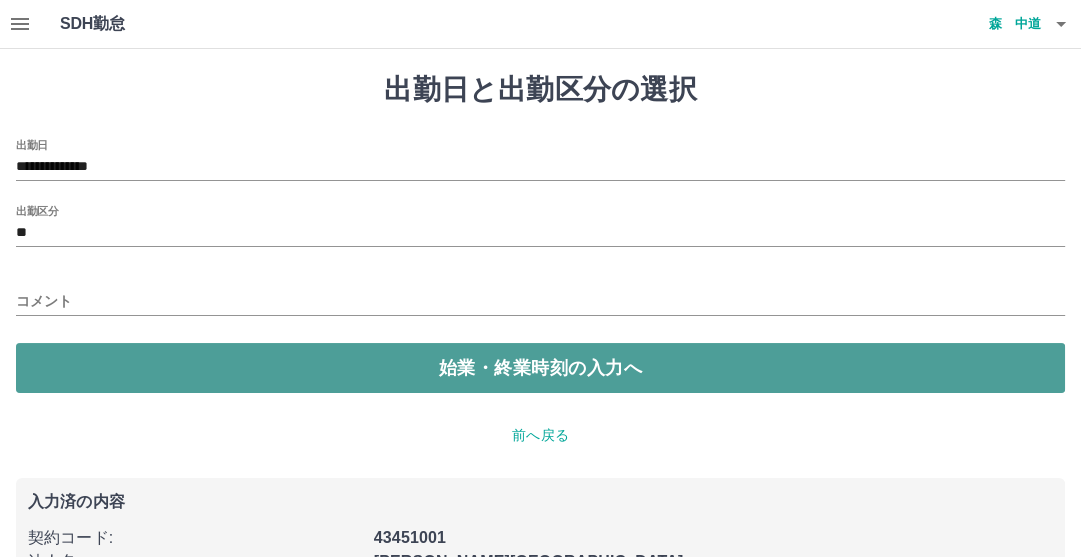 click on "始業・終業時刻の入力へ" at bounding box center (540, 368) 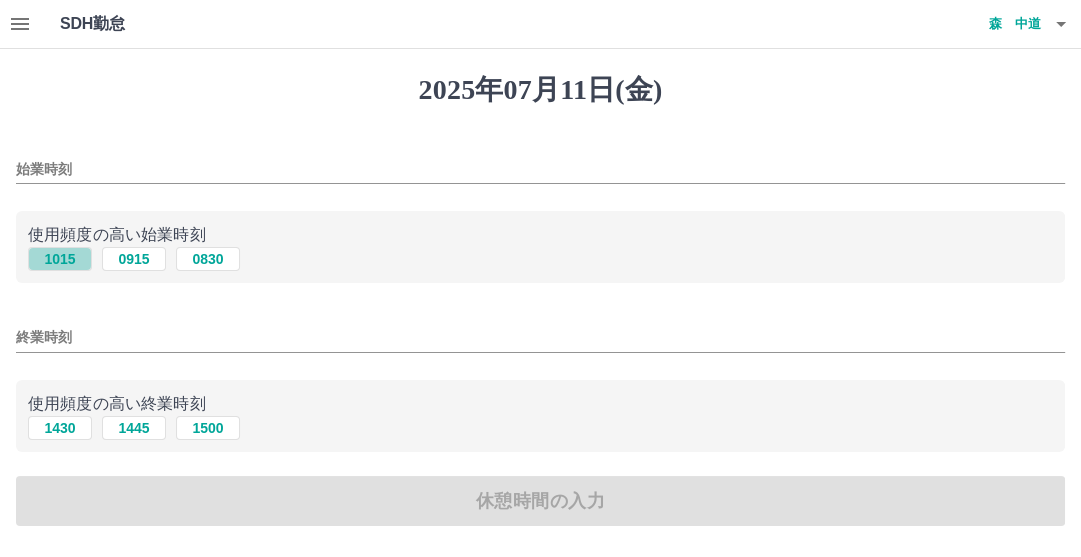 click on "1015" at bounding box center (60, 259) 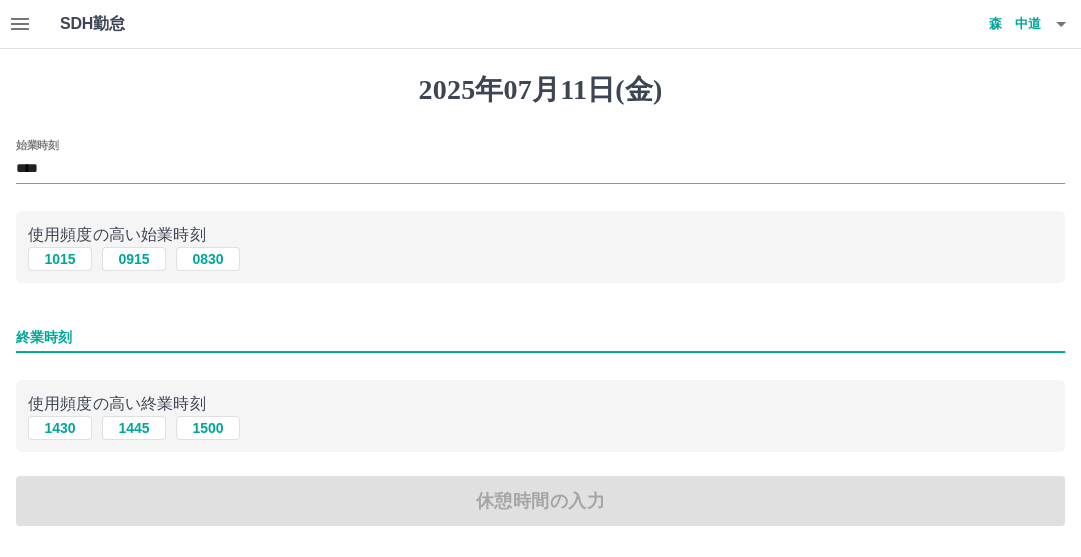 click on "終業時刻" at bounding box center [540, 337] 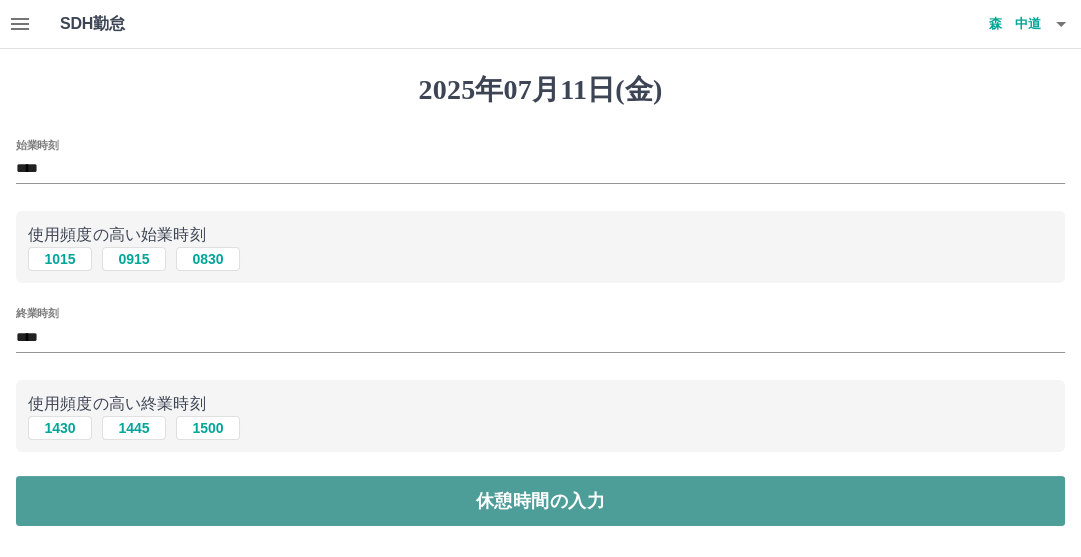 click on "休憩時間の入力" at bounding box center [540, 501] 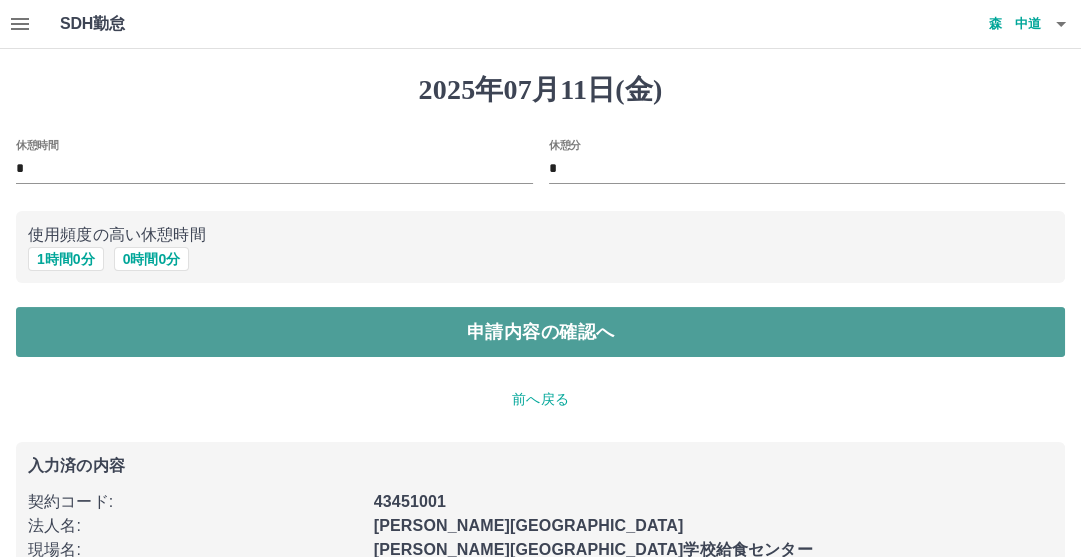click on "申請内容の確認へ" at bounding box center [540, 332] 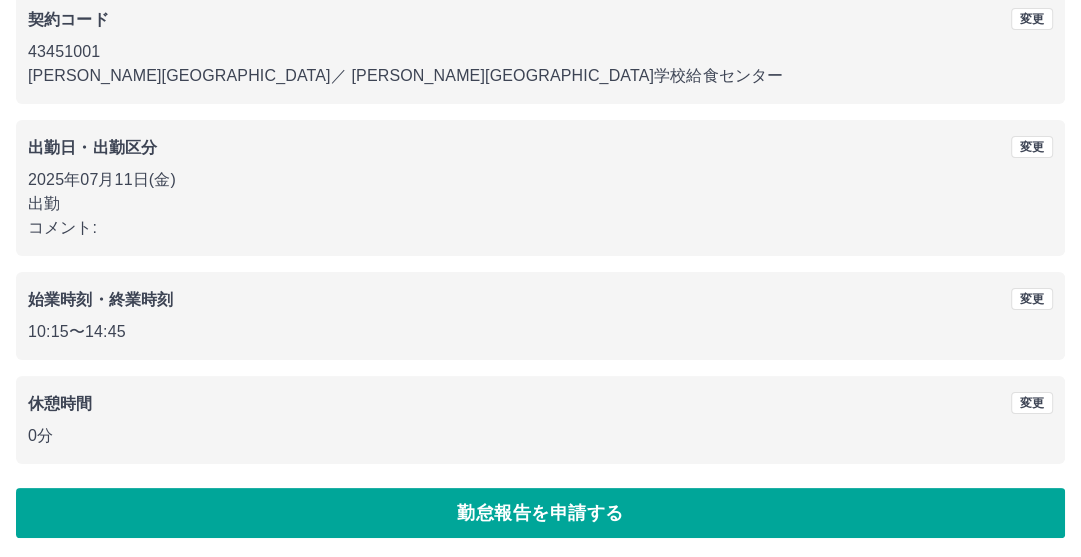 scroll, scrollTop: 192, scrollLeft: 0, axis: vertical 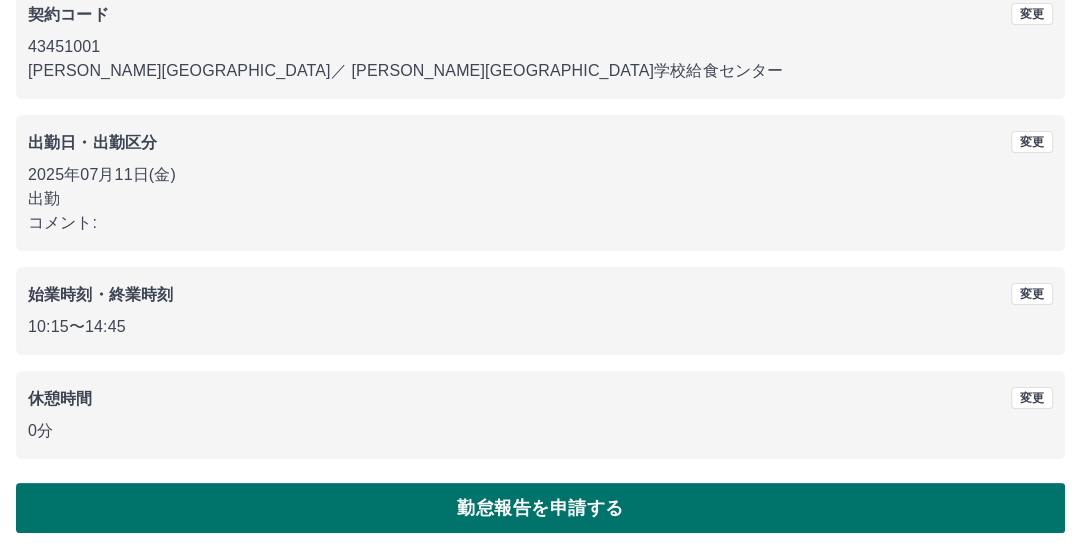 click on "勤怠報告を申請する" at bounding box center (540, 508) 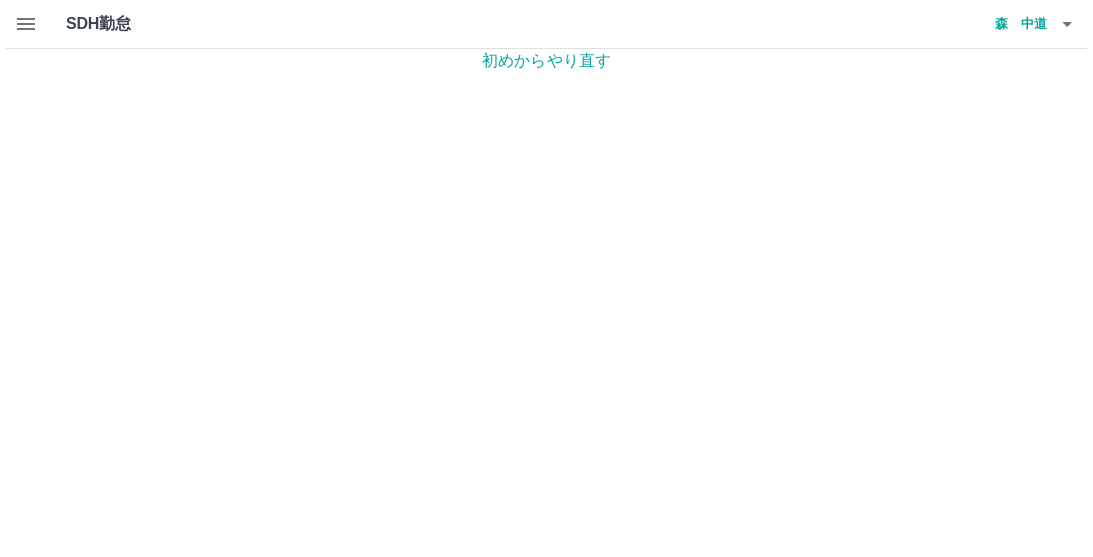 scroll, scrollTop: 0, scrollLeft: 0, axis: both 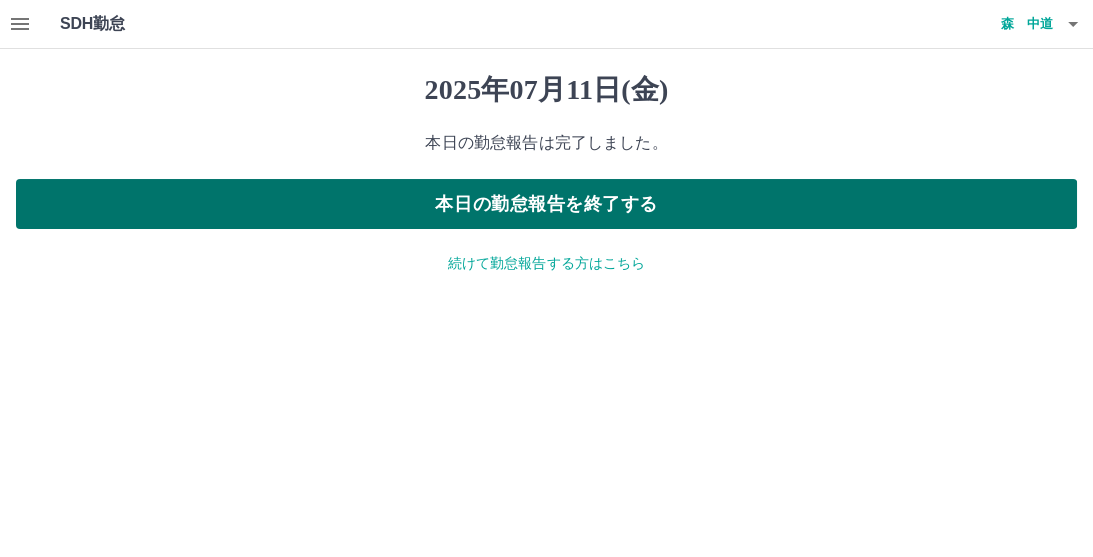 click on "本日の勤怠報告を終了する" at bounding box center [546, 204] 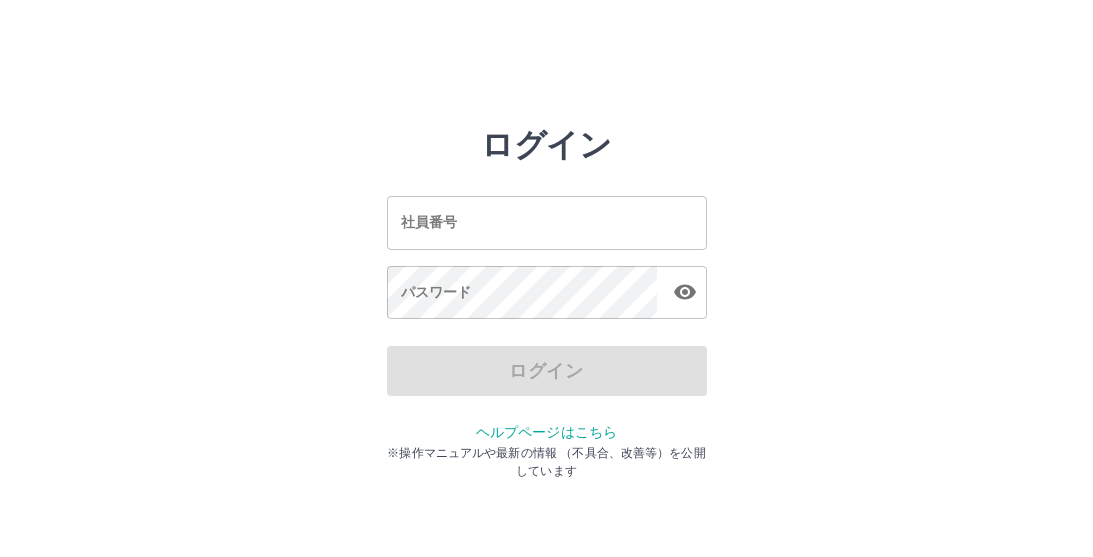 scroll, scrollTop: 0, scrollLeft: 0, axis: both 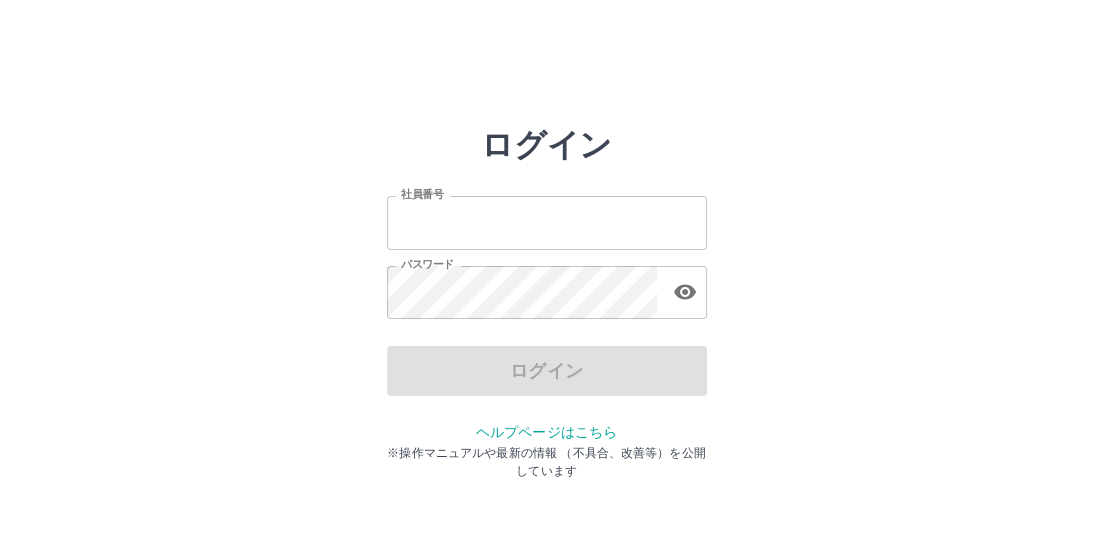 type on "*******" 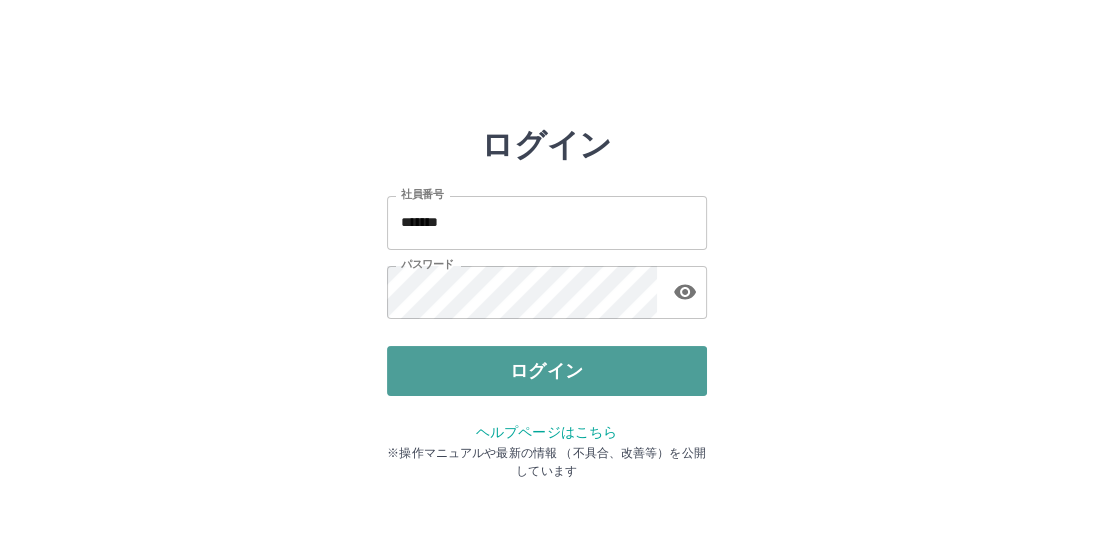 click on "ログイン" at bounding box center (547, 371) 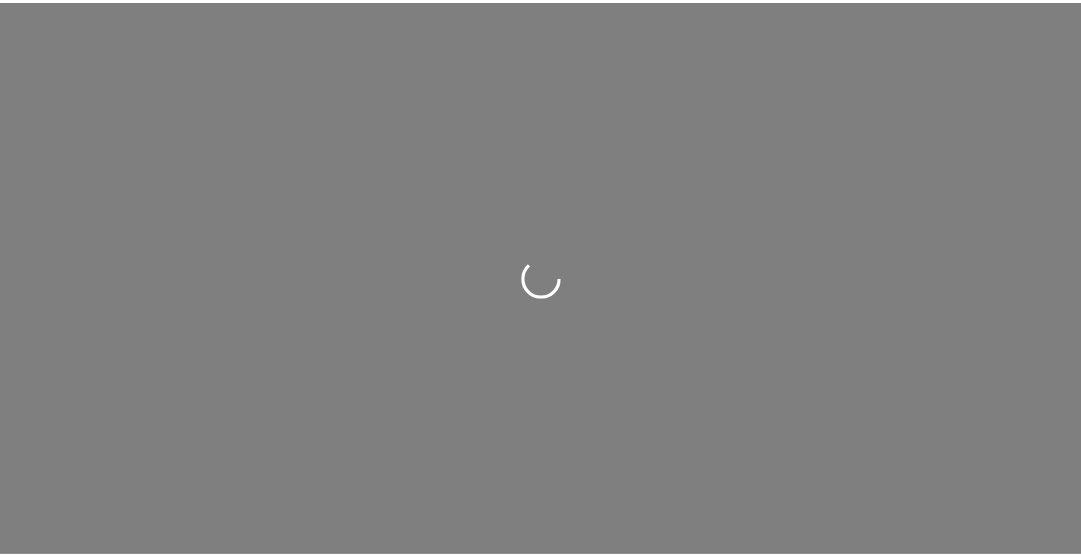 scroll, scrollTop: 0, scrollLeft: 0, axis: both 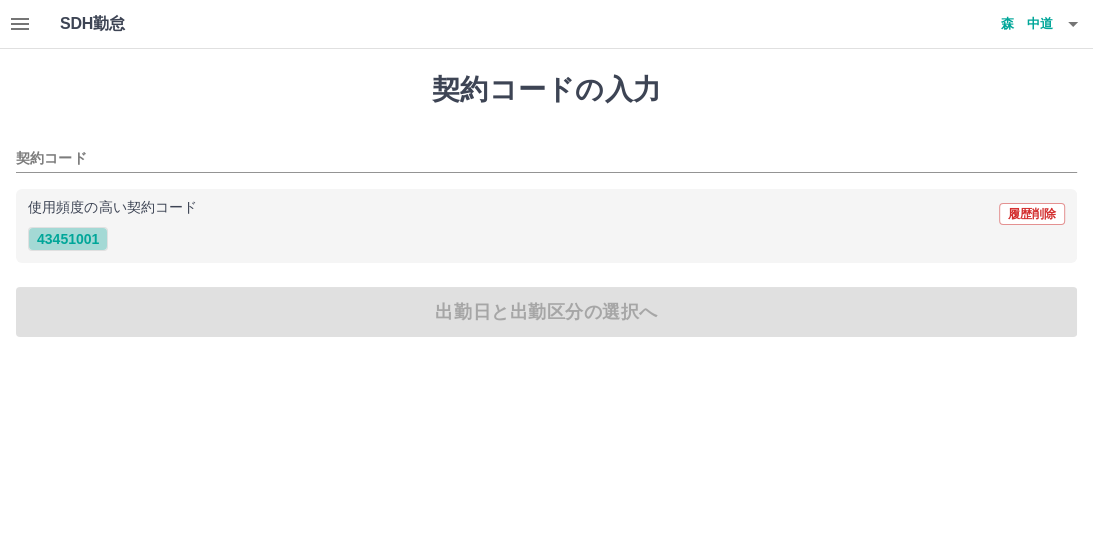 click on "43451001" at bounding box center (68, 239) 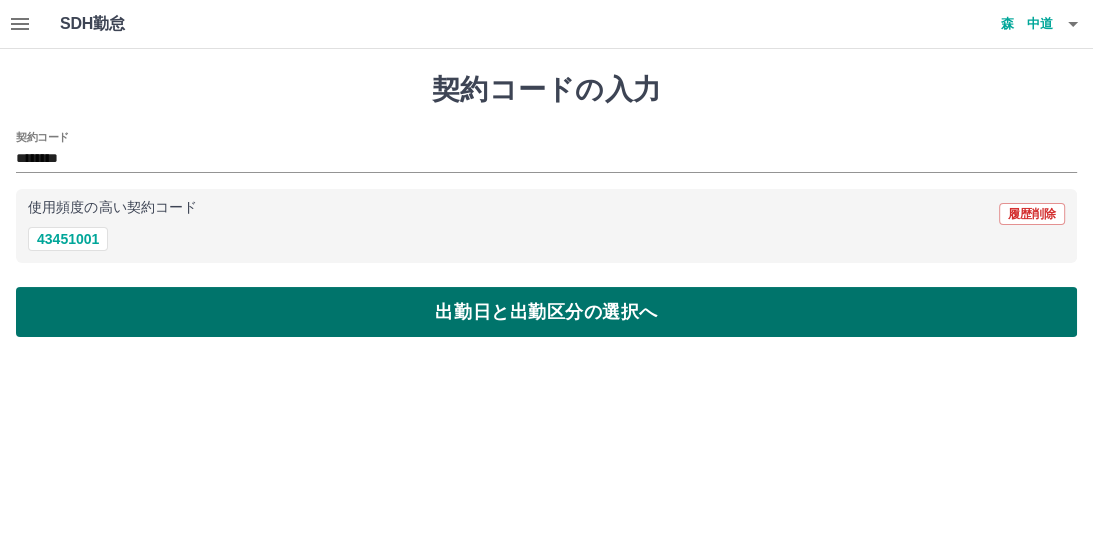 click on "出勤日と出勤区分の選択へ" at bounding box center (546, 312) 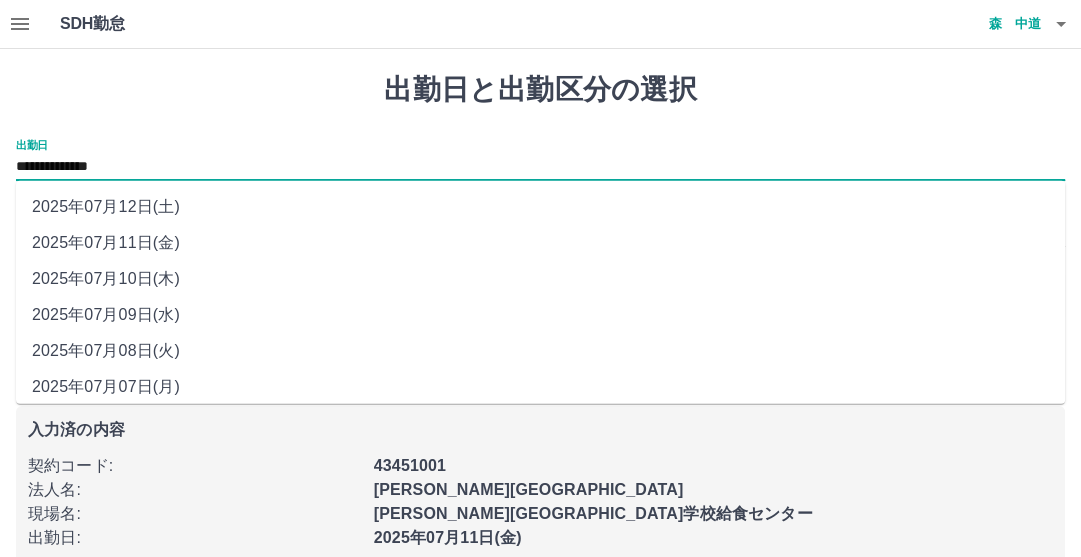 click on "**********" at bounding box center (540, 167) 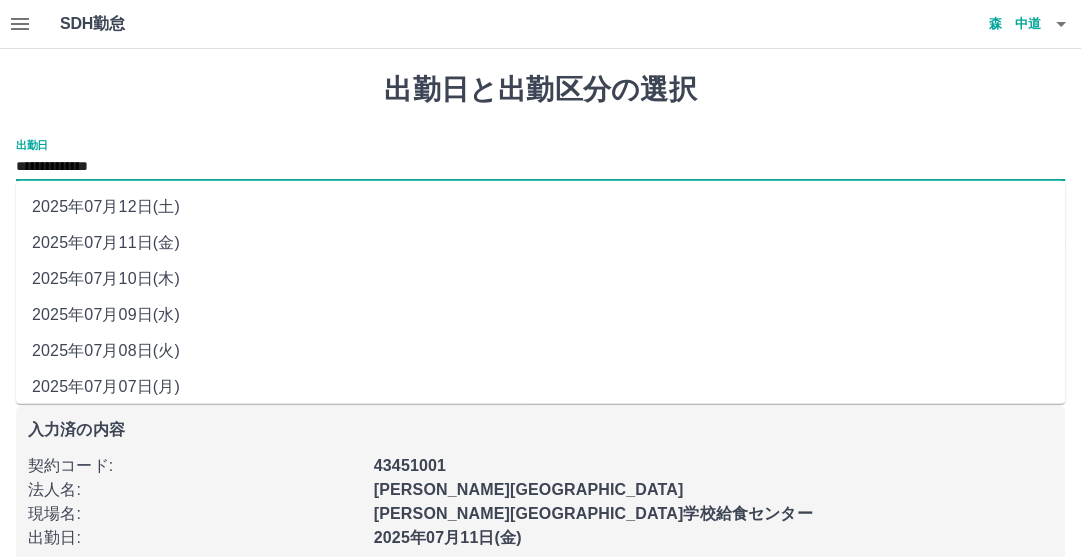 drag, startPoint x: 104, startPoint y: 160, endPoint x: 120, endPoint y: 284, distance: 125.028 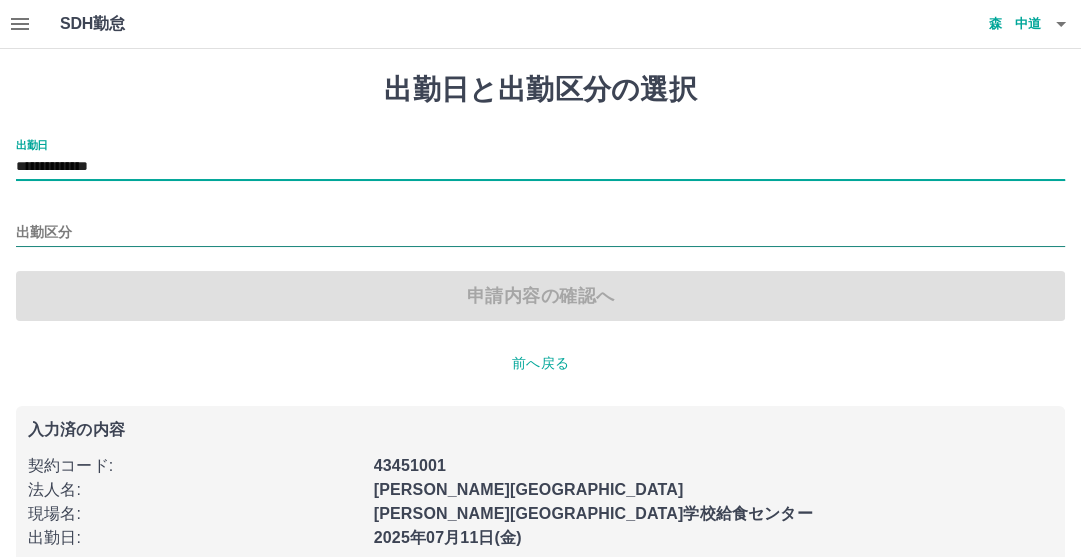 click on "出勤区分" at bounding box center (540, 233) 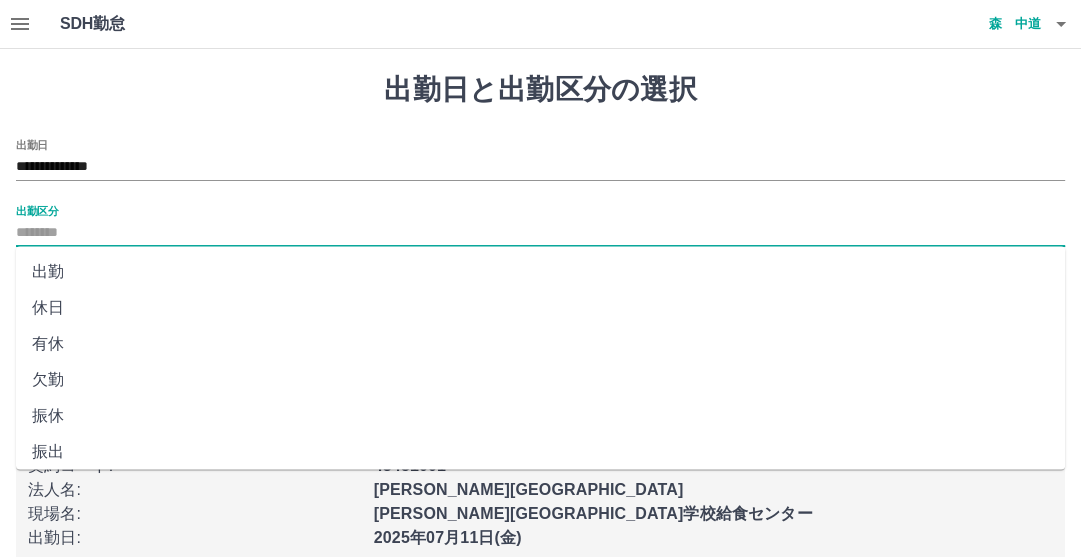 click on "出勤" at bounding box center (540, 272) 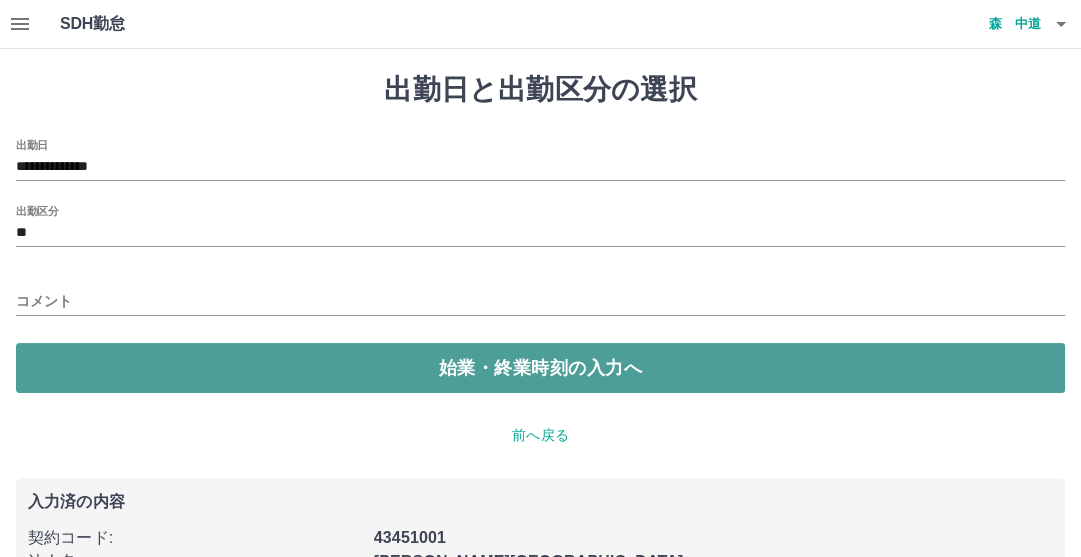 click on "始業・終業時刻の入力へ" at bounding box center [540, 368] 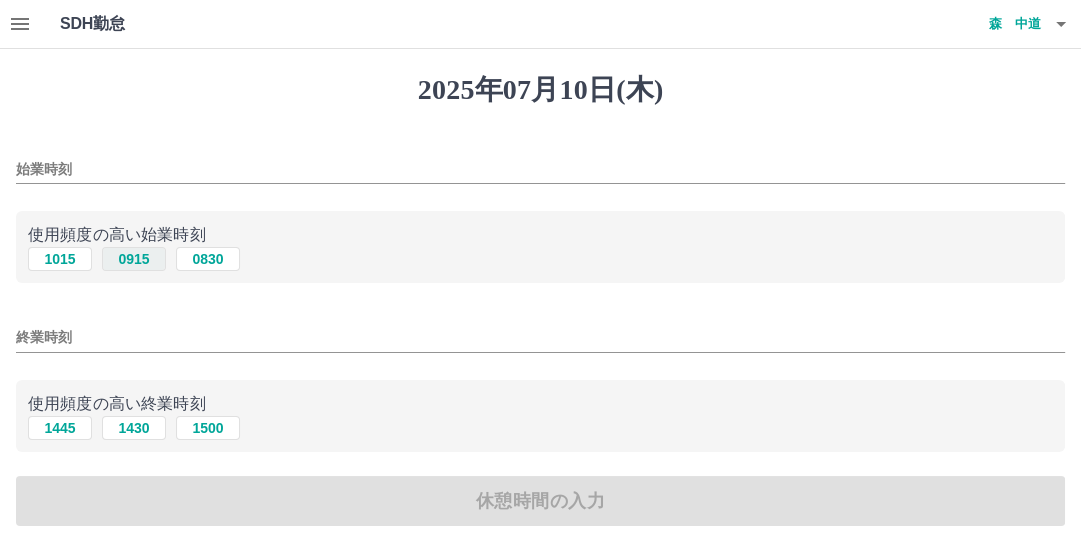 click on "0915" at bounding box center [134, 259] 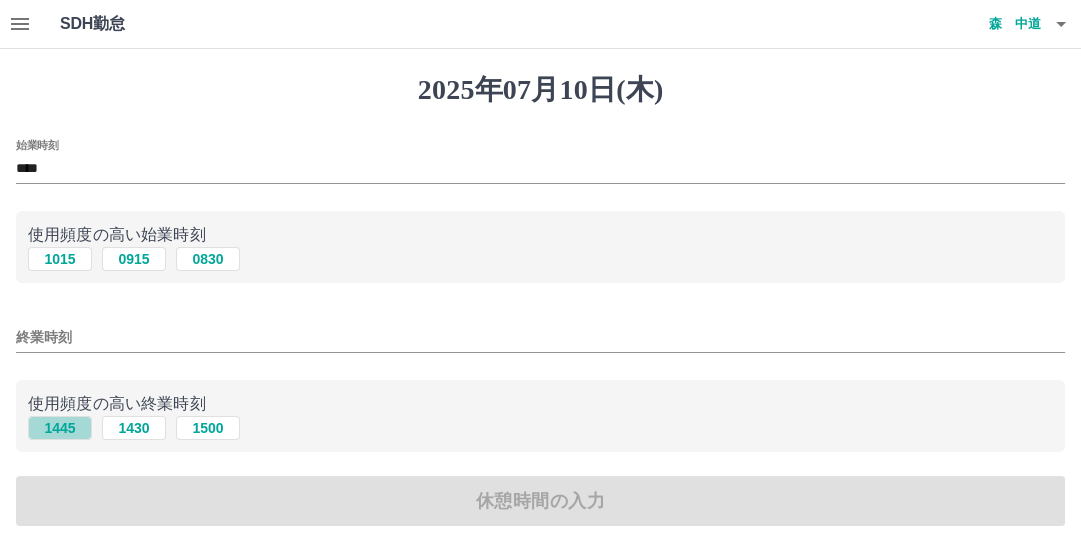 click on "1445" at bounding box center (60, 428) 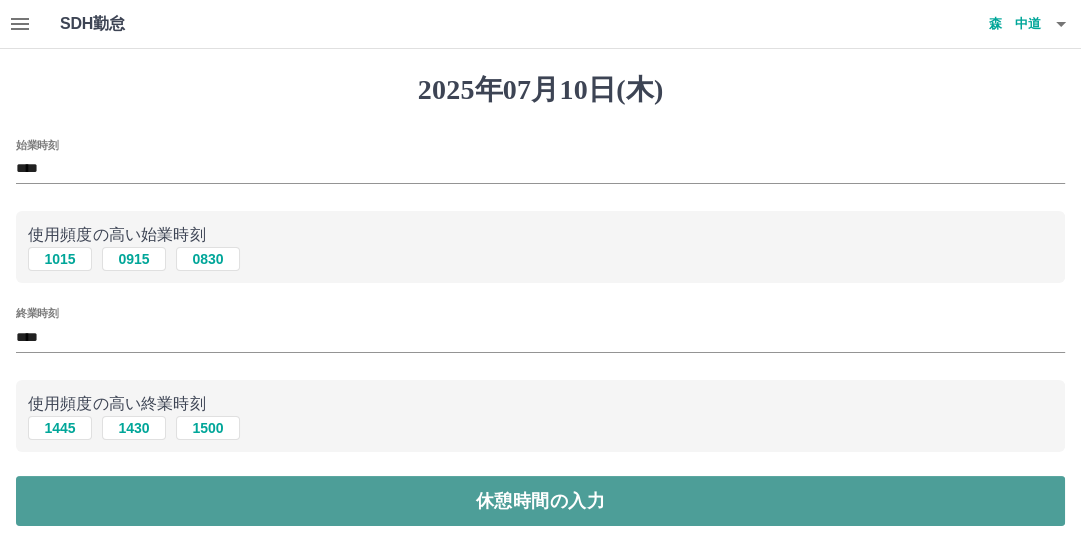 drag, startPoint x: 473, startPoint y: 492, endPoint x: 456, endPoint y: 480, distance: 20.808653 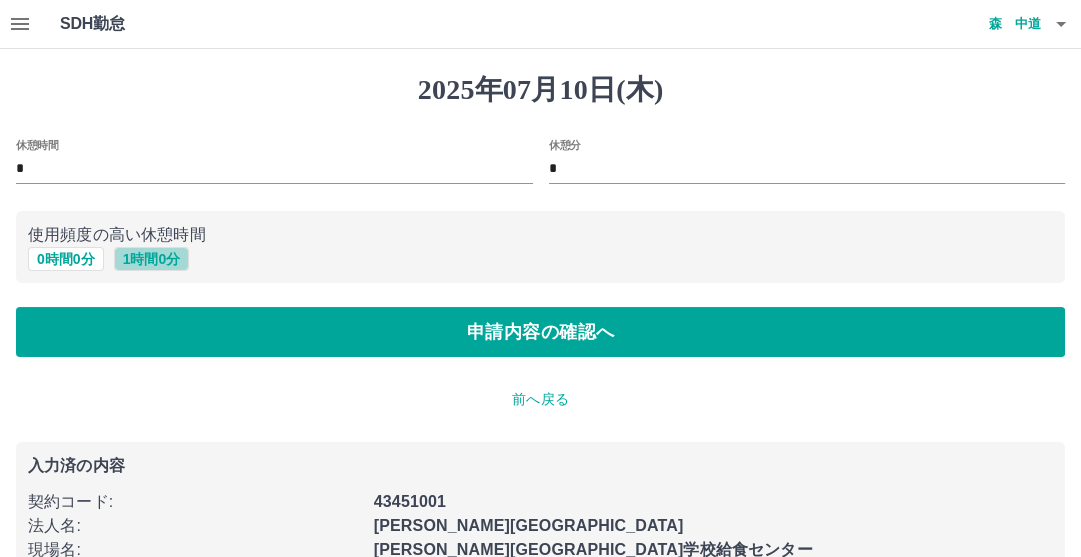 click on "1 時間 0 分" at bounding box center [152, 259] 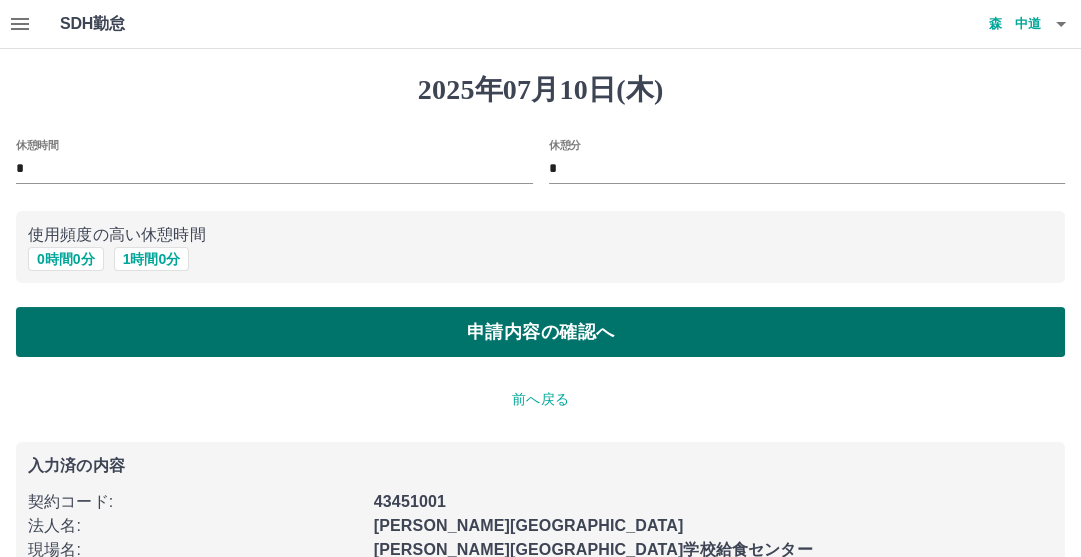 click on "申請内容の確認へ" at bounding box center [540, 332] 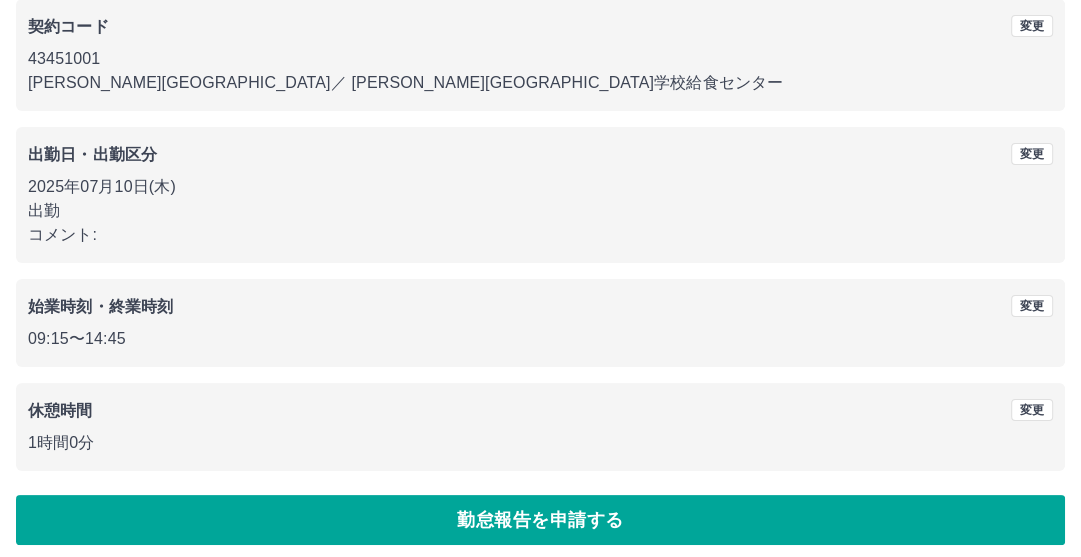scroll, scrollTop: 192, scrollLeft: 0, axis: vertical 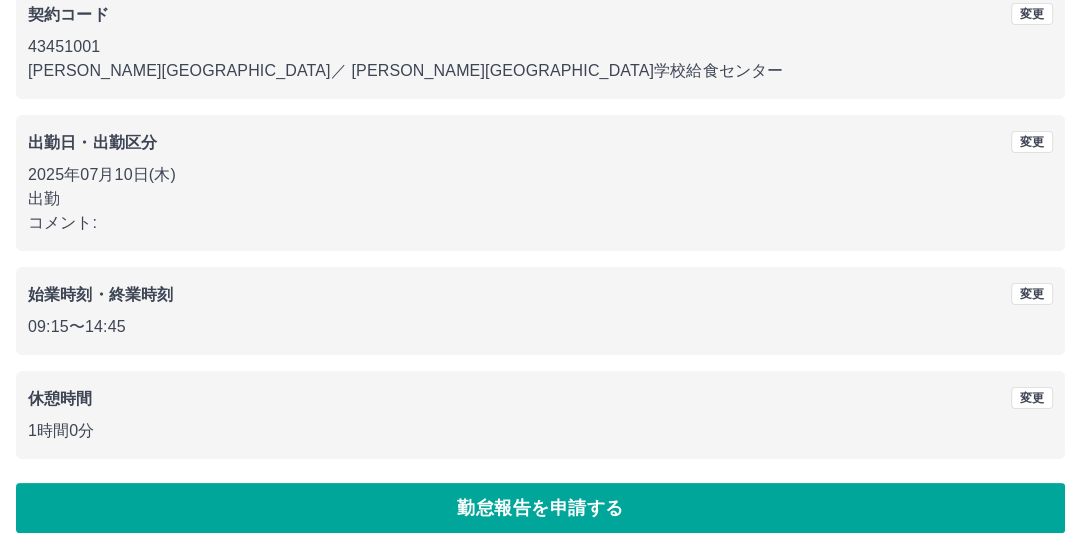 click on "勤怠報告を申請する" at bounding box center (540, 508) 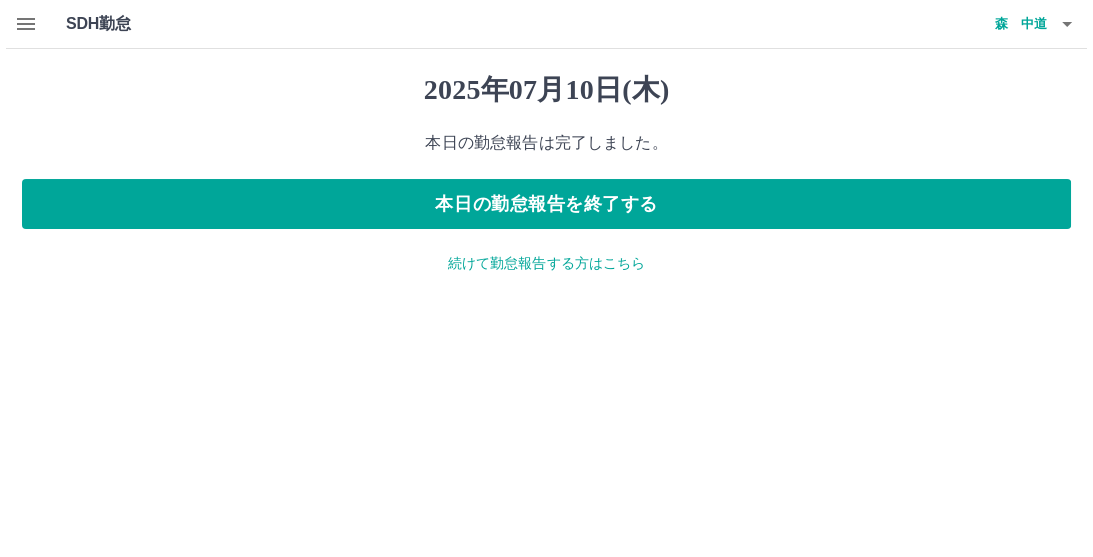 scroll, scrollTop: 0, scrollLeft: 0, axis: both 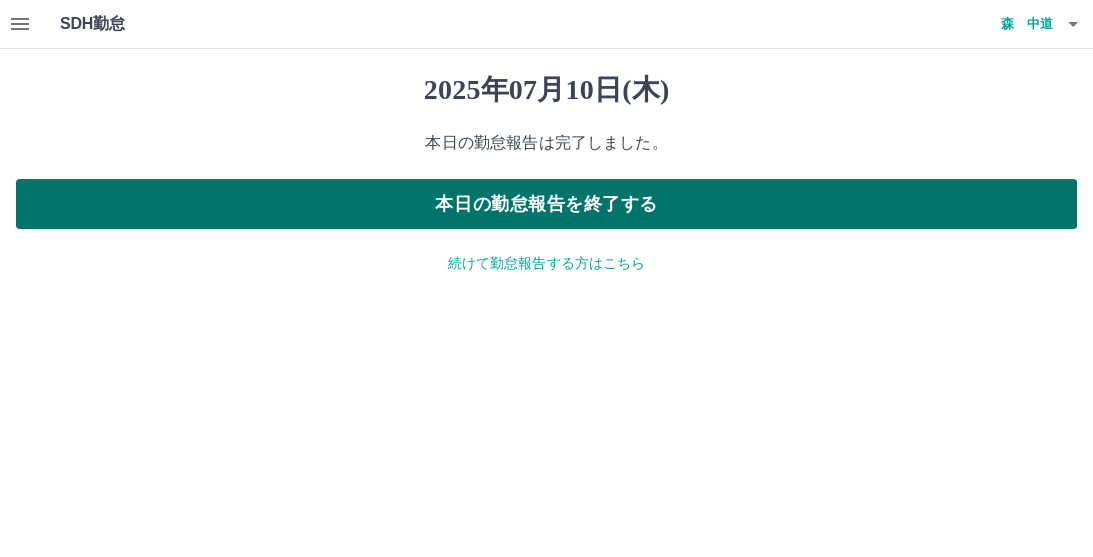 click on "本日の勤怠報告を終了する" at bounding box center [546, 204] 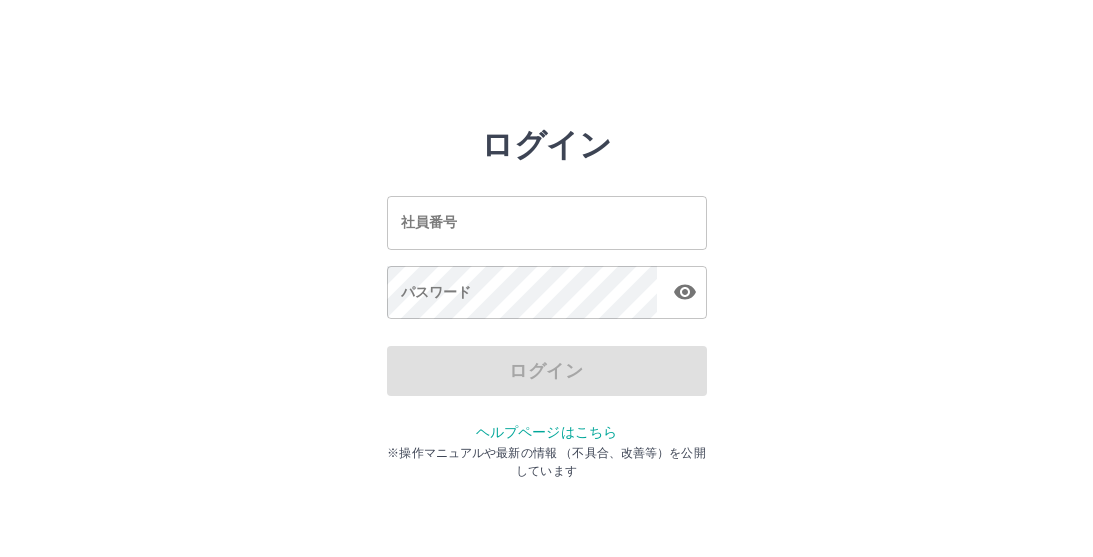 scroll, scrollTop: 0, scrollLeft: 0, axis: both 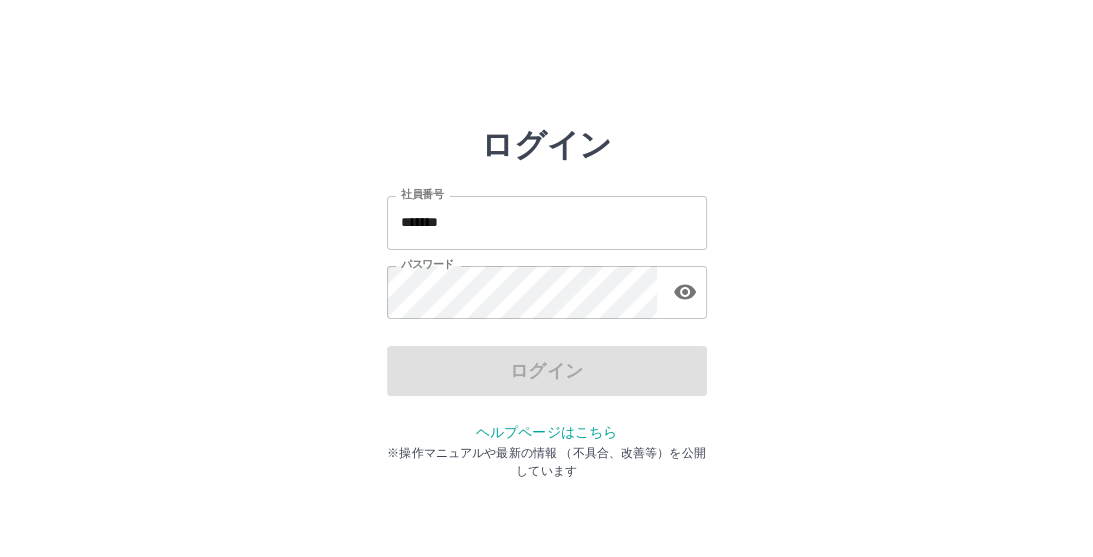 click on "*******" at bounding box center [547, 222] 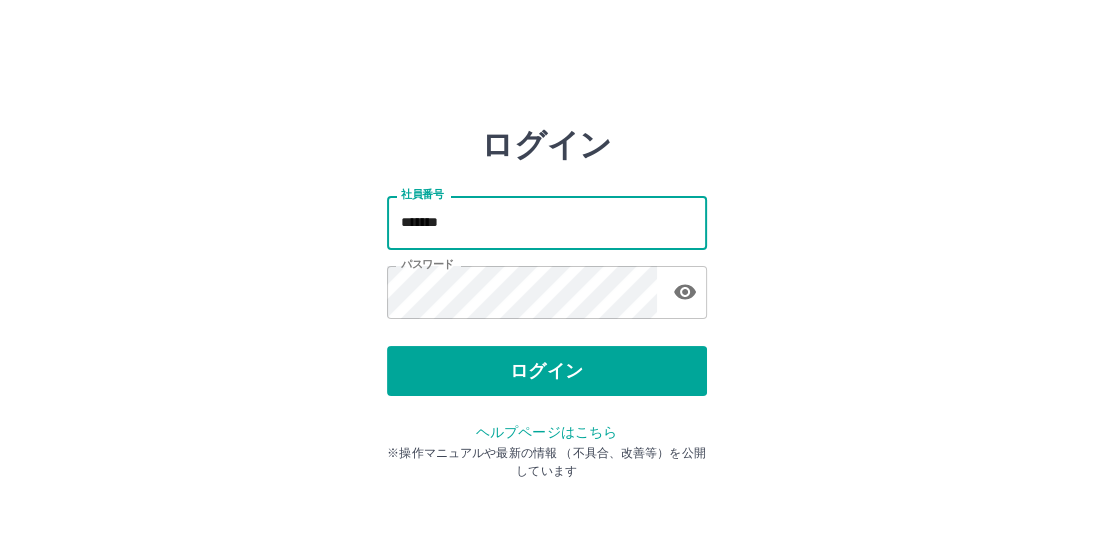 type on "*******" 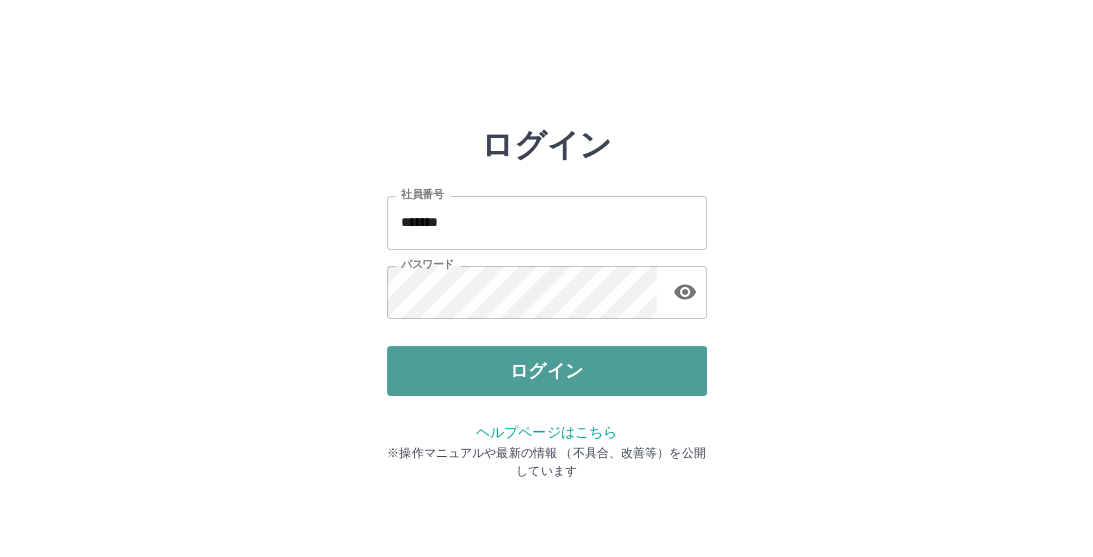 click on "ログイン" at bounding box center (547, 371) 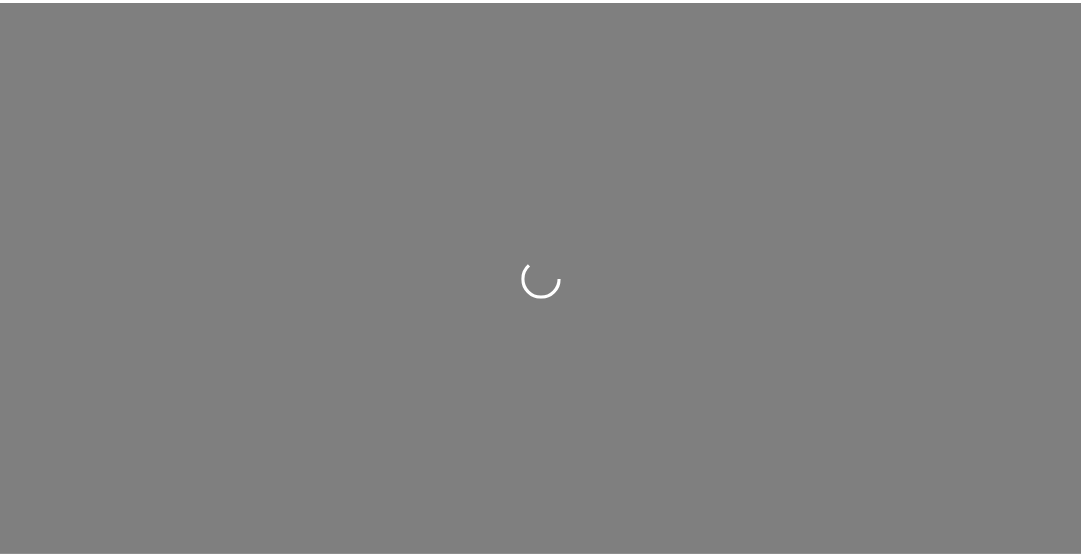 scroll, scrollTop: 0, scrollLeft: 0, axis: both 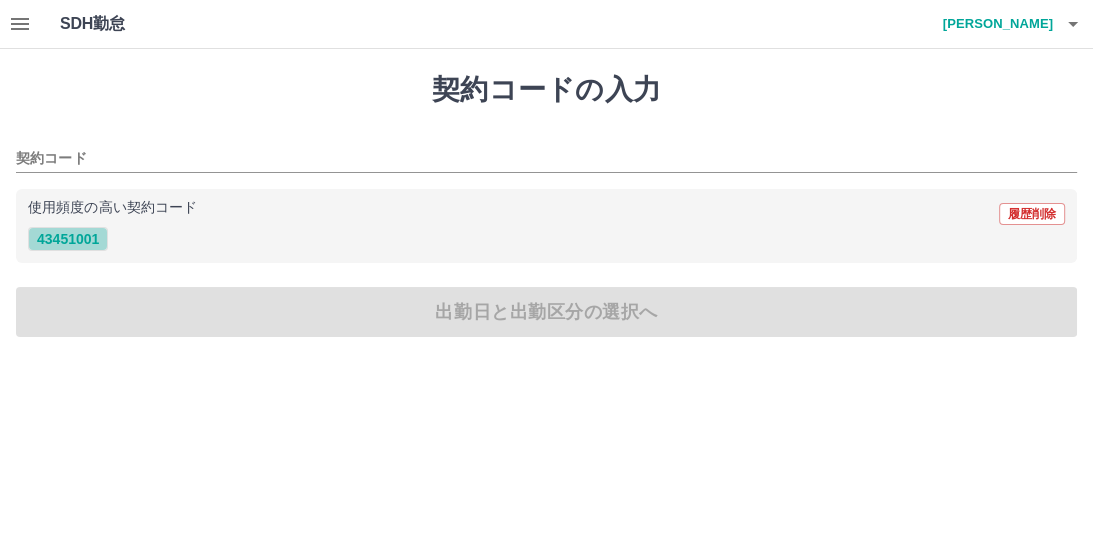 click on "43451001" at bounding box center (68, 239) 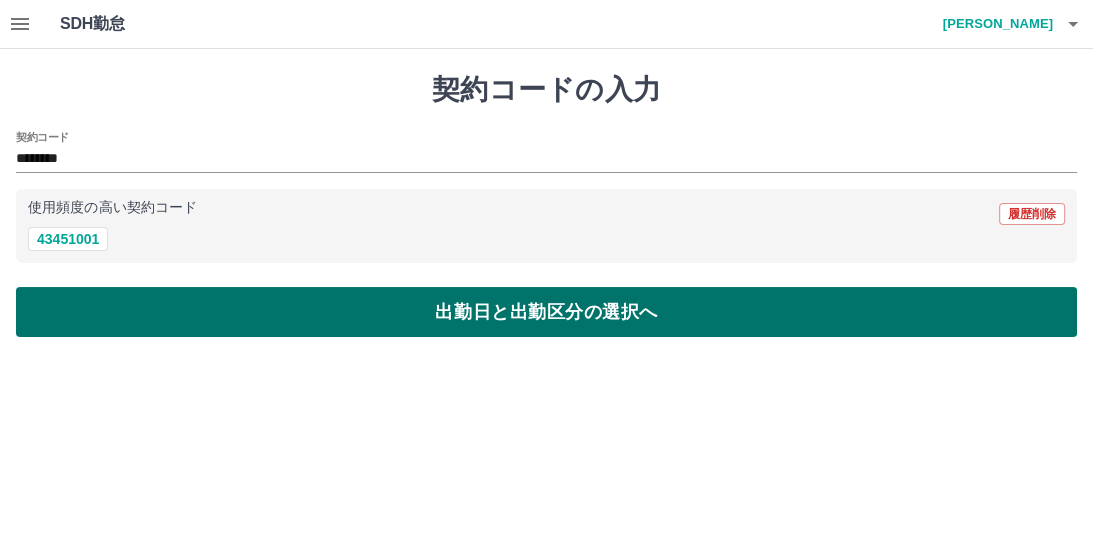 click on "出勤日と出勤区分の選択へ" at bounding box center (546, 312) 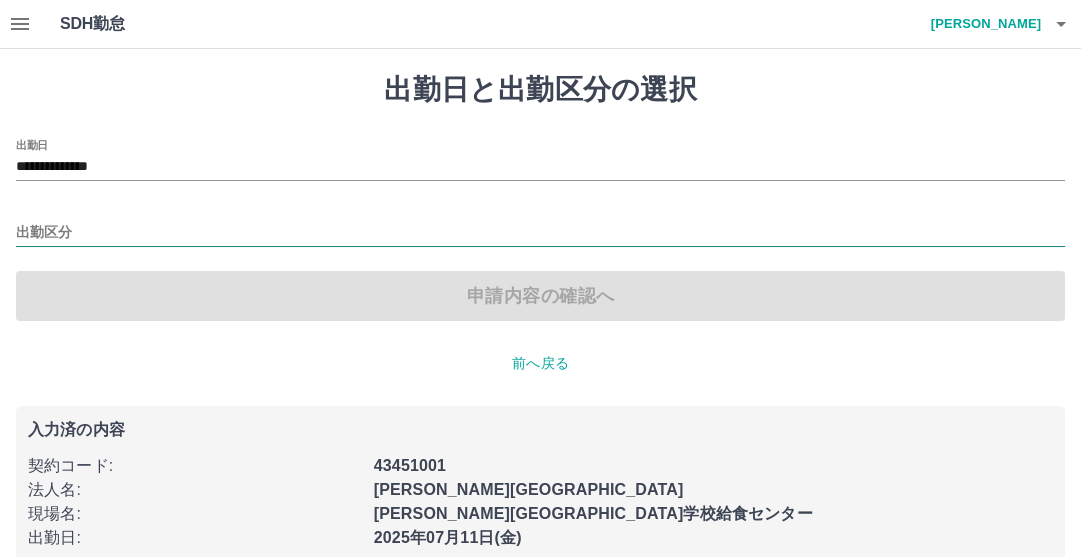 click on "出勤区分" at bounding box center (540, 233) 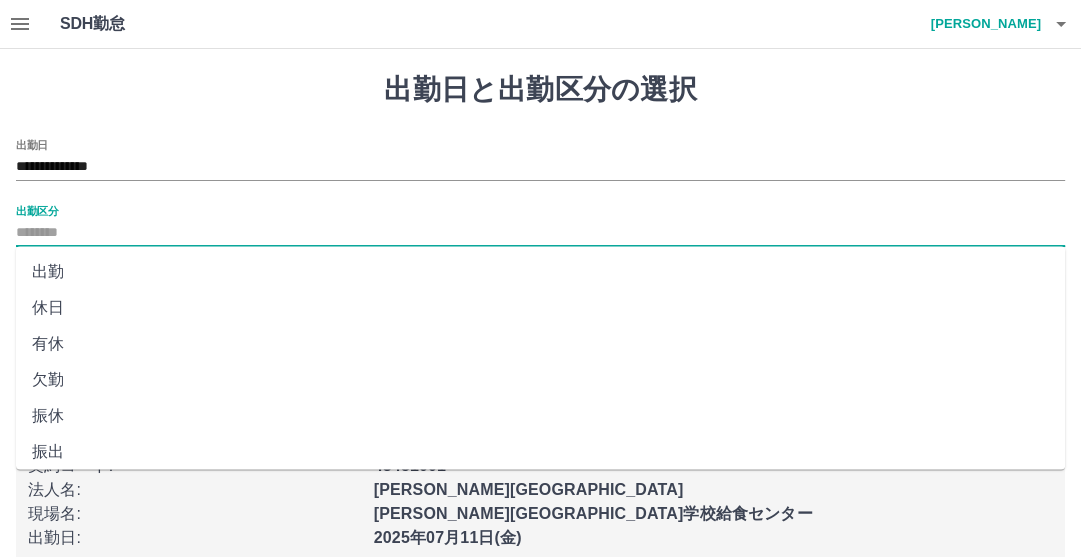 click on "出勤" at bounding box center [540, 272] 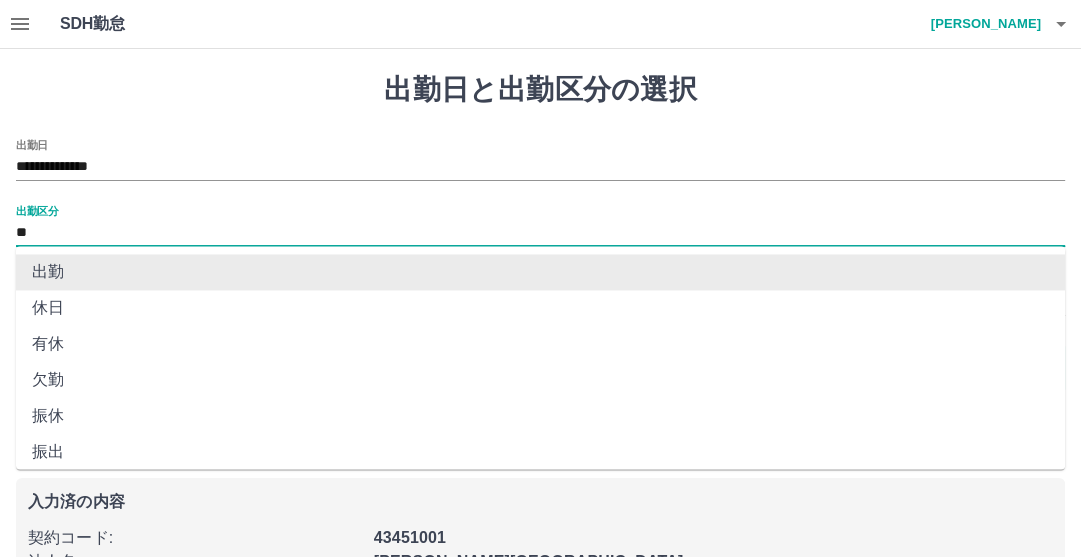 click on "**" at bounding box center (540, 233) 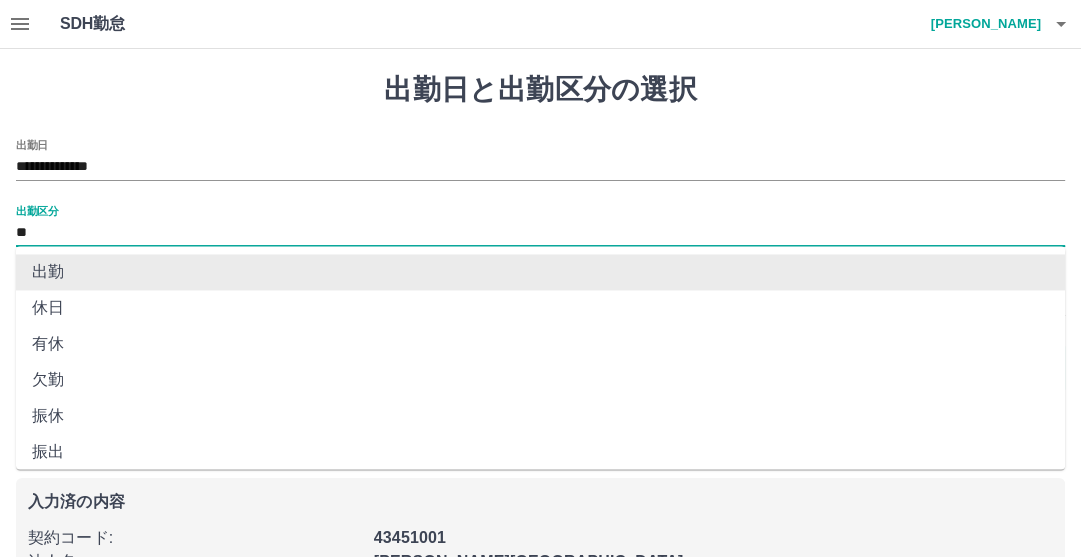 click on "出勤" at bounding box center [540, 272] 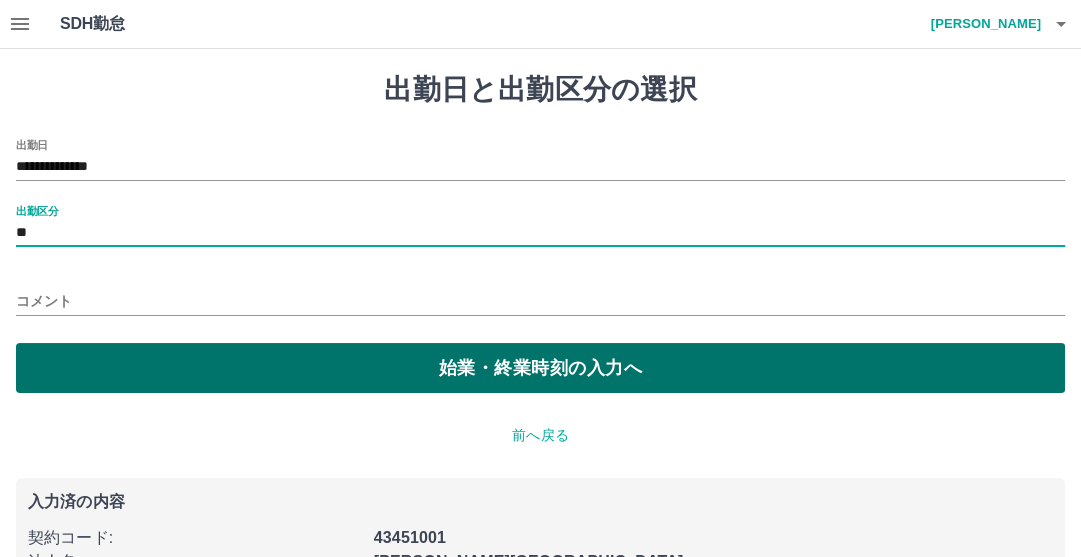 drag, startPoint x: 239, startPoint y: 379, endPoint x: 228, endPoint y: 374, distance: 12.083046 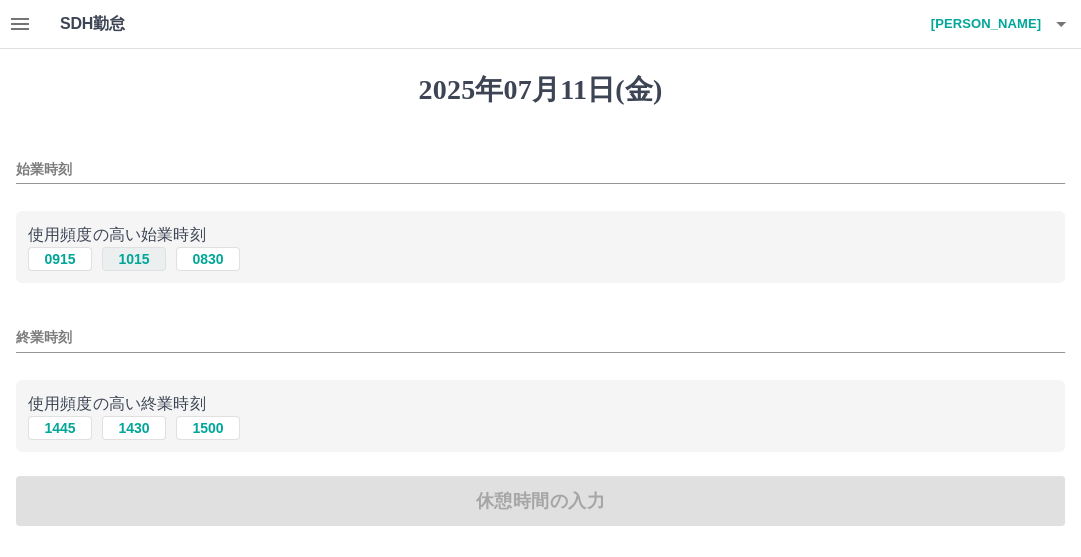 click on "1015" at bounding box center (134, 259) 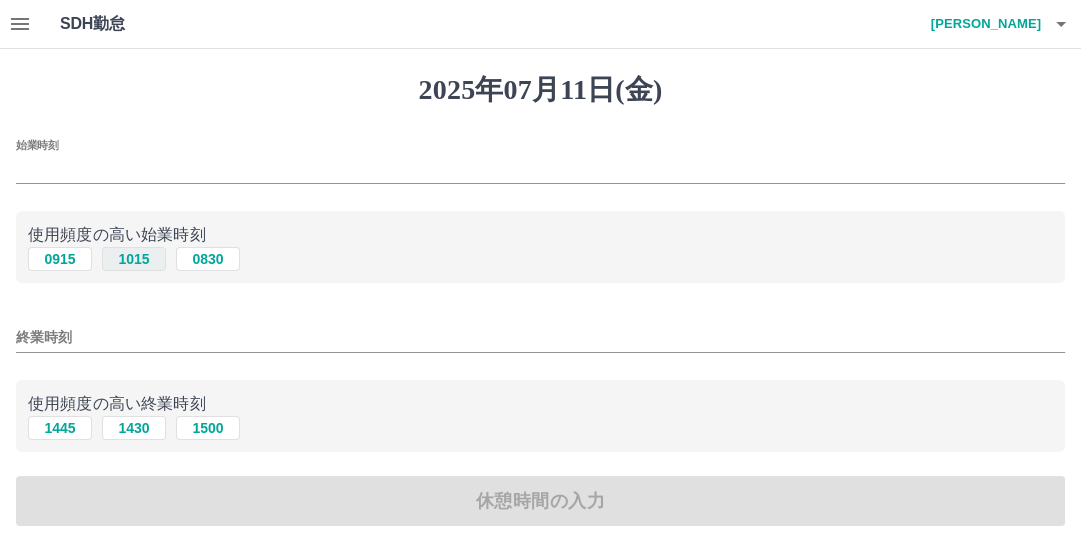 type on "****" 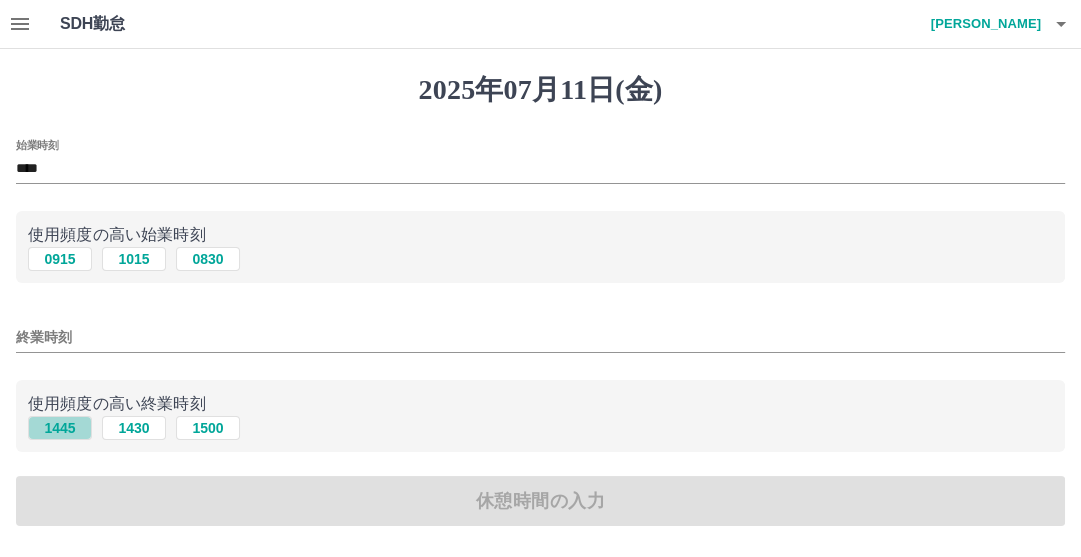 click on "1445" at bounding box center [60, 428] 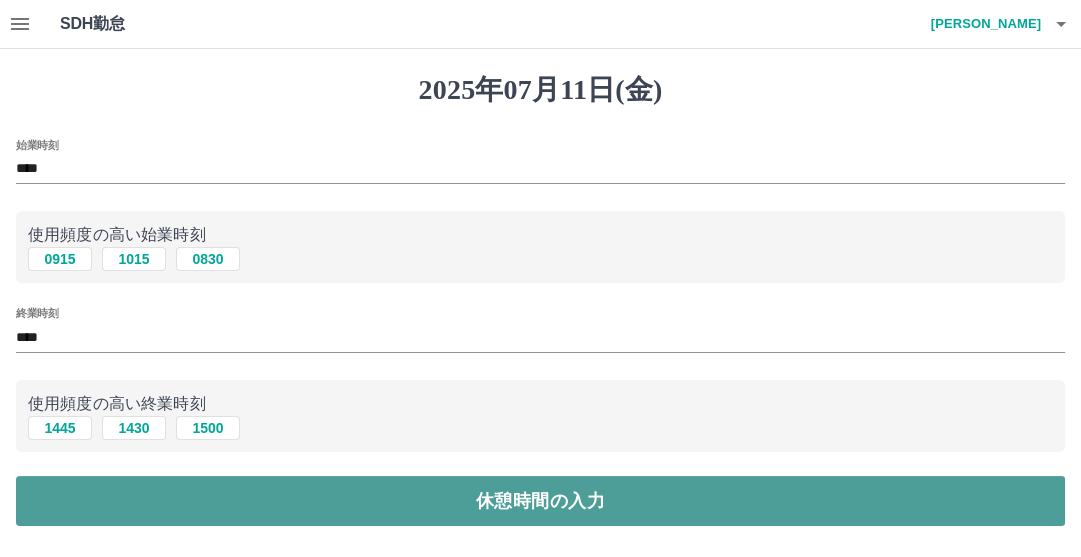 click on "休憩時間の入力" at bounding box center (540, 501) 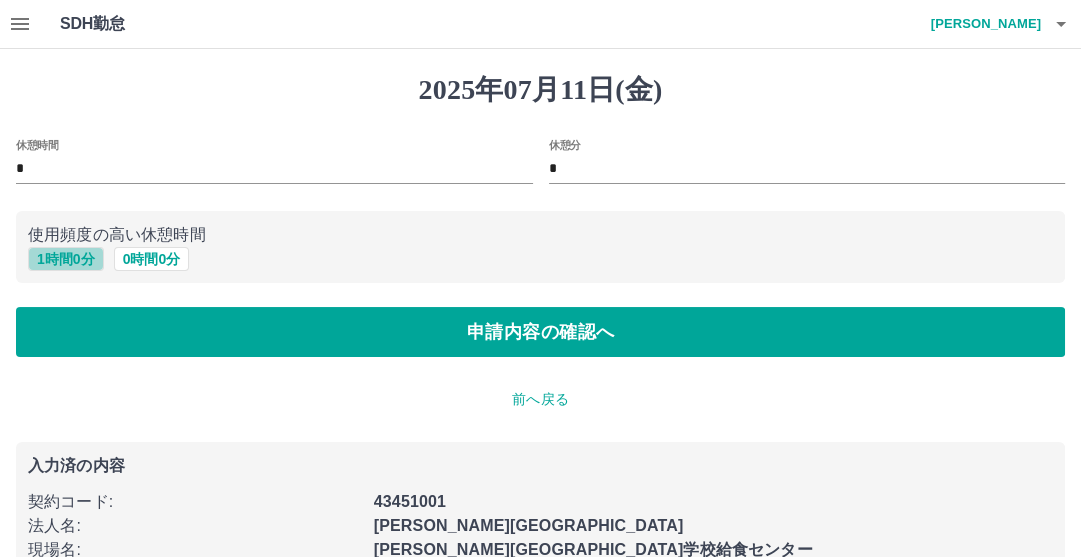 click on "1 時間 0 分" at bounding box center (66, 259) 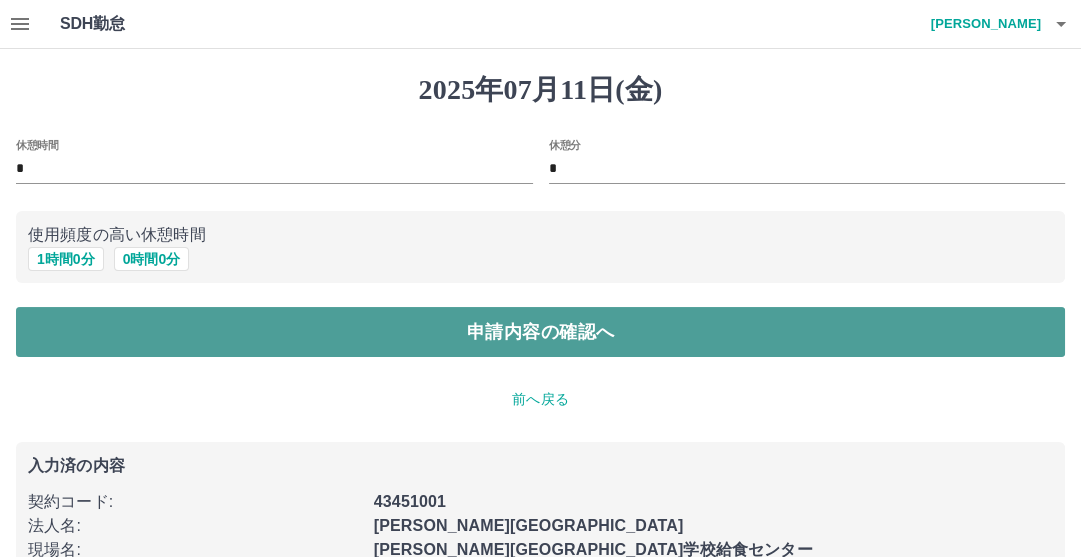 click on "申請内容の確認へ" at bounding box center (540, 332) 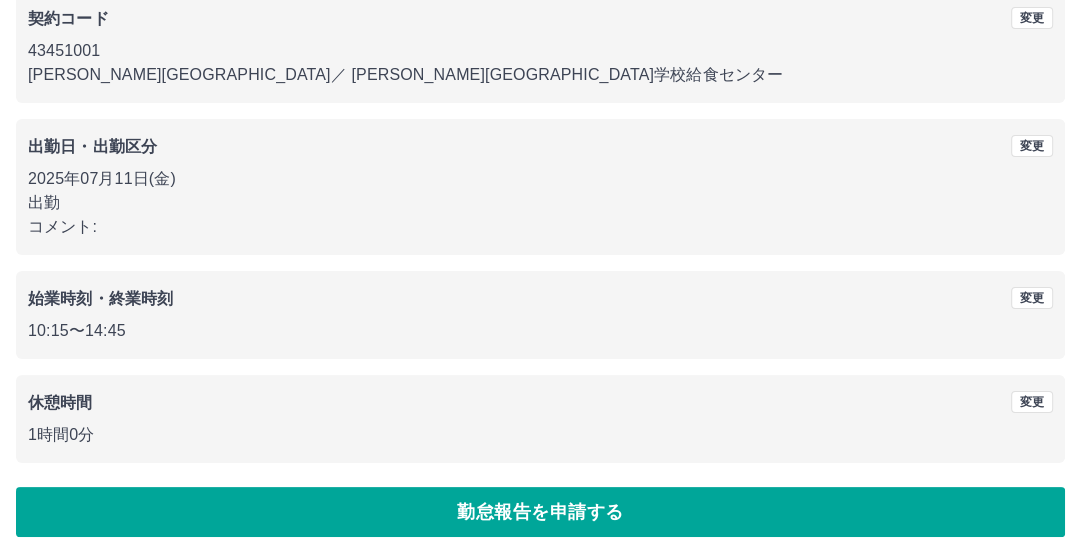 scroll, scrollTop: 192, scrollLeft: 0, axis: vertical 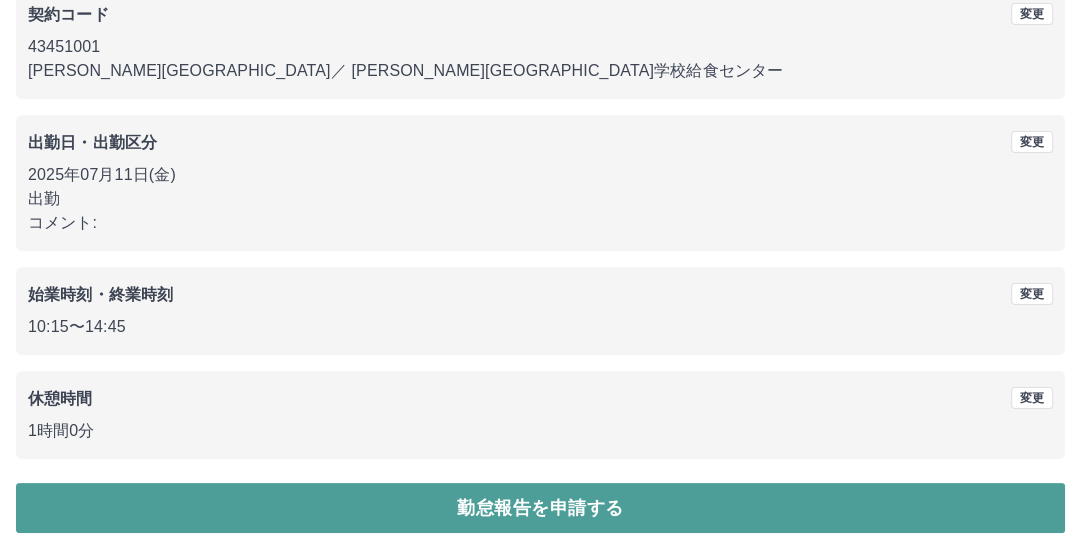click on "勤怠報告を申請する" at bounding box center (540, 508) 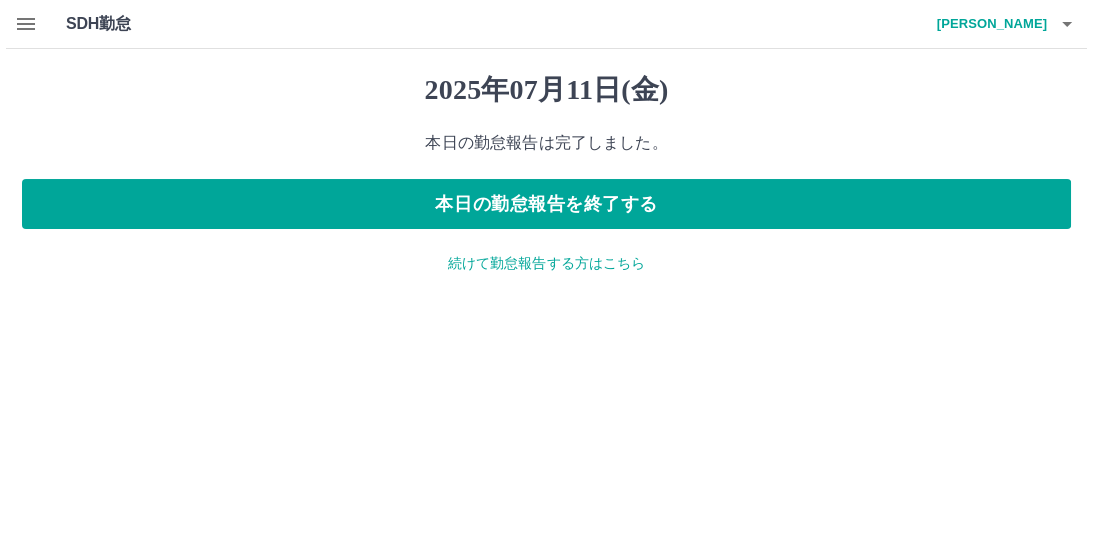 scroll, scrollTop: 0, scrollLeft: 0, axis: both 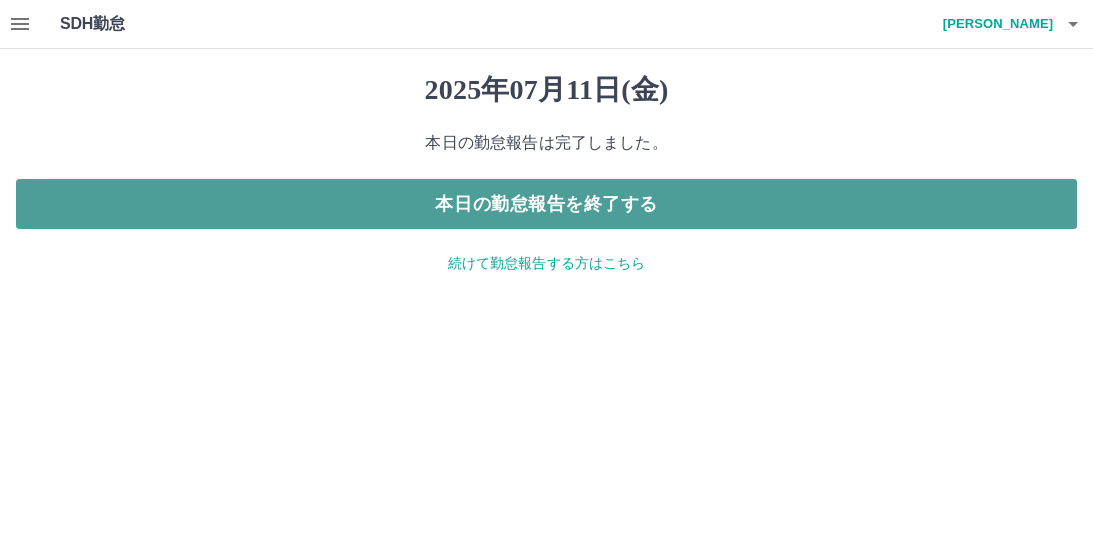 click on "本日の勤怠報告を終了する" at bounding box center (546, 204) 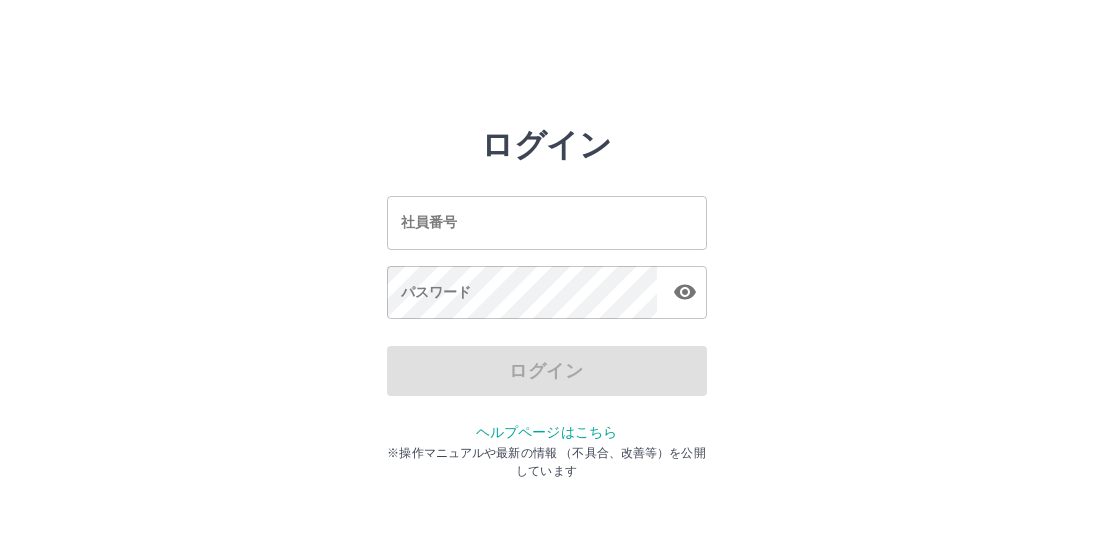 scroll, scrollTop: 0, scrollLeft: 0, axis: both 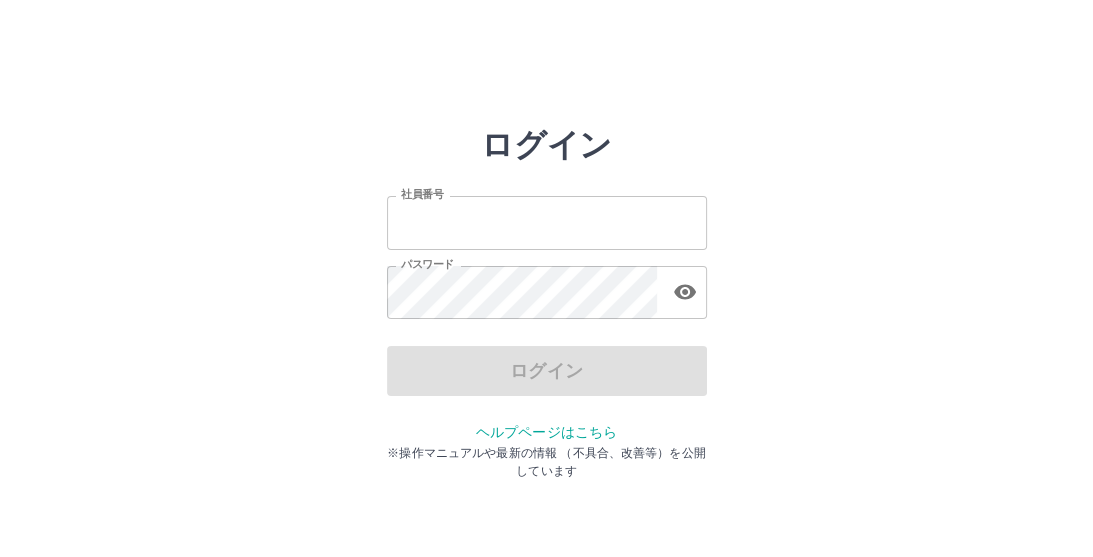 type on "*******" 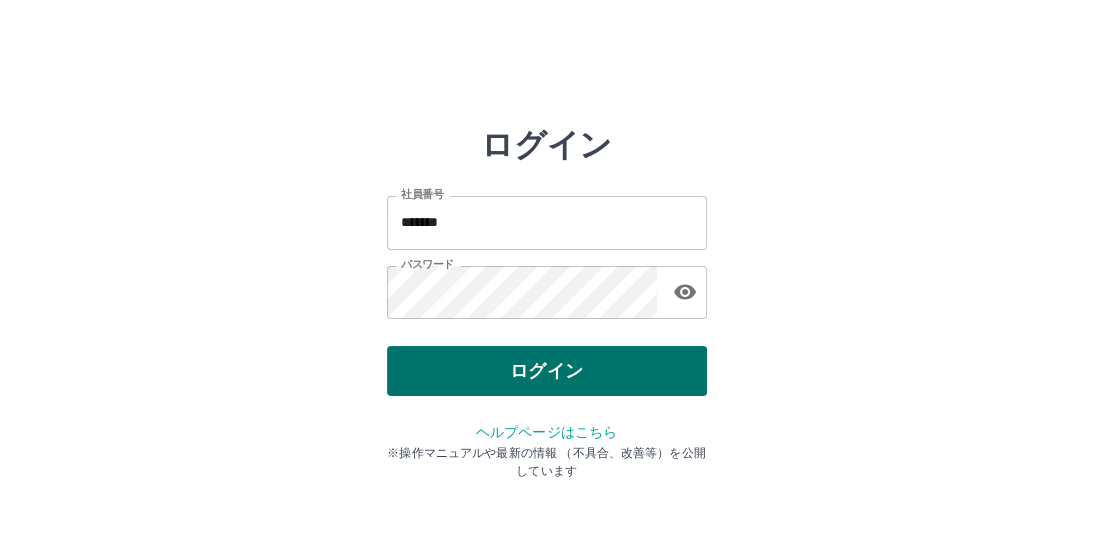 click on "ログイン" at bounding box center [547, 371] 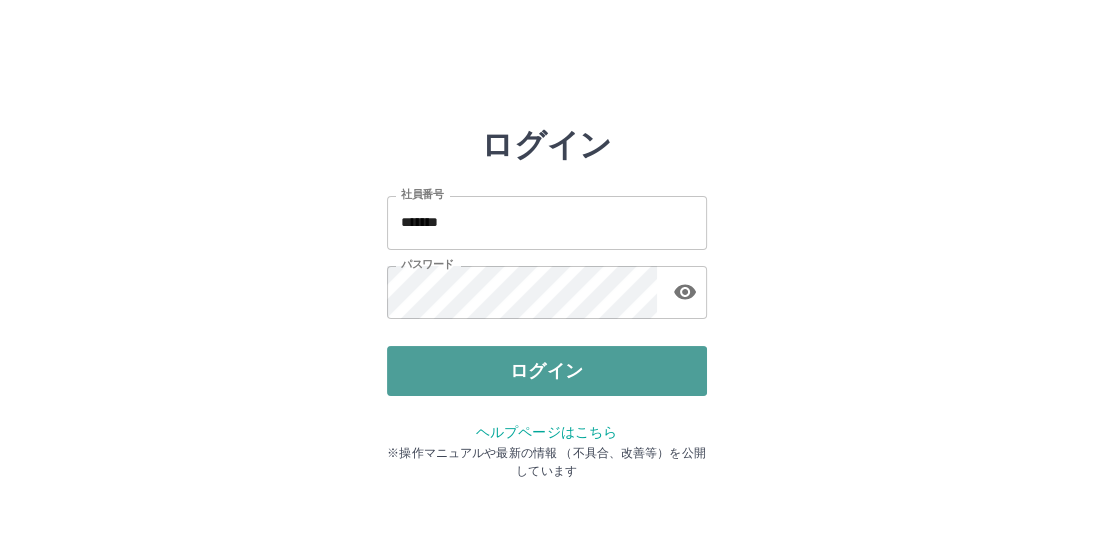 click on "ログイン" at bounding box center (547, 371) 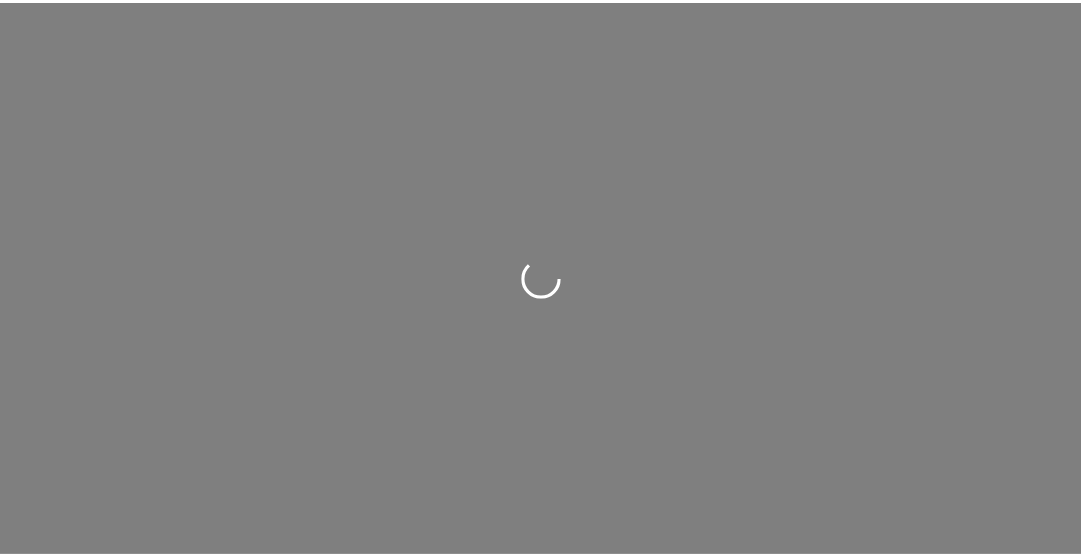 scroll, scrollTop: 0, scrollLeft: 0, axis: both 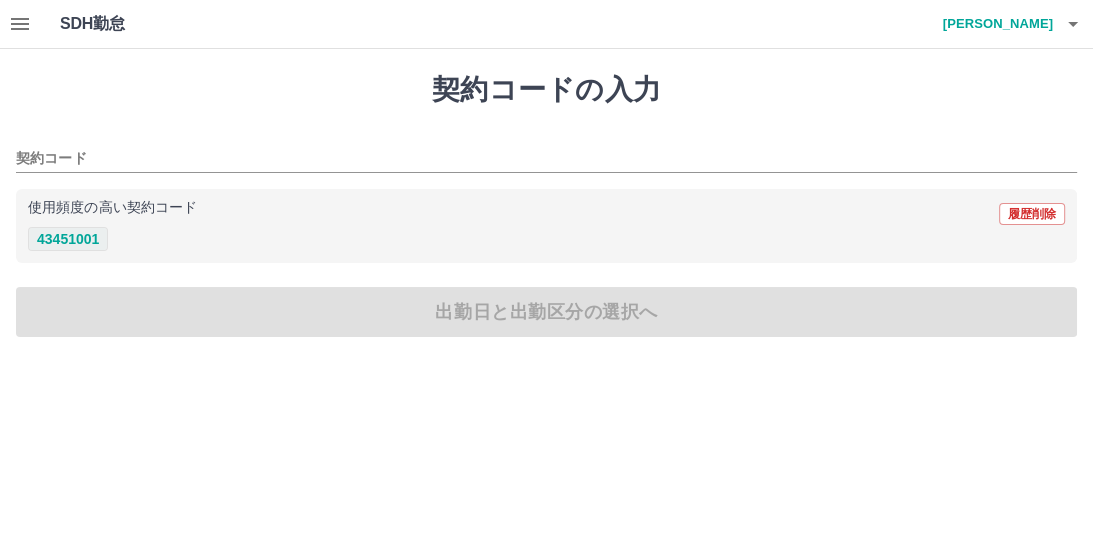 click on "43451001" at bounding box center [68, 239] 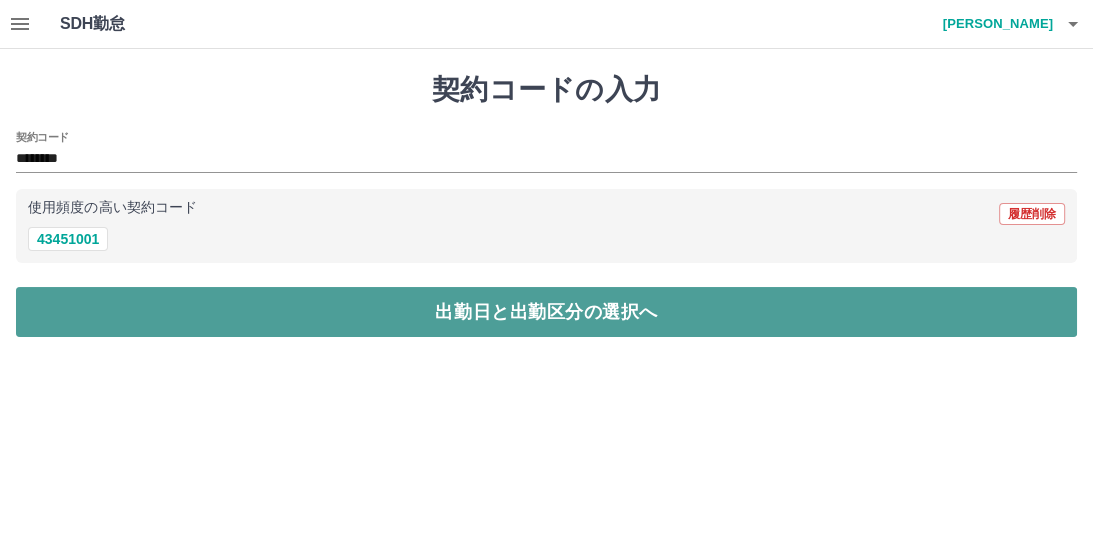 click on "出勤日と出勤区分の選択へ" at bounding box center [546, 312] 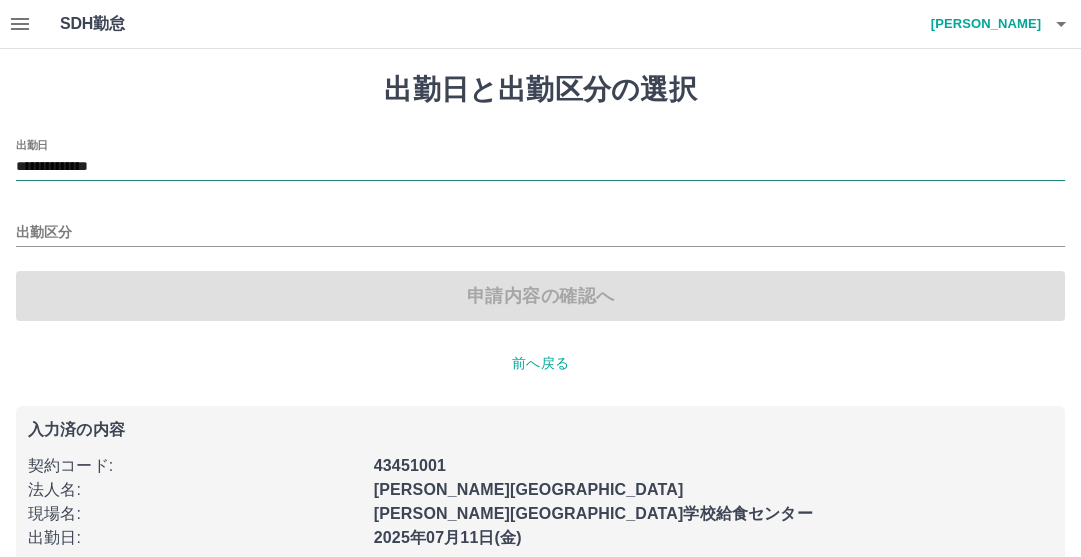 click on "**********" at bounding box center (540, 167) 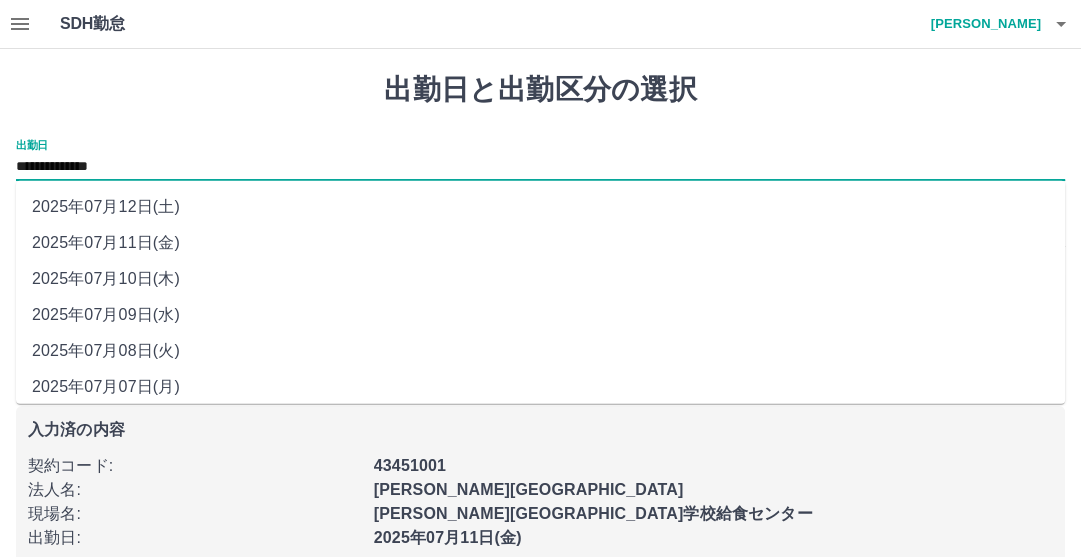 drag, startPoint x: 105, startPoint y: 174, endPoint x: 132, endPoint y: 276, distance: 105.51303 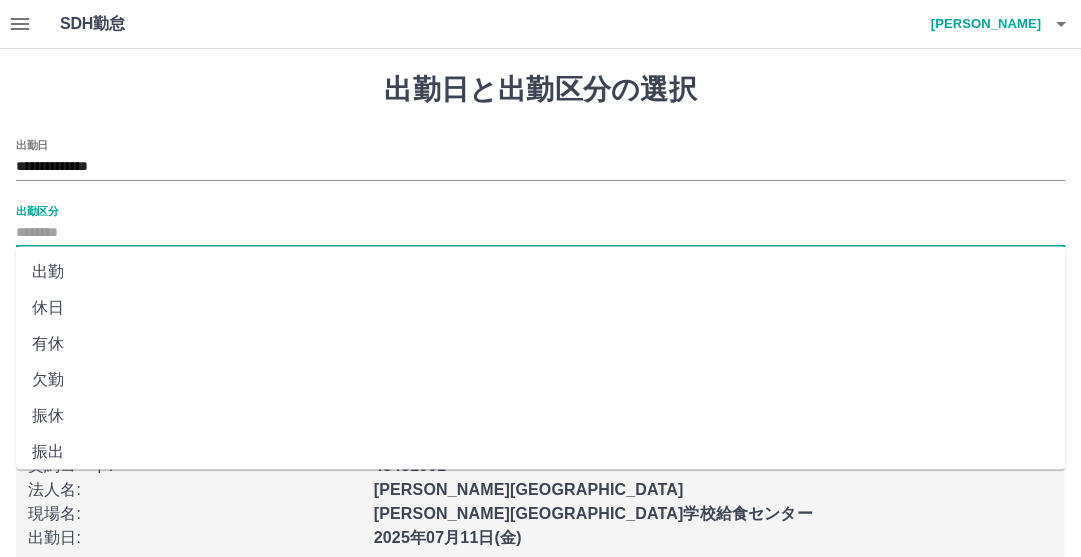 click on "出勤区分" at bounding box center [540, 233] 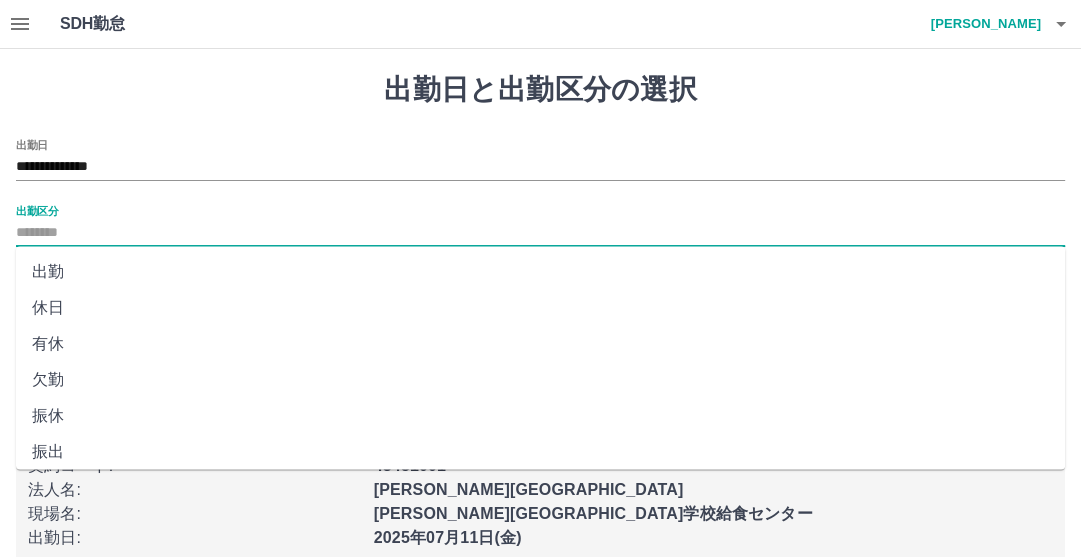 click on "出勤" at bounding box center (540, 272) 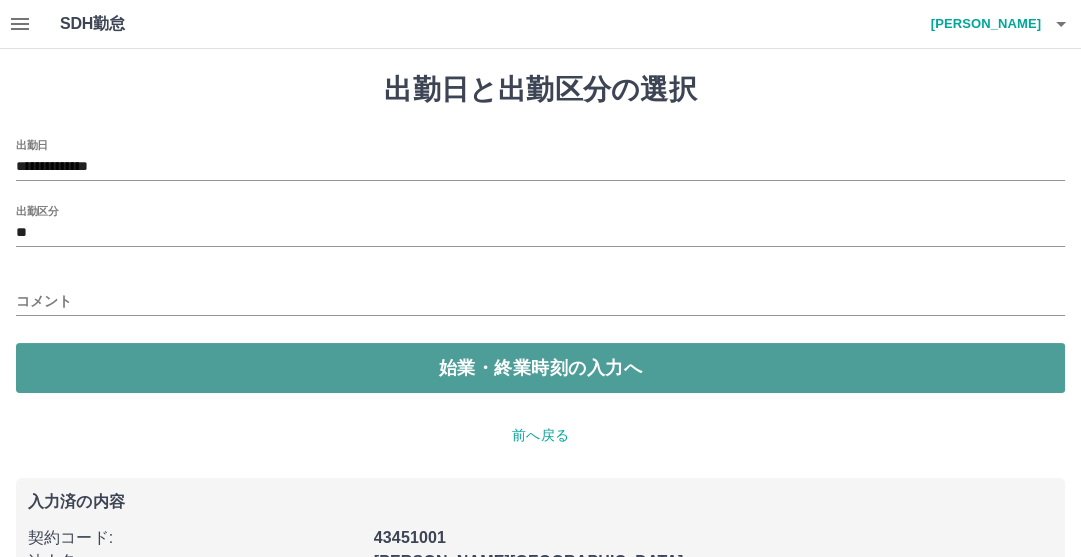 click on "始業・終業時刻の入力へ" at bounding box center [540, 368] 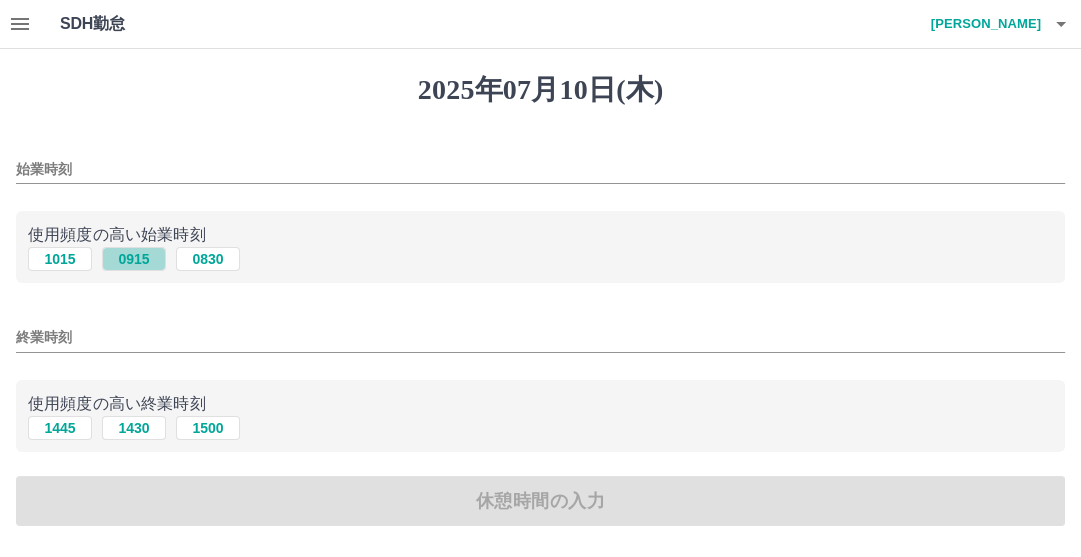 click on "0915" at bounding box center [134, 259] 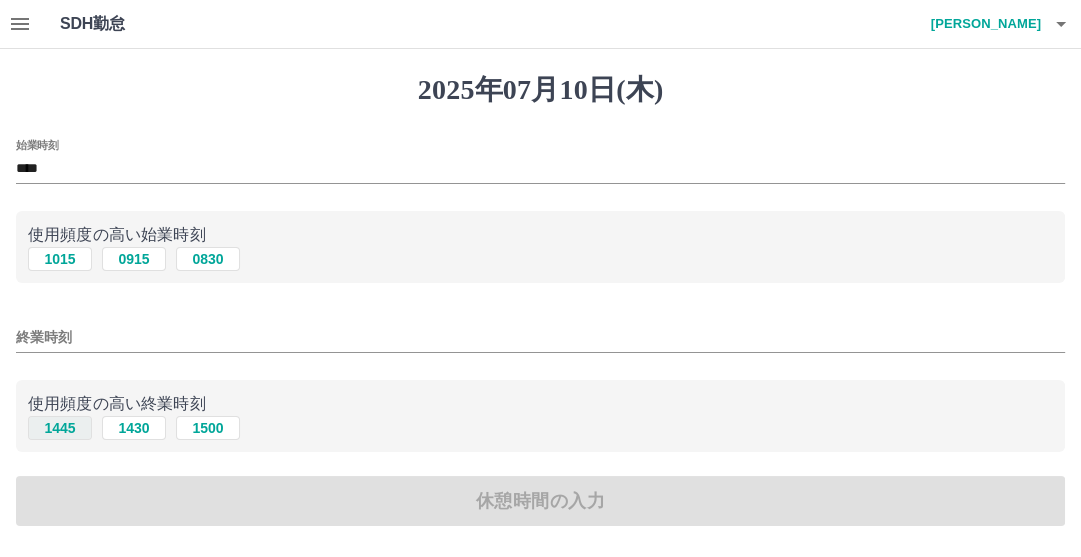click on "1445" at bounding box center (60, 428) 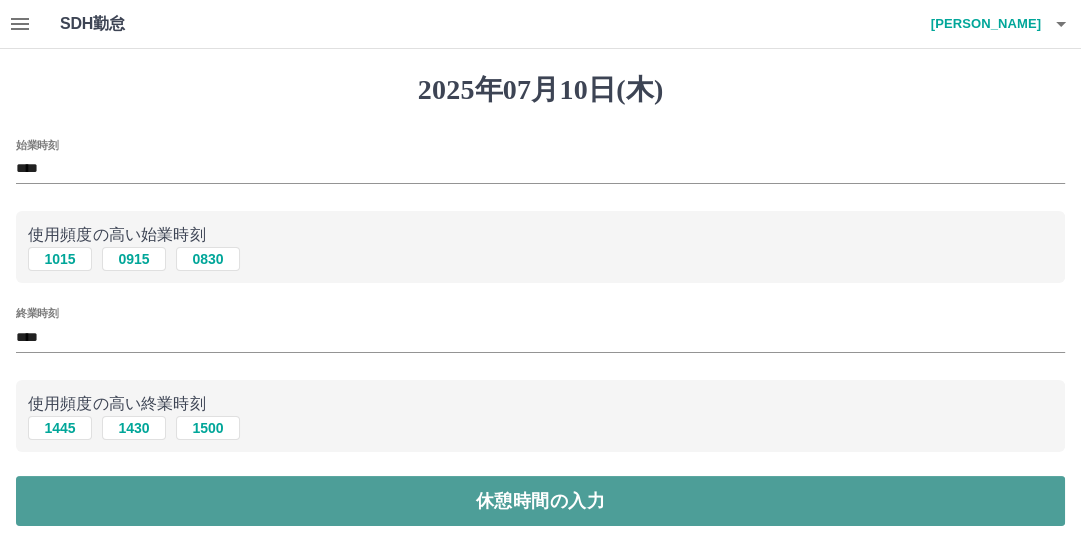 click on "休憩時間の入力" at bounding box center (540, 501) 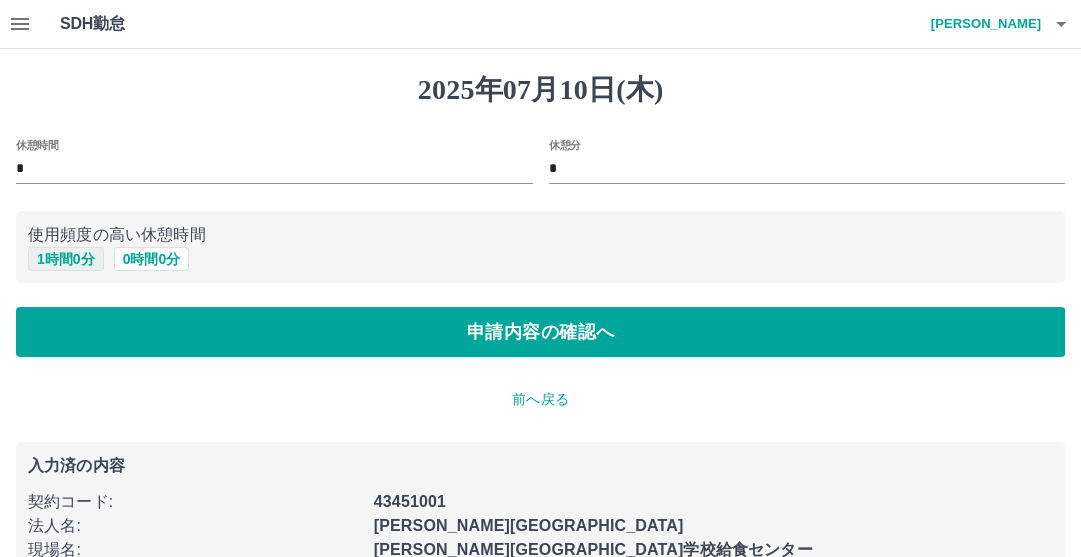 click on "1 時間 0 分" at bounding box center (66, 259) 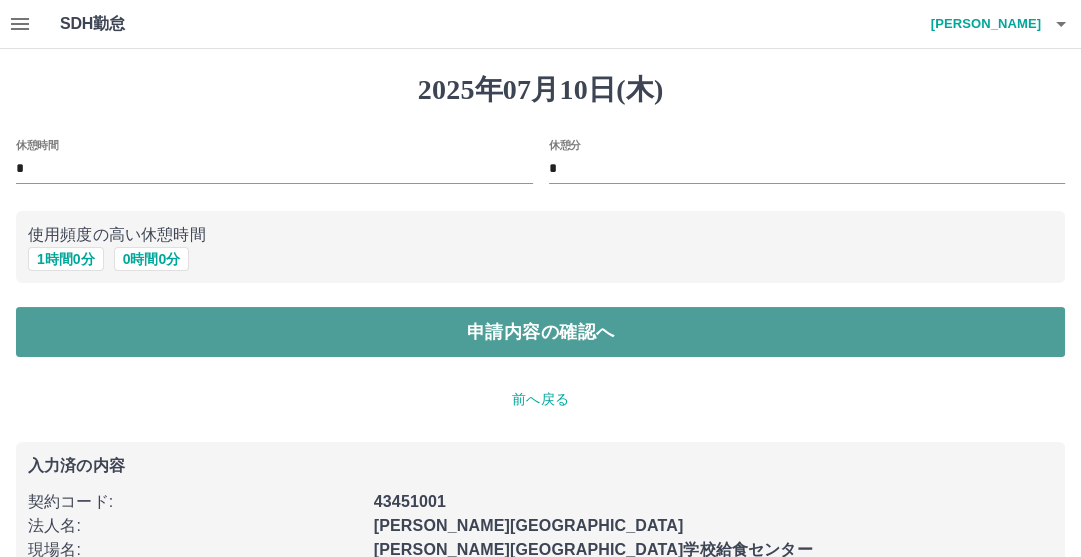 click on "申請内容の確認へ" at bounding box center (540, 332) 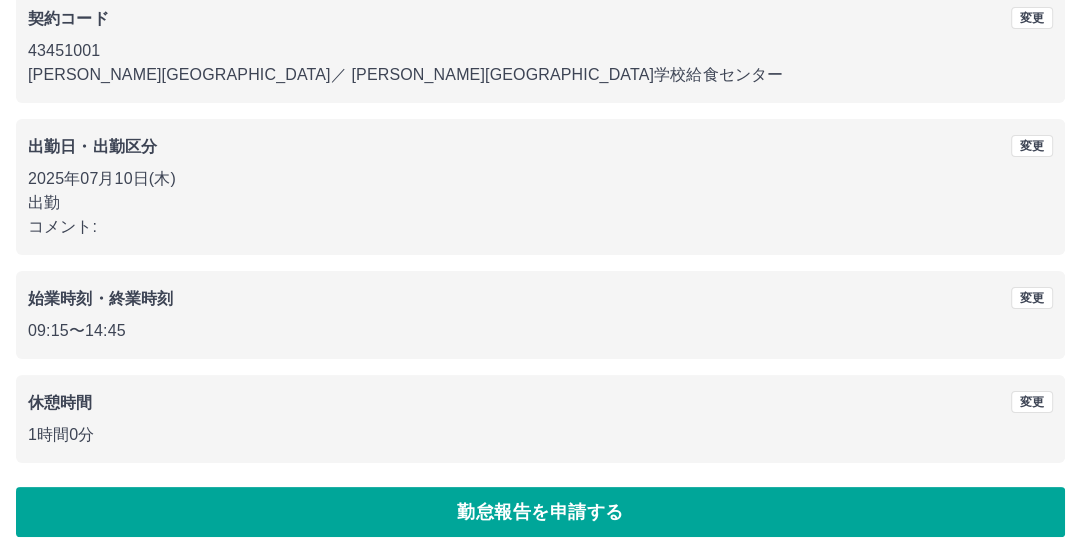 scroll, scrollTop: 192, scrollLeft: 0, axis: vertical 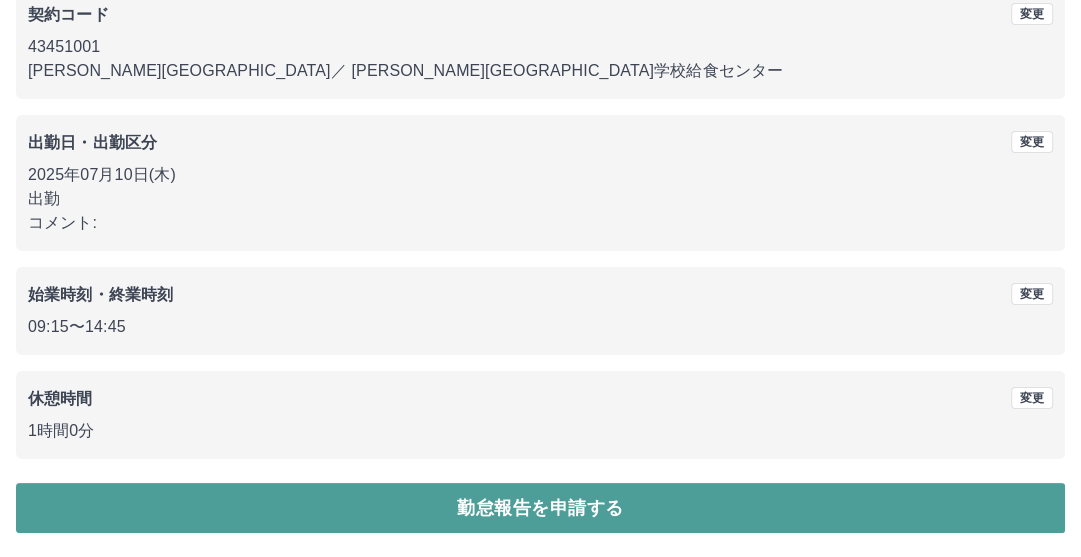 click on "勤怠報告を申請する" at bounding box center [540, 508] 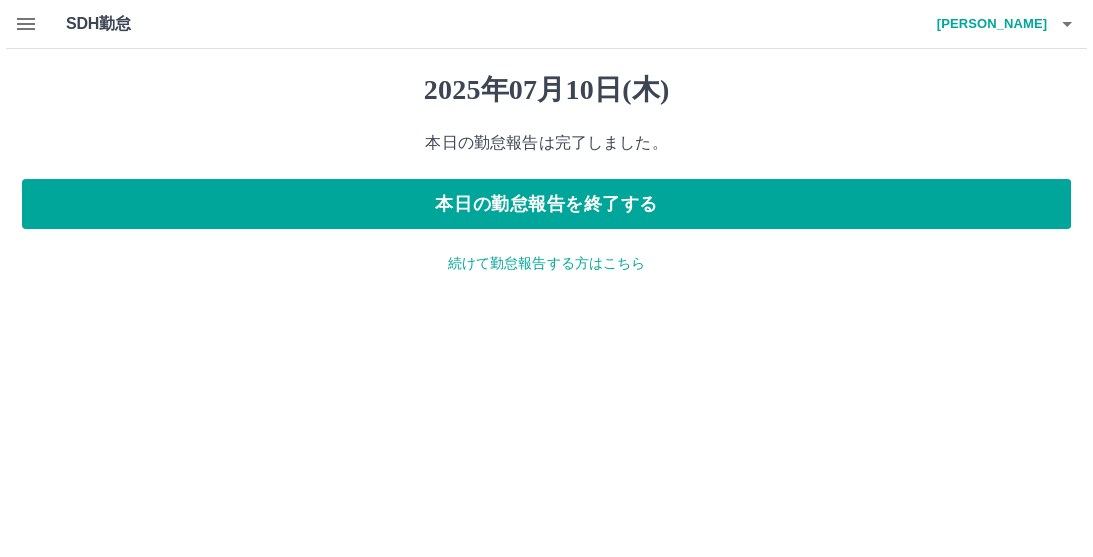 scroll, scrollTop: 0, scrollLeft: 0, axis: both 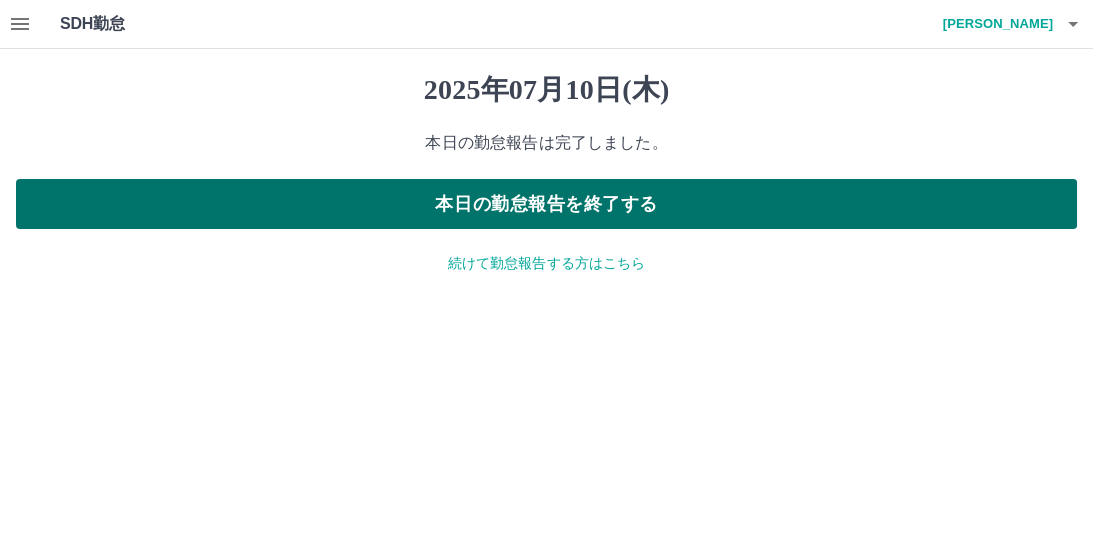 click on "本日の勤怠報告を終了する" at bounding box center [546, 204] 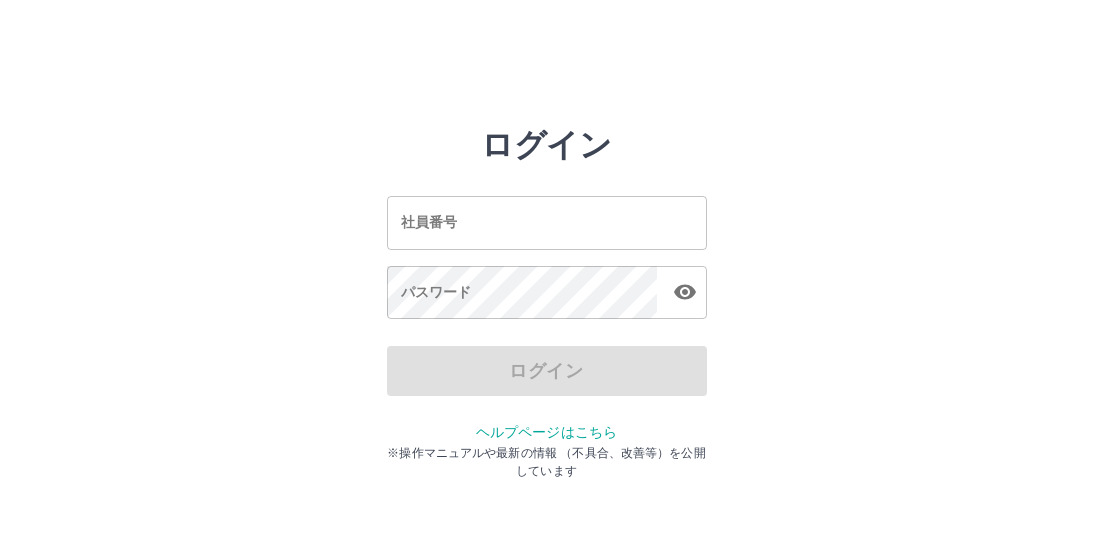 scroll, scrollTop: 0, scrollLeft: 0, axis: both 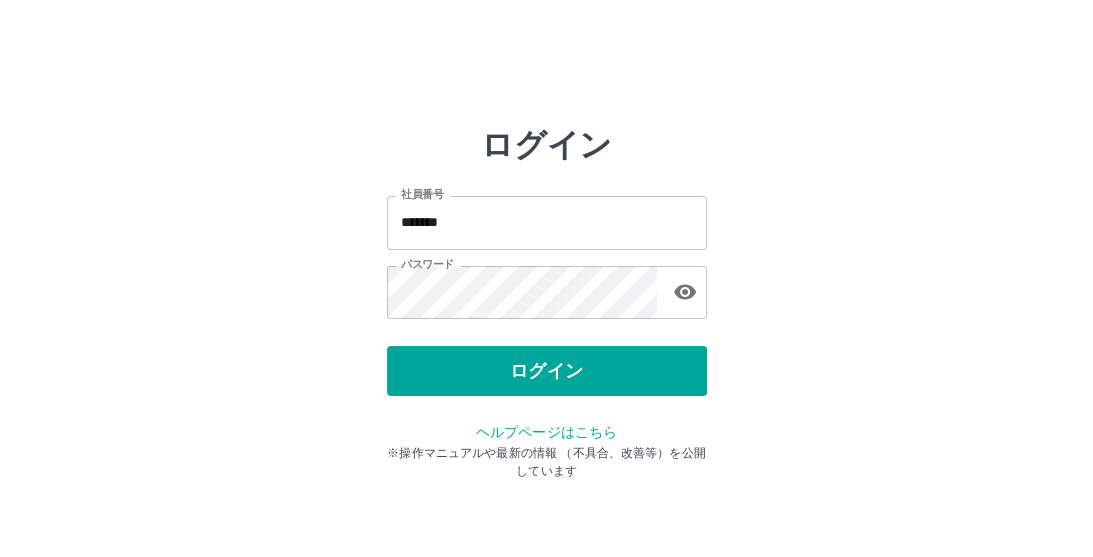 drag, startPoint x: 599, startPoint y: 465, endPoint x: 989, endPoint y: 276, distance: 433.3832 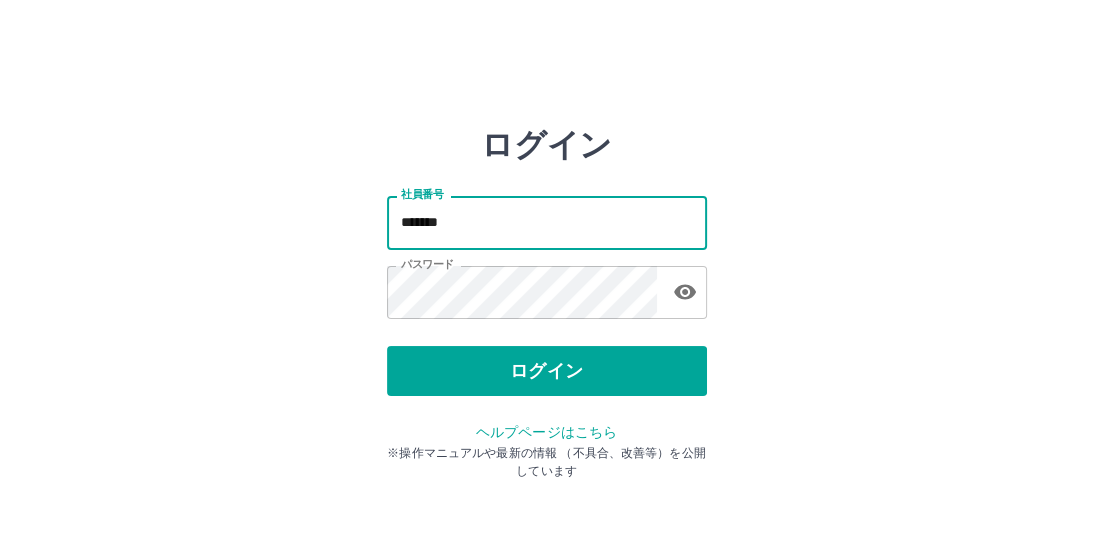 click on "*******" at bounding box center [547, 222] 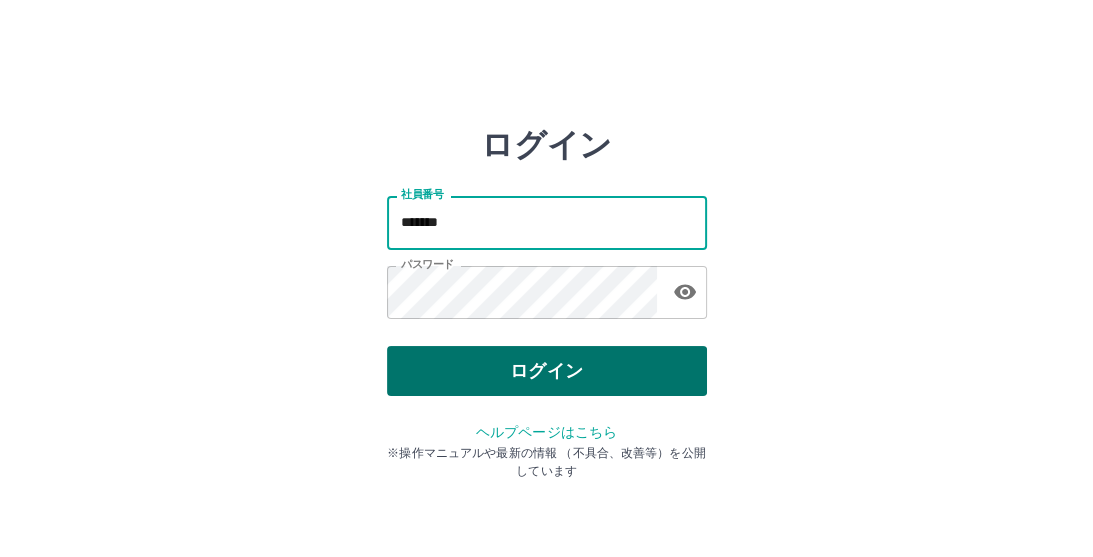 click on "ログイン" at bounding box center [547, 371] 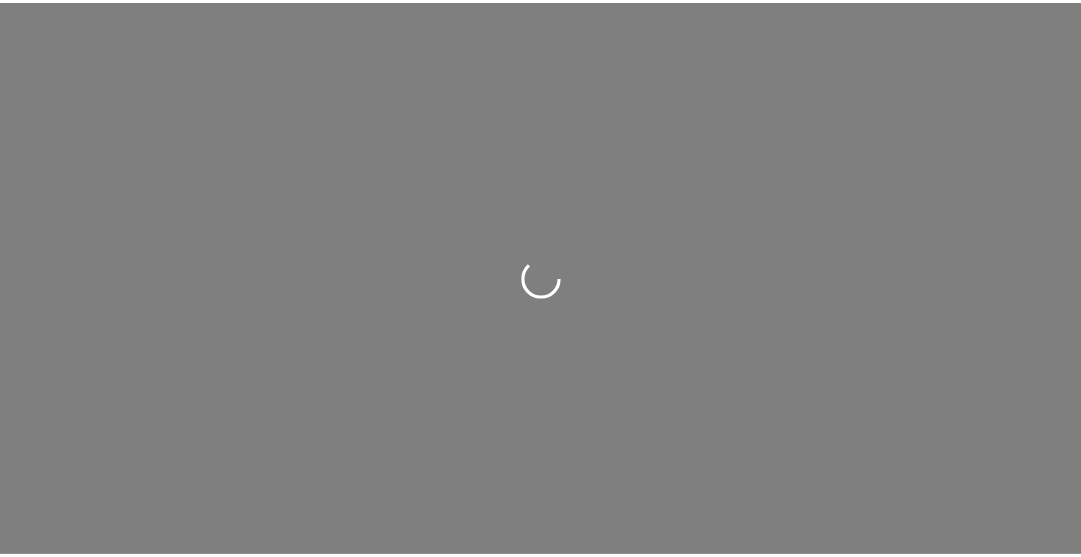 scroll, scrollTop: 0, scrollLeft: 0, axis: both 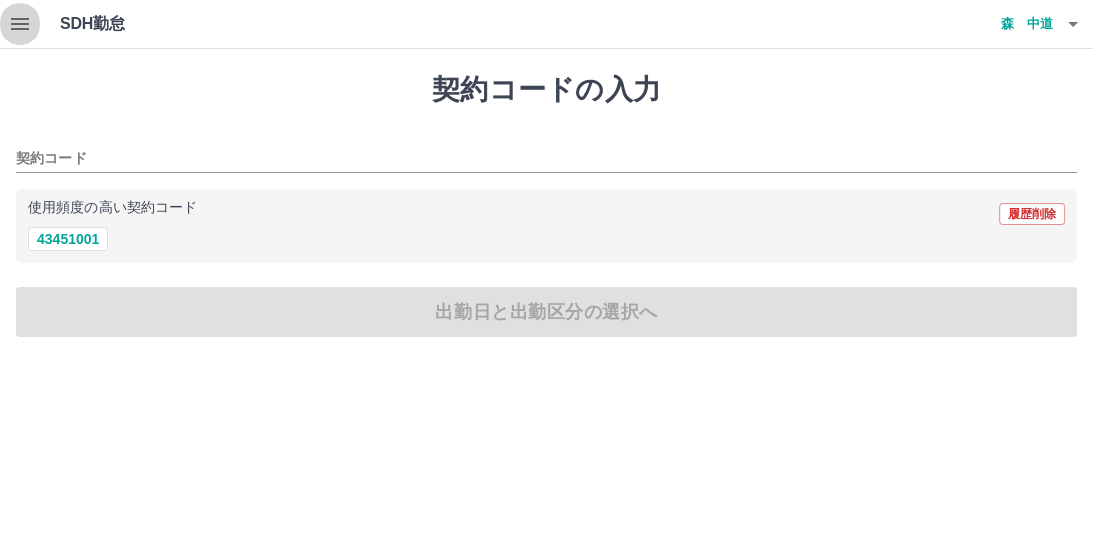 click 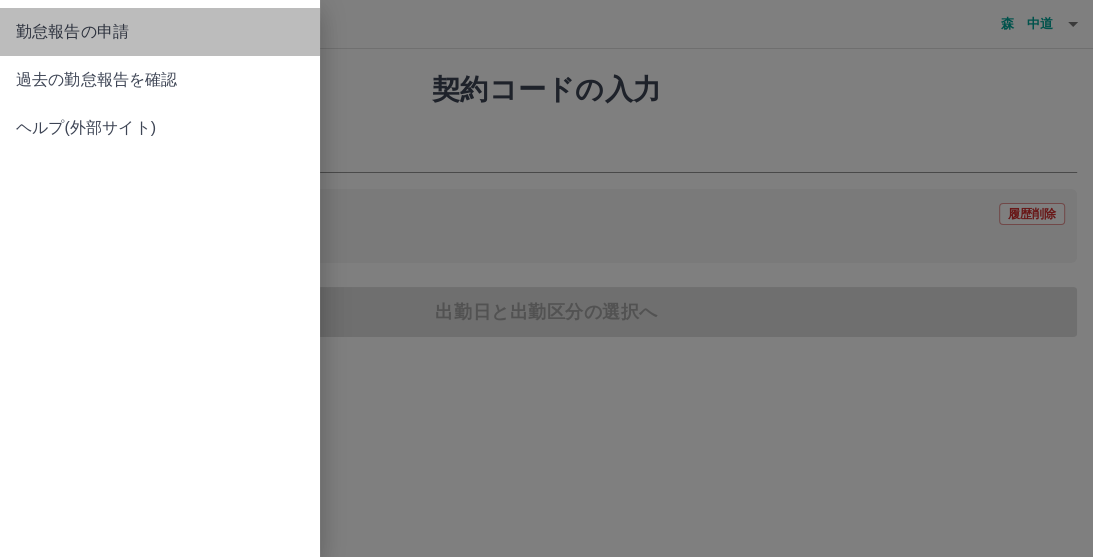 click on "勤怠報告の申請" at bounding box center [160, 32] 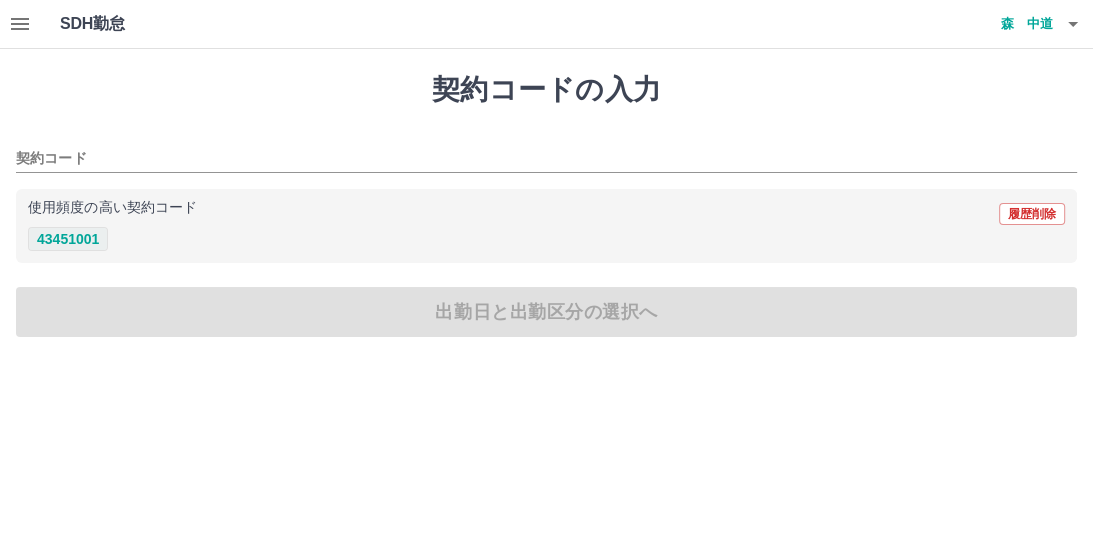click on "43451001" at bounding box center (68, 239) 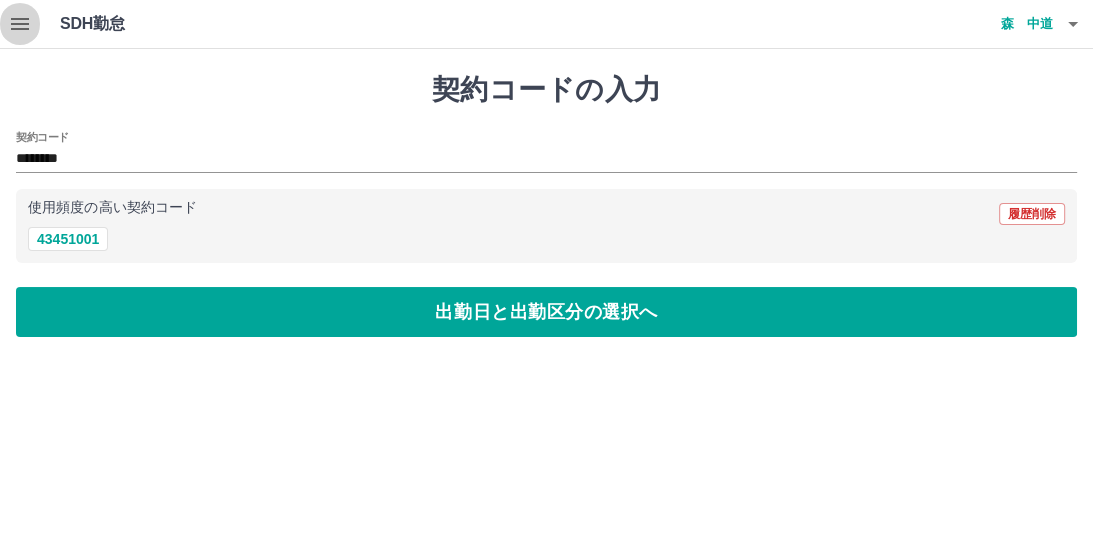 click 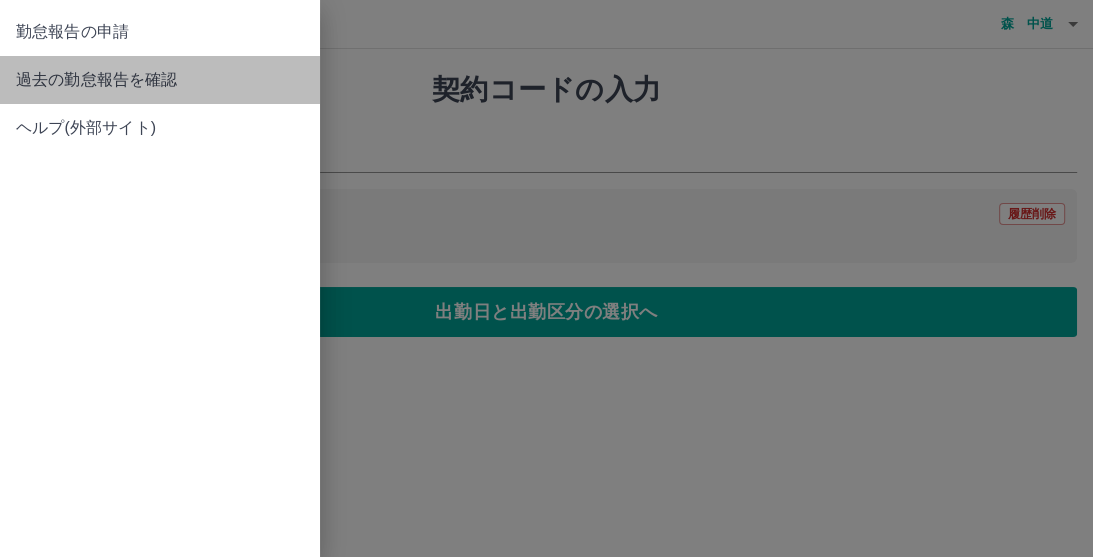 click on "過去の勤怠報告を確認" at bounding box center (160, 80) 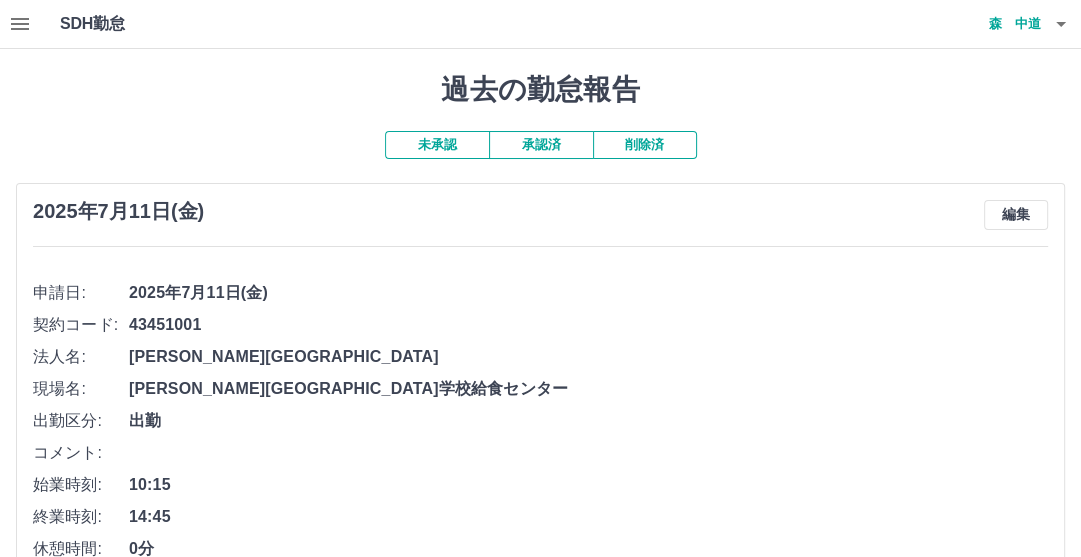 click on "未承認" at bounding box center (437, 145) 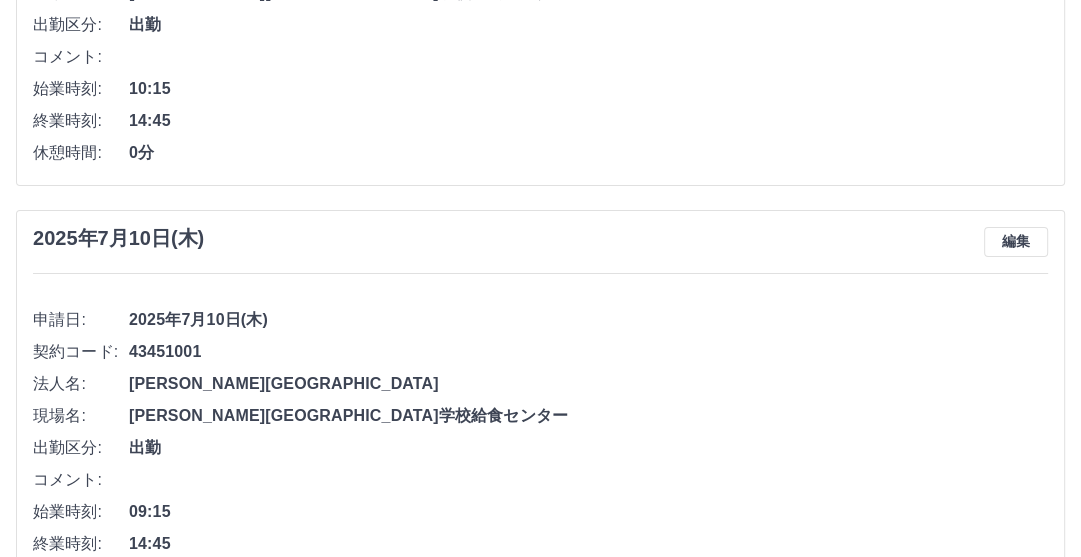 scroll, scrollTop: 232, scrollLeft: 0, axis: vertical 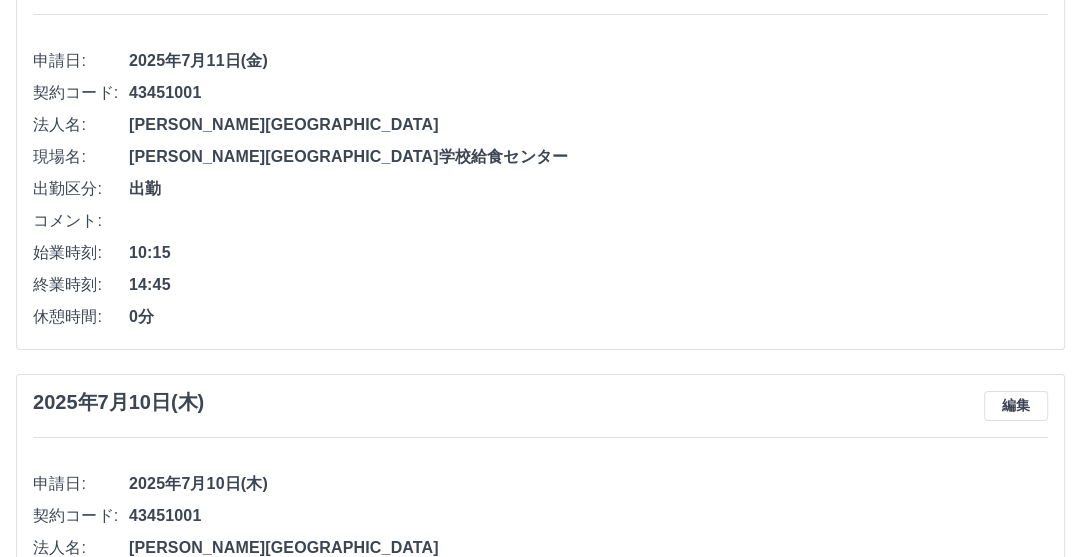 click on "休憩時間: 0分" at bounding box center [540, 317] 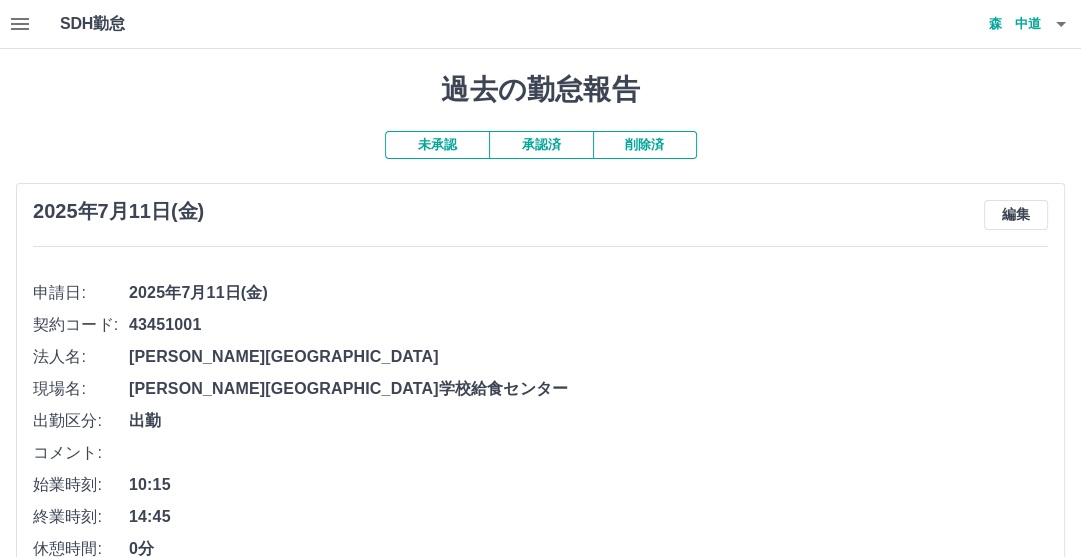 scroll, scrollTop: 0, scrollLeft: 0, axis: both 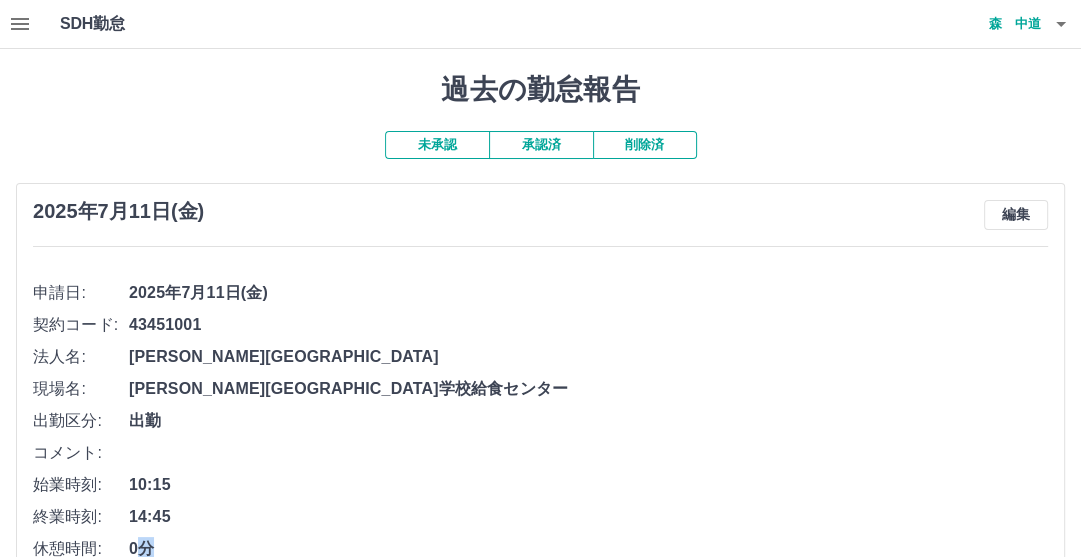 click on "2025年7月11日(金) 編集 申請日: 2025年7月11日(金) 契約コード: 43451001 法人名: 古賀市 現場名: 古賀市学校給食センター 出勤区分: 出勤 コメント: 始業時刻: 10:15 終業時刻: 14:45 休憩時間: 0分" at bounding box center [540, 382] 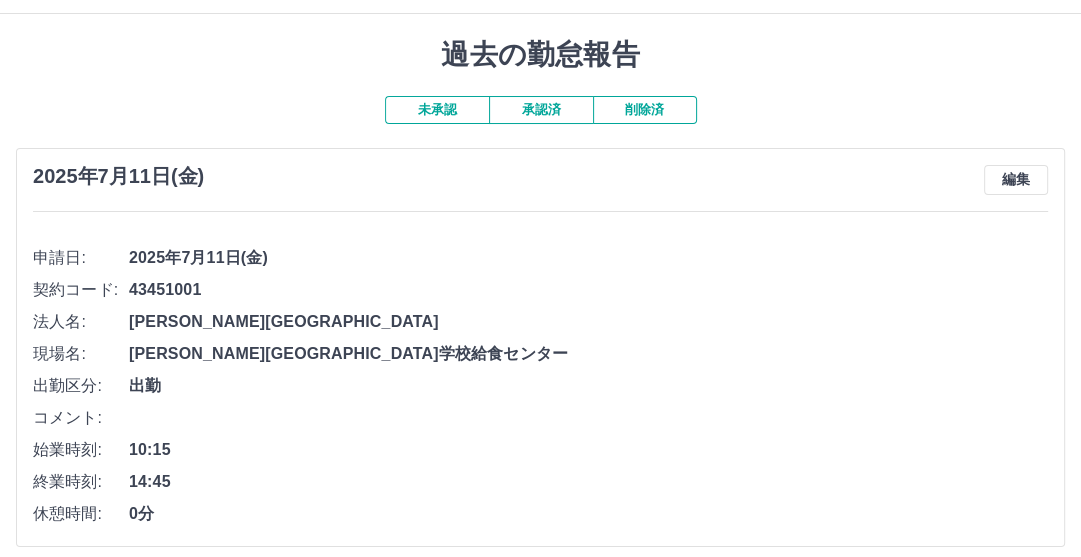 click on "終業時刻: 14:45" at bounding box center (540, 482) 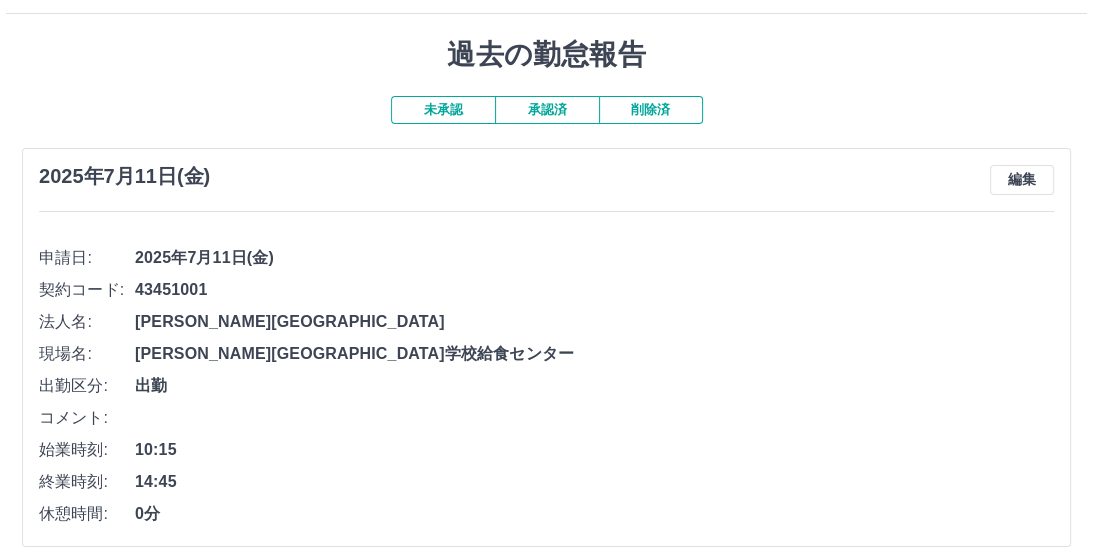 scroll, scrollTop: 0, scrollLeft: 0, axis: both 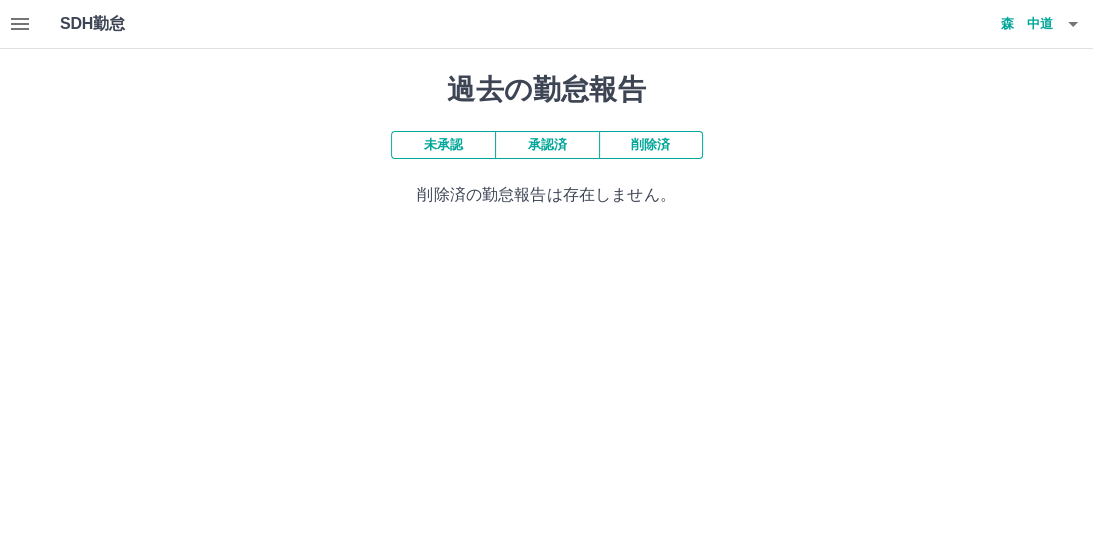 click on "SDH勤怠 森　中道 過去の勤怠報告 未承認 承認済 削除済 削除済の勤怠報告は存在しません。 SDH勤怠" at bounding box center (546, 115) 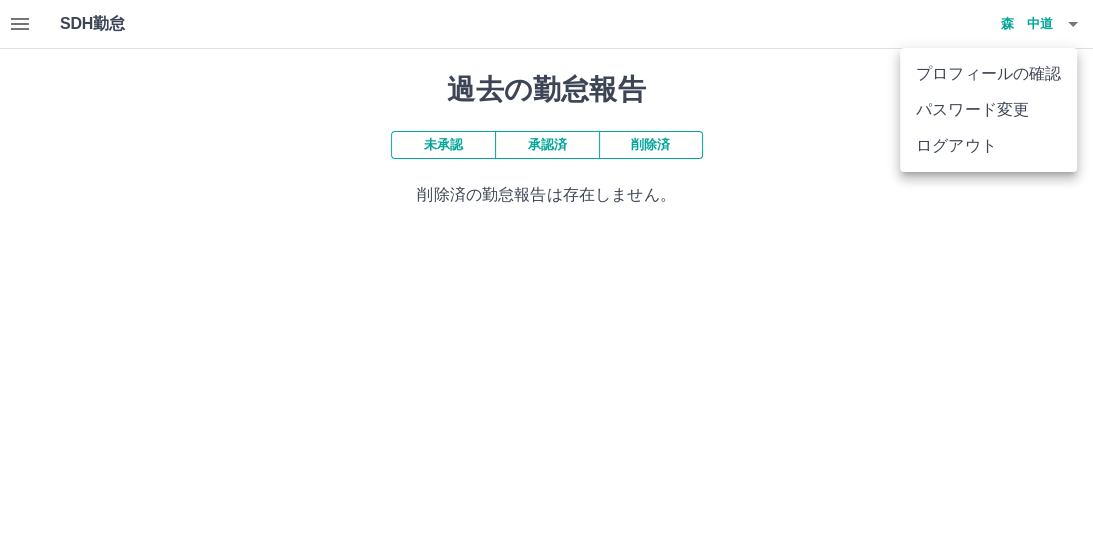 click on "ログアウト" at bounding box center [988, 146] 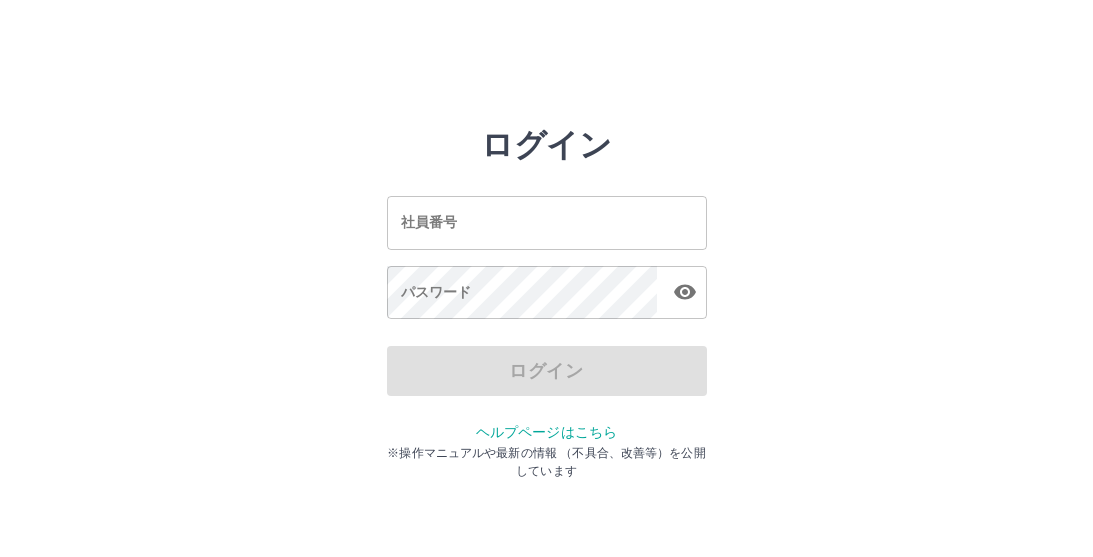 scroll, scrollTop: 0, scrollLeft: 0, axis: both 